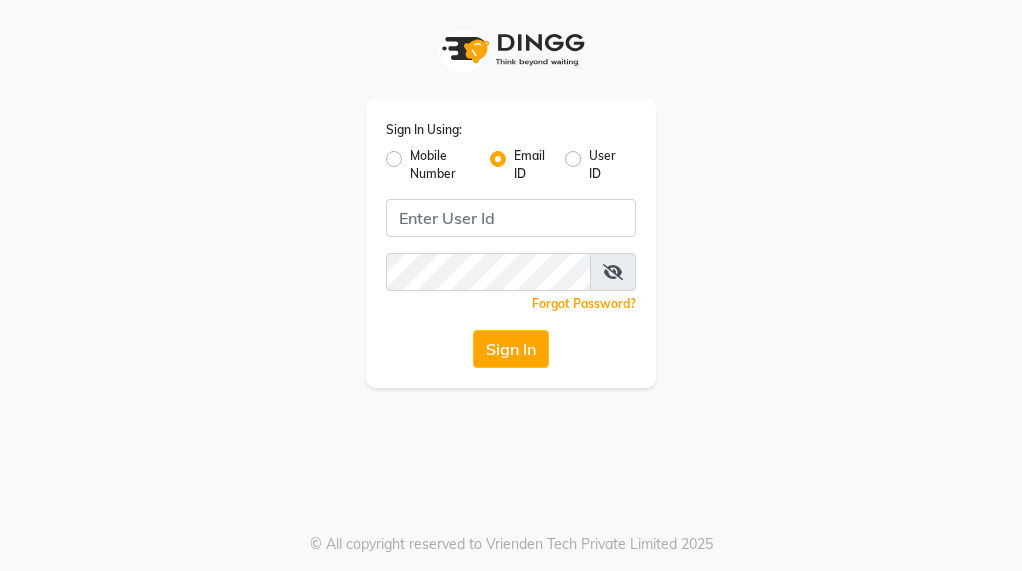 scroll, scrollTop: 0, scrollLeft: 0, axis: both 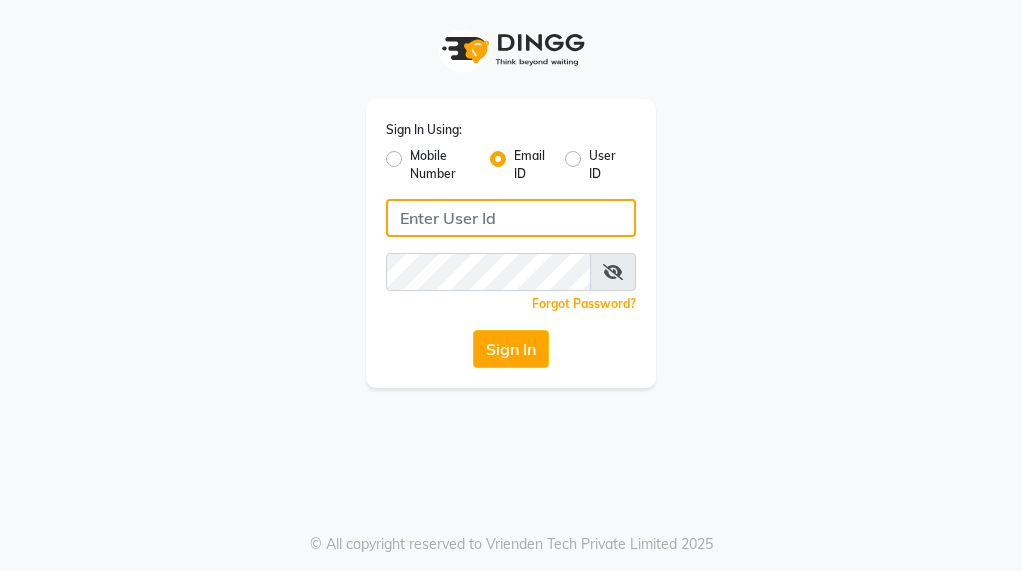 click 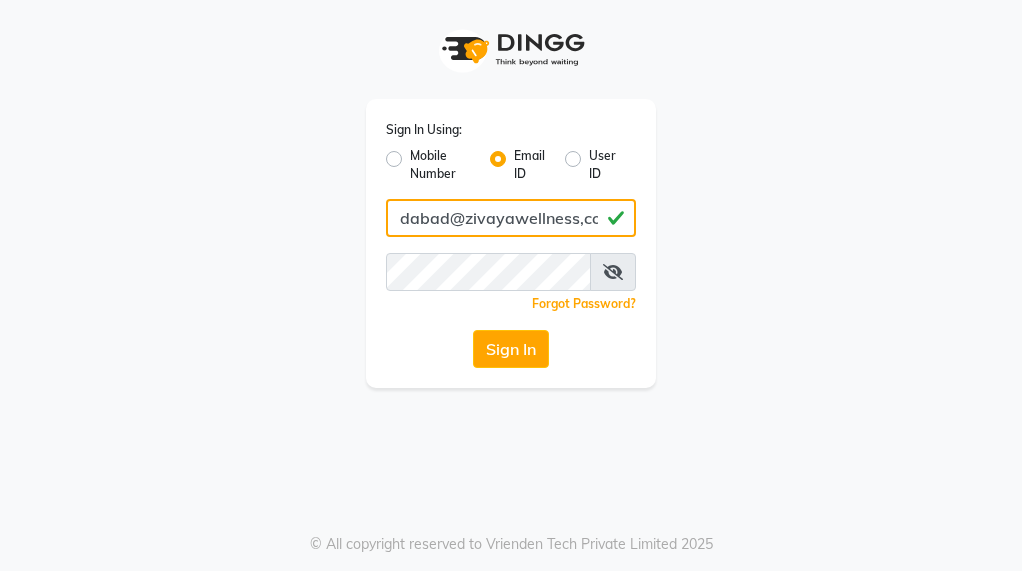 scroll, scrollTop: 0, scrollLeft: 56, axis: horizontal 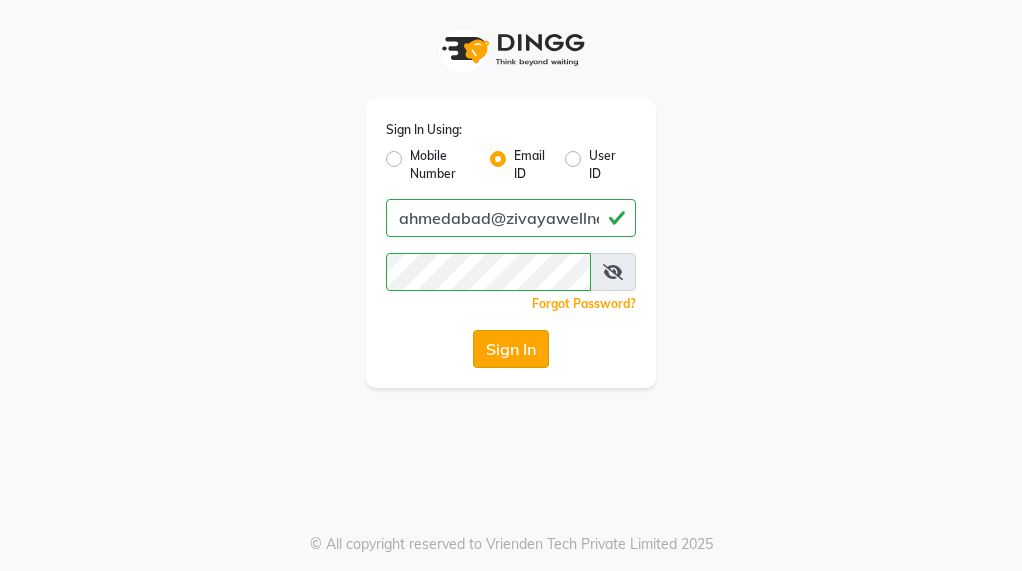 click on "Sign In" 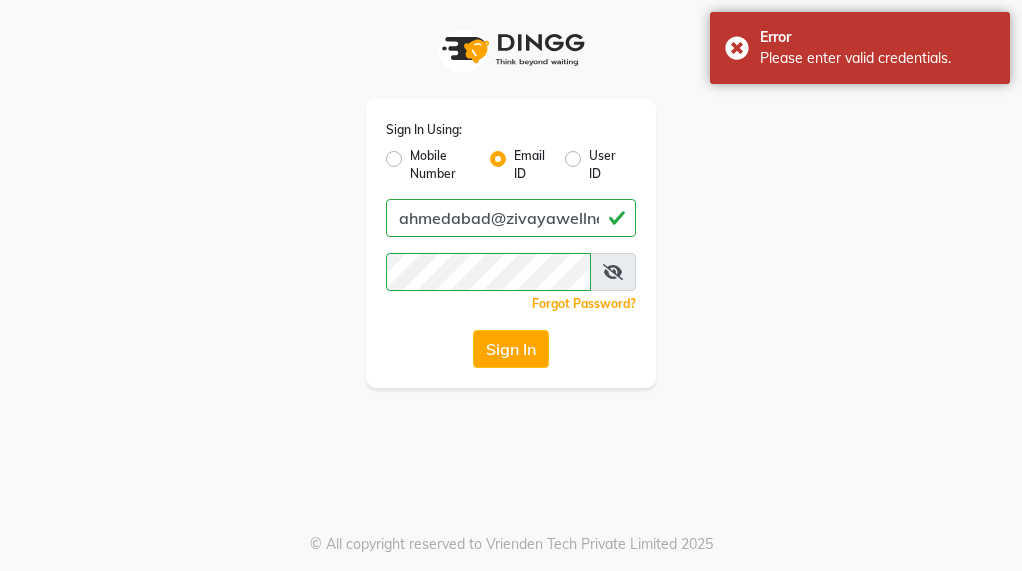 click at bounding box center (613, 272) 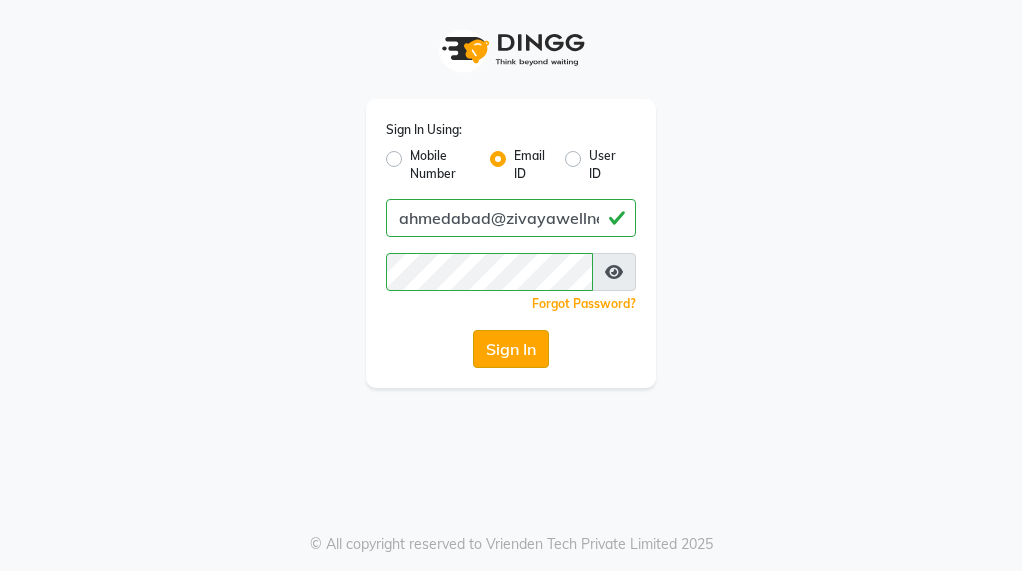 click on "Sign In" 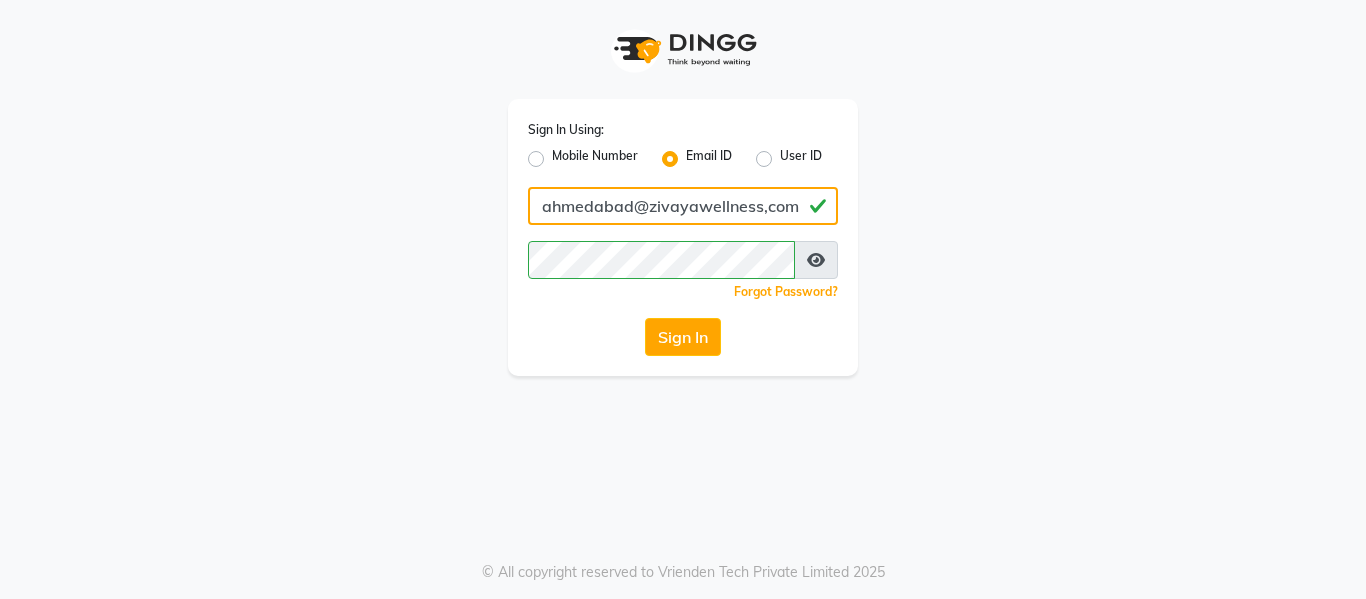 click on "ahmedabad@zivayawellness,com" 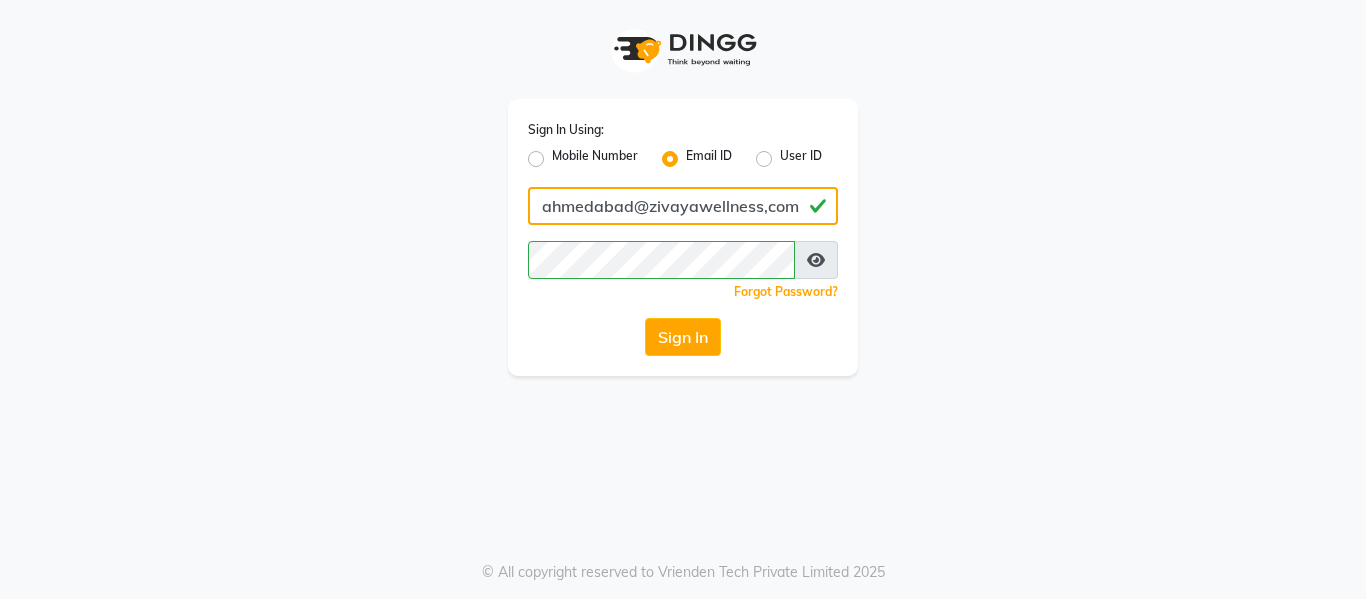 click on "ahmedabad@zivayawellness,com" 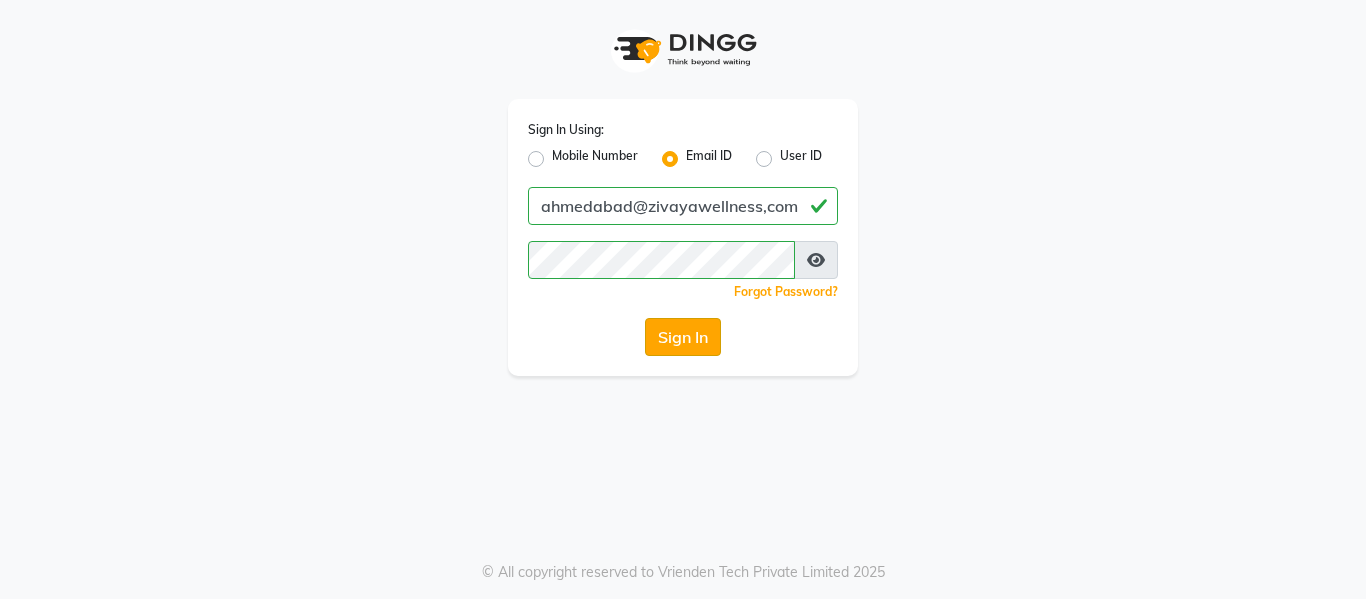 click on "Sign In" 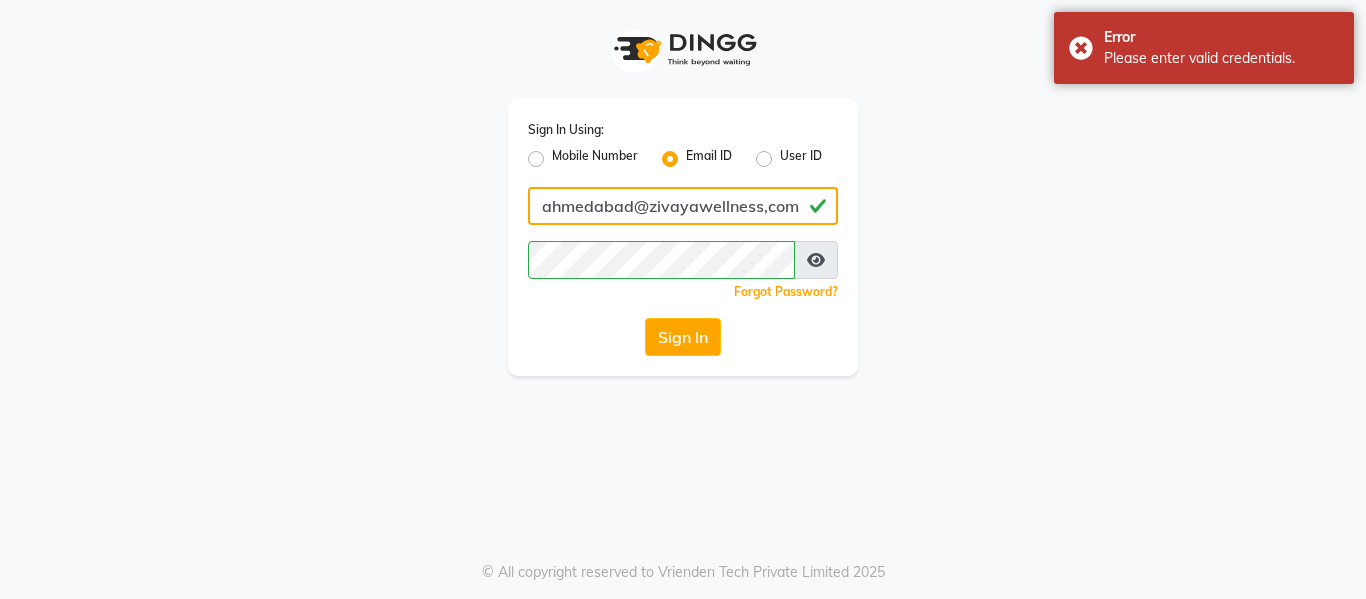 click on "ahmedabad@zivayawellness,com" 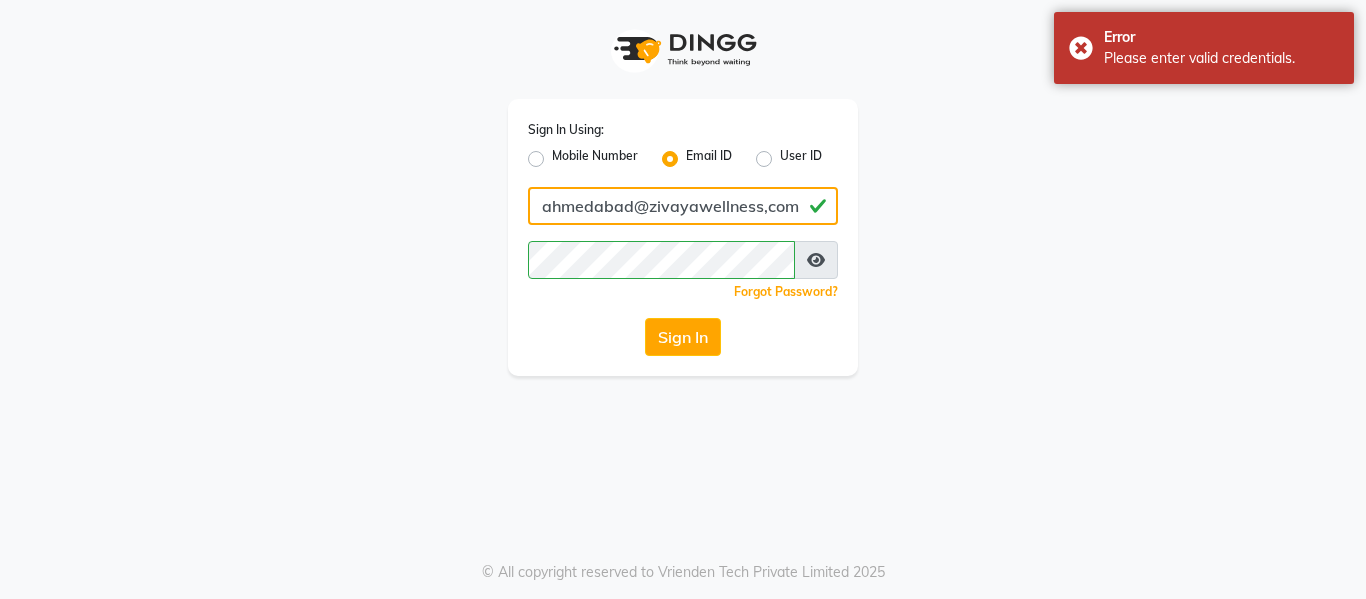 click on "ahmedabad@zivayawellness,com" 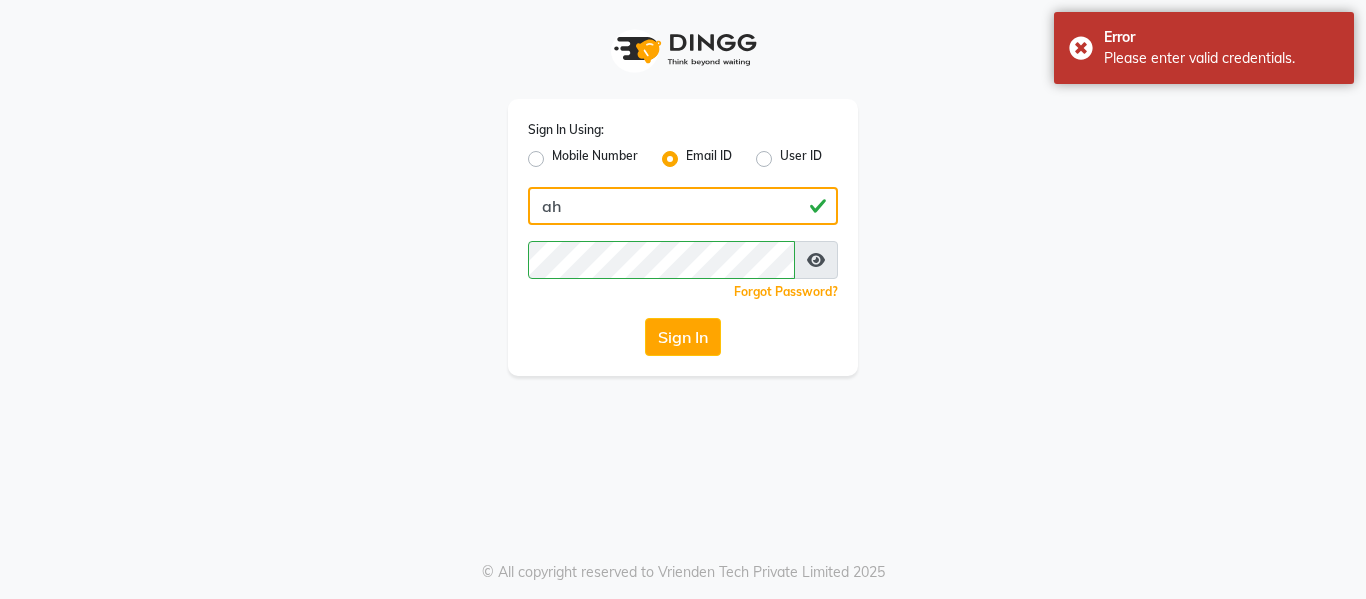 type on "a" 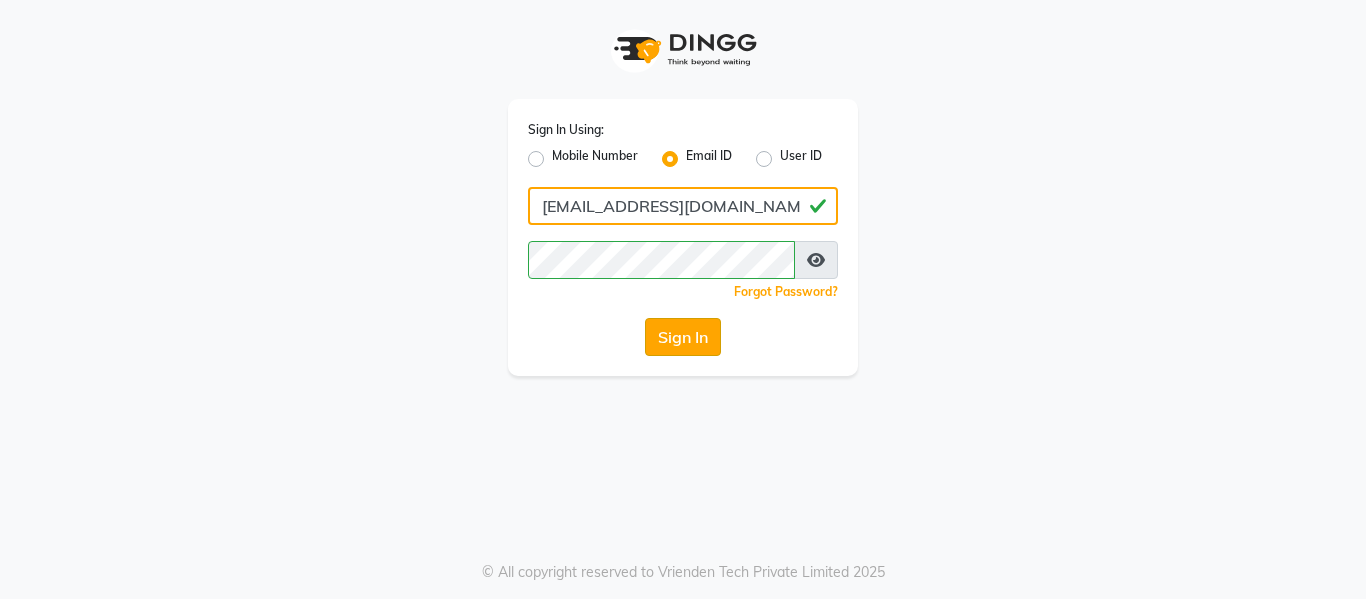 type on "[EMAIL_ADDRESS][DOMAIN_NAME]" 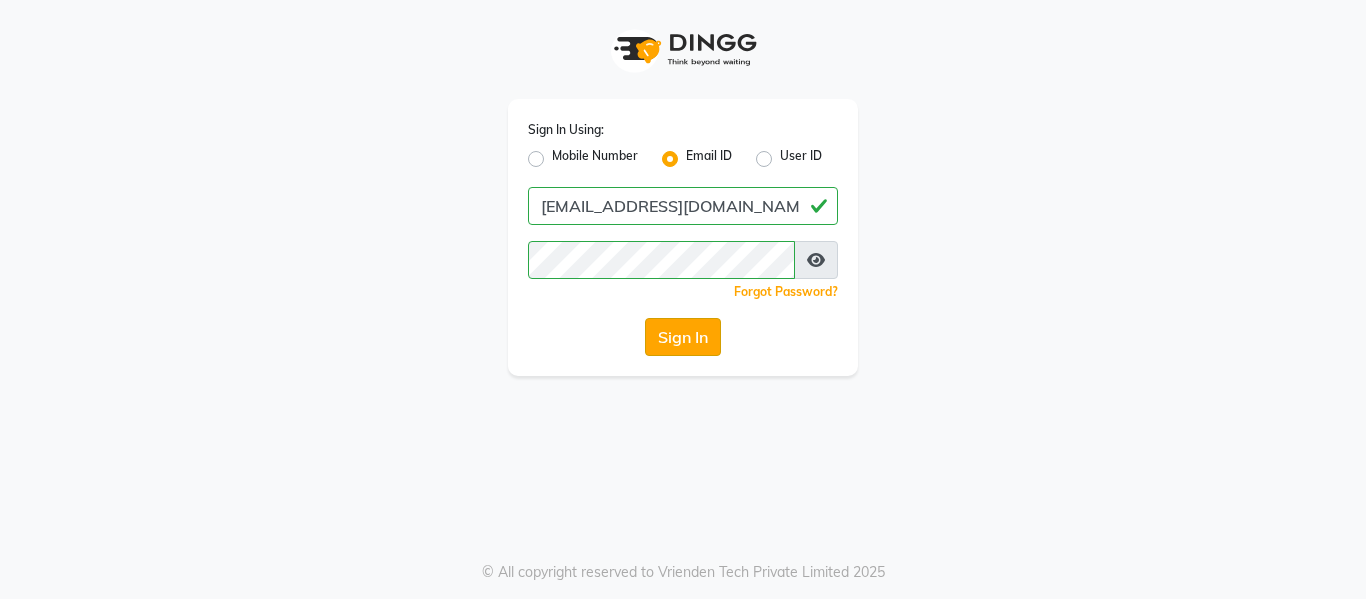 click on "Sign In" 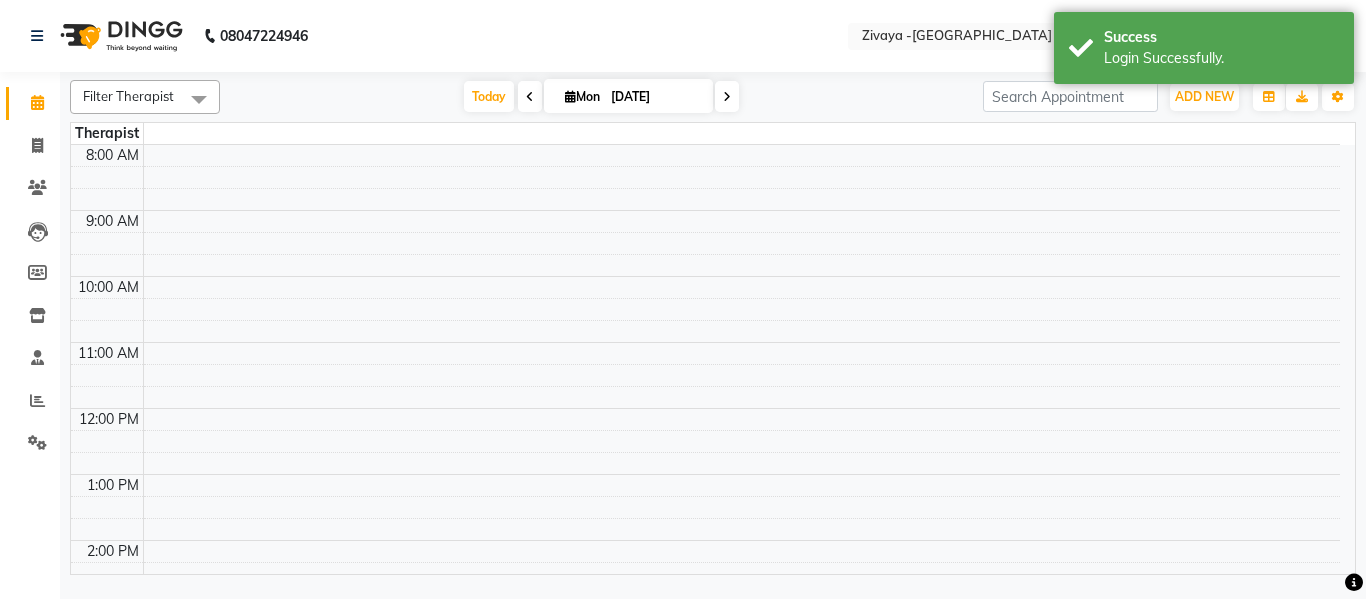 select on "en" 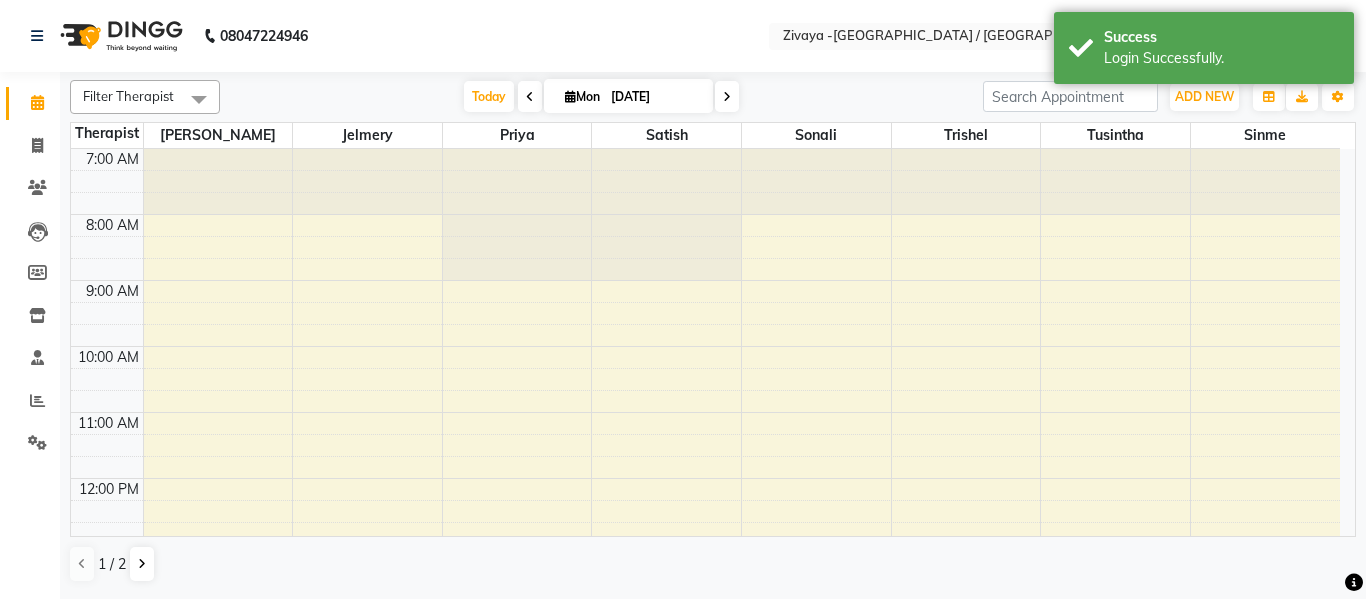 scroll, scrollTop: 630, scrollLeft: 0, axis: vertical 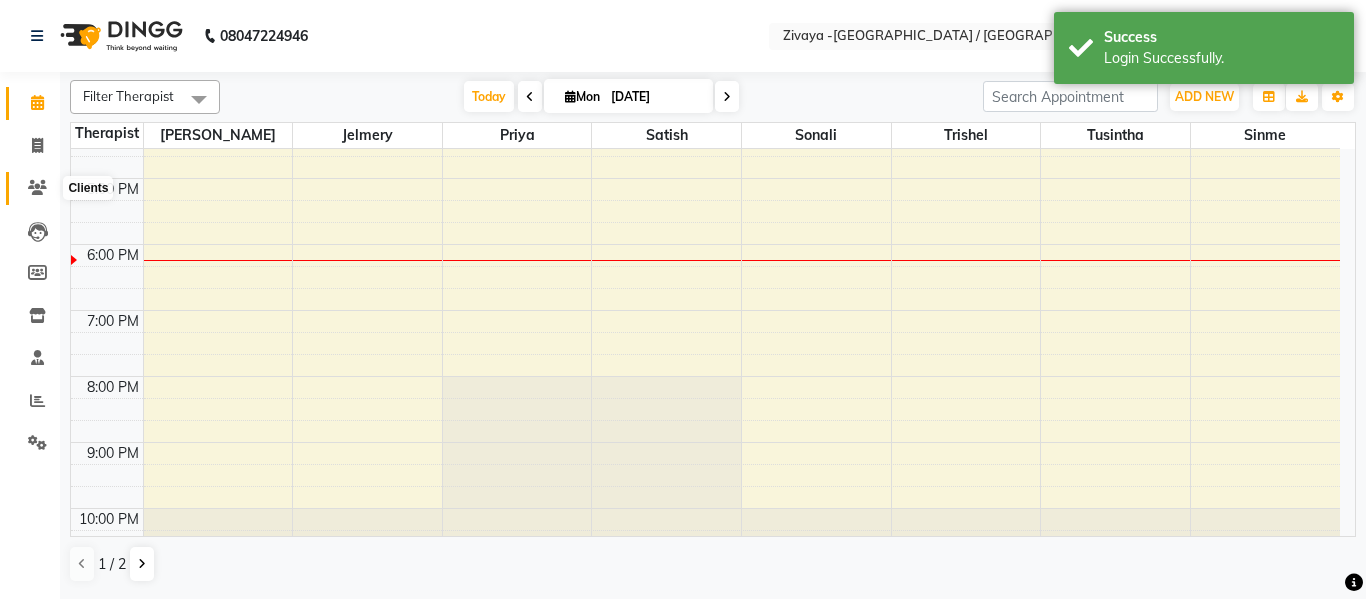 click 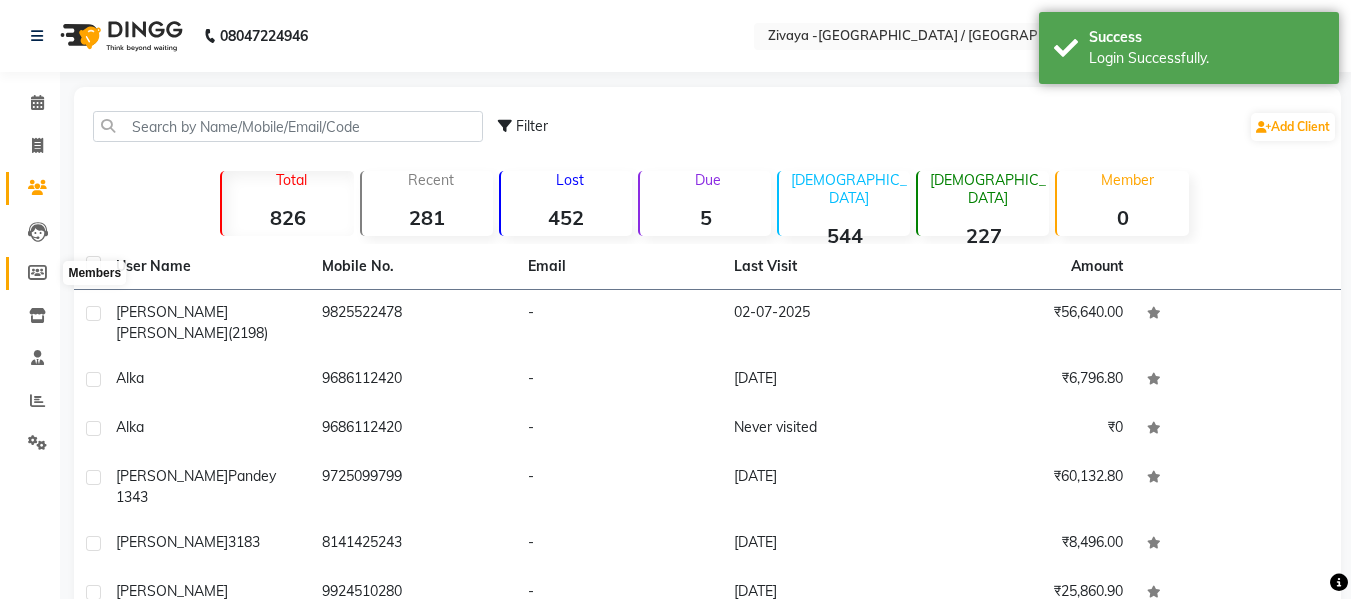 click 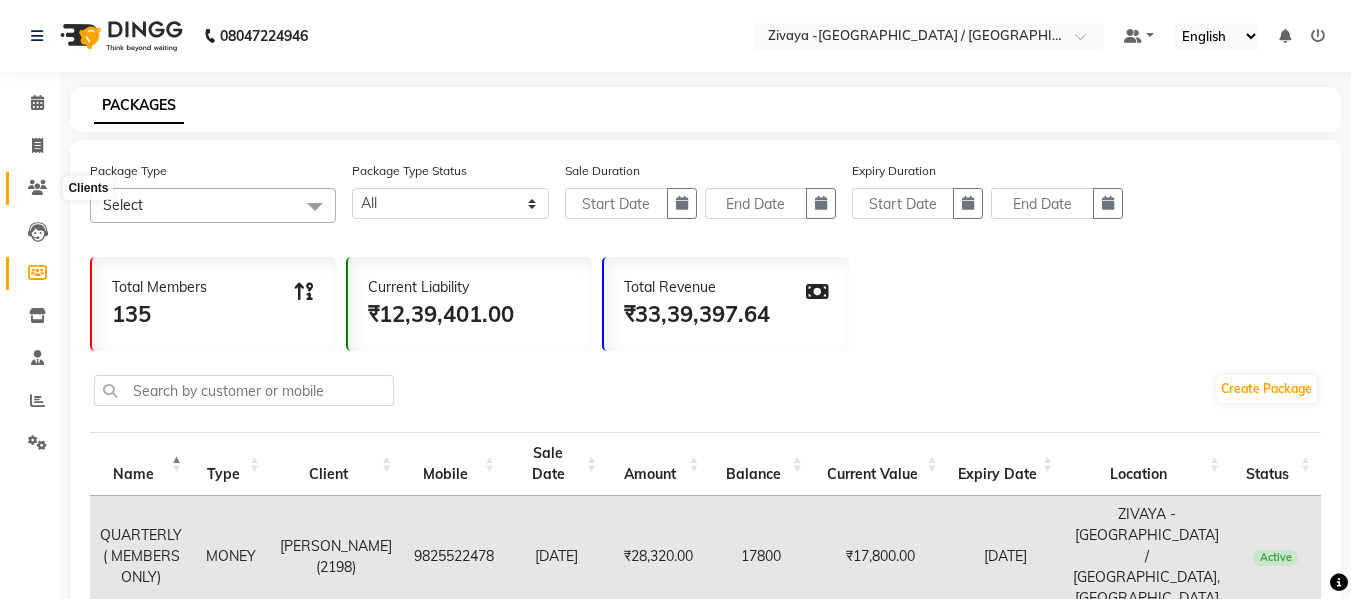 click 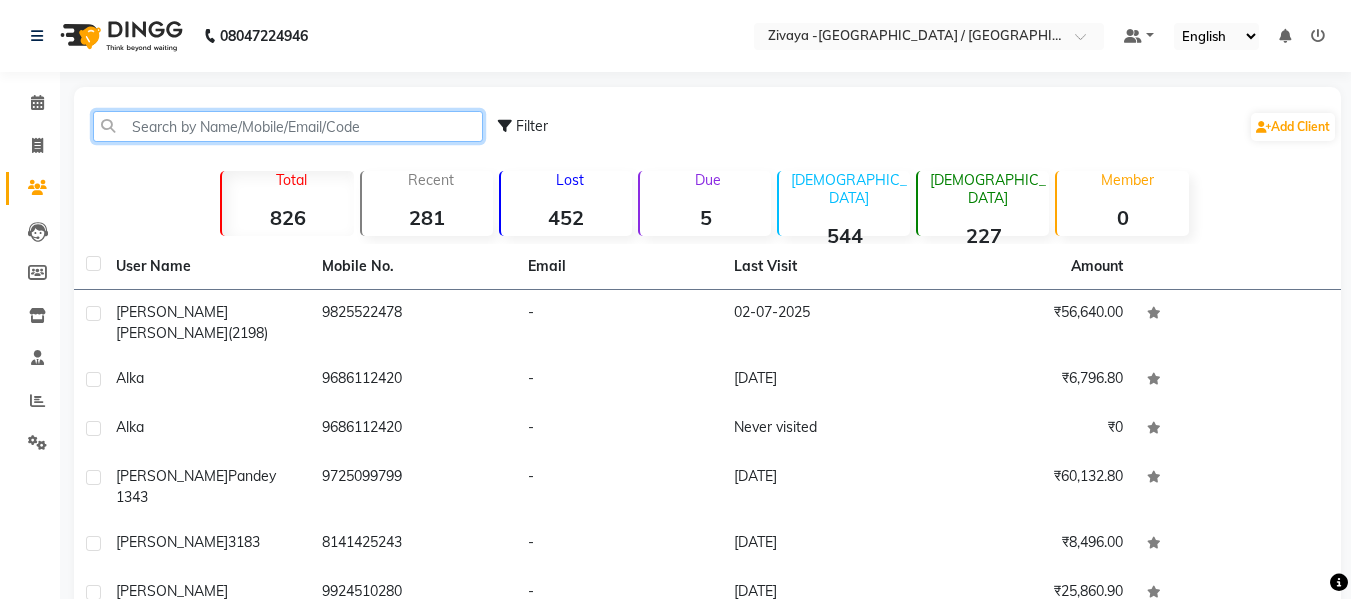 click 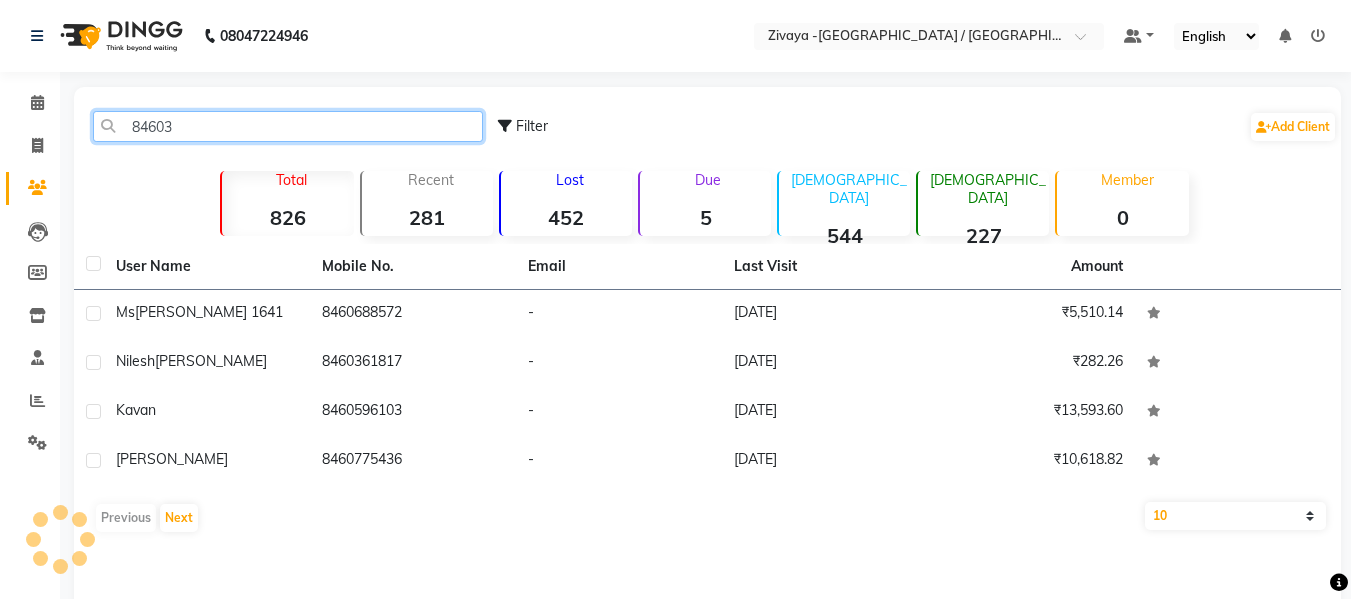 type on "846036" 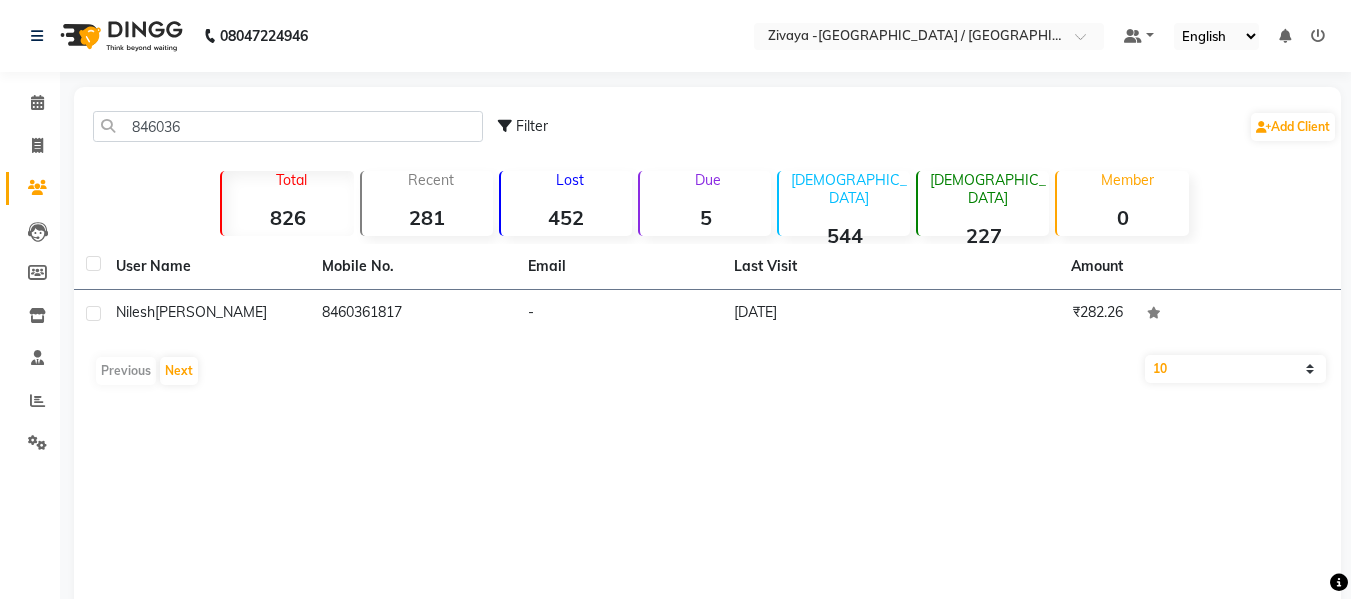 select 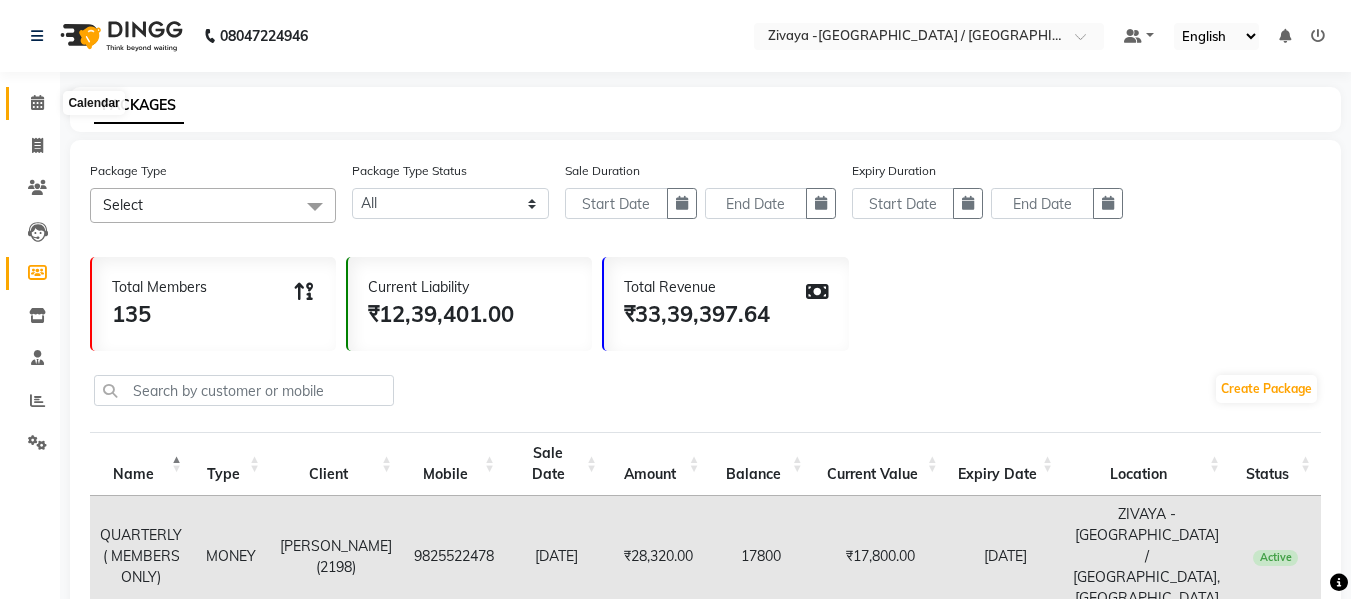 click 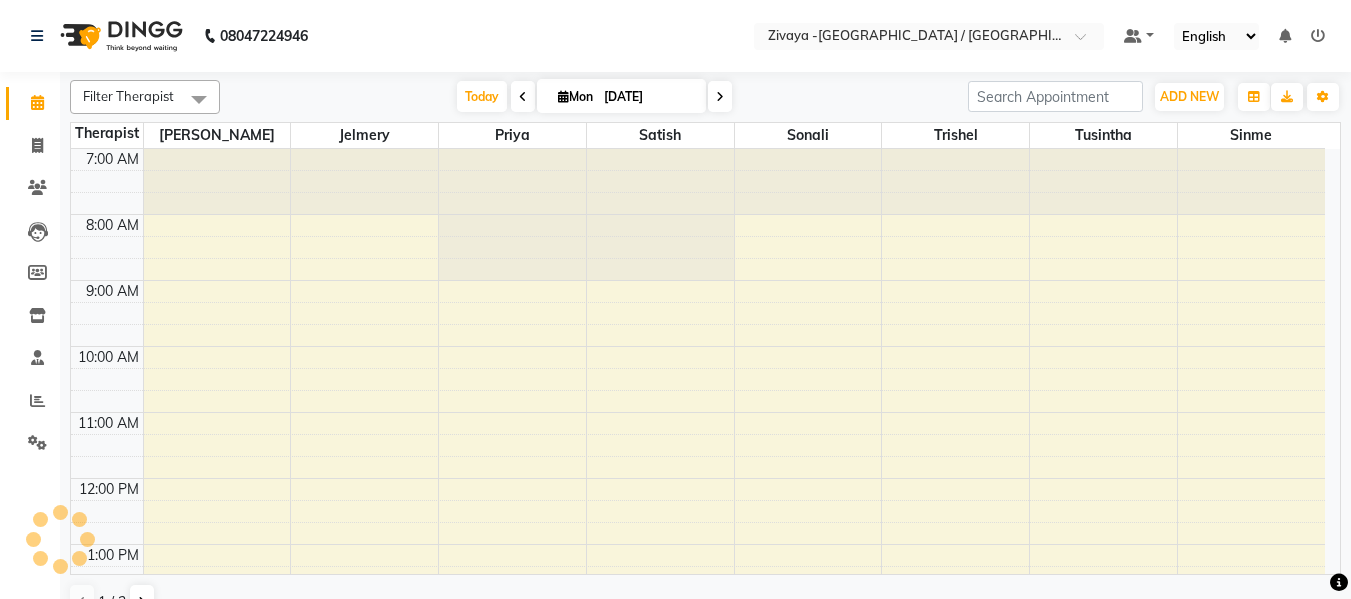 click 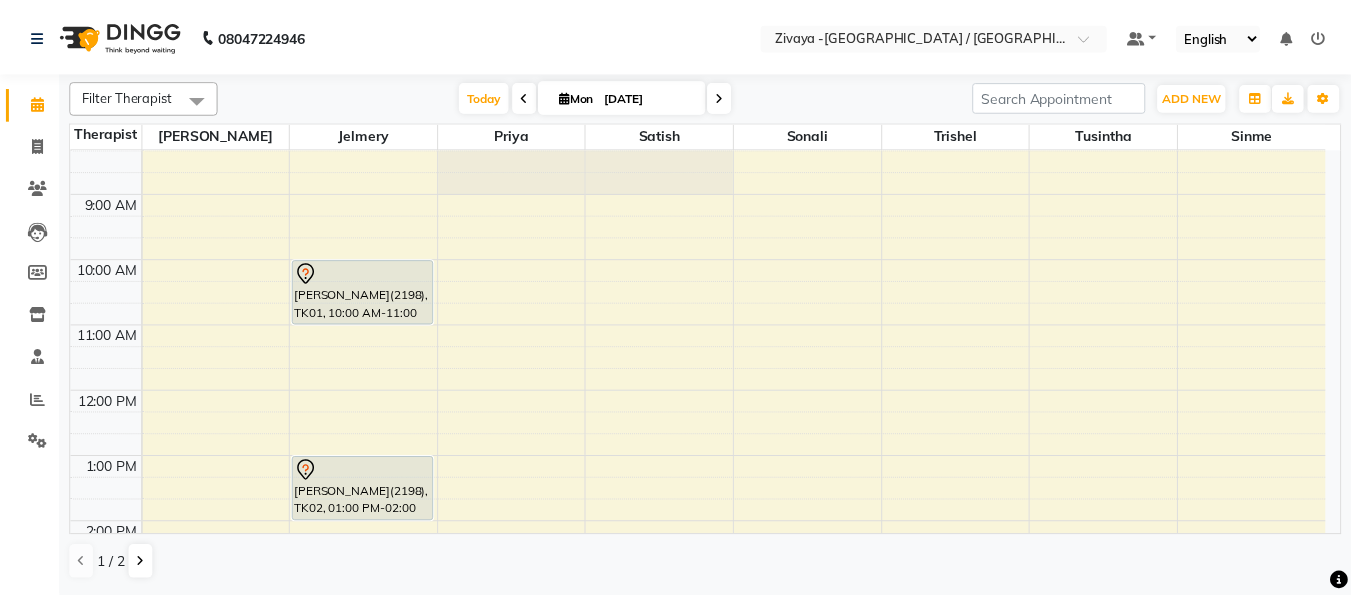scroll, scrollTop: 200, scrollLeft: 0, axis: vertical 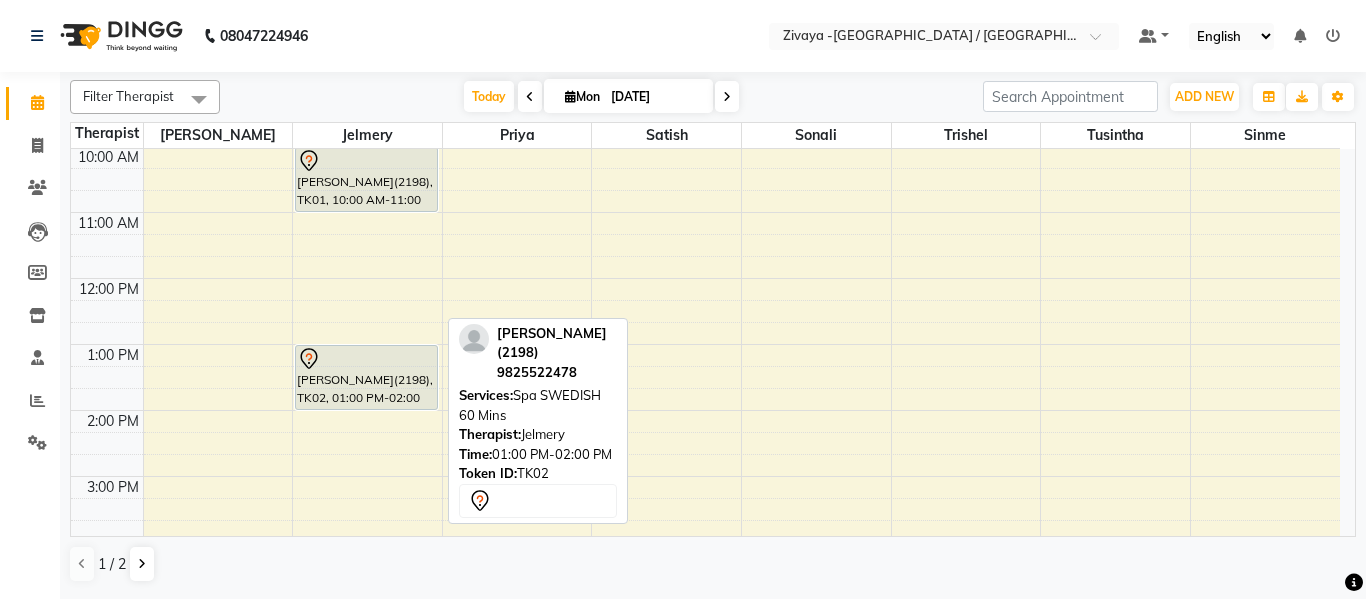 click on "[PERSON_NAME](2198), TK02, 01:00 PM-02:00 PM, Spa SWEDISH 60 Mins" at bounding box center [366, 377] 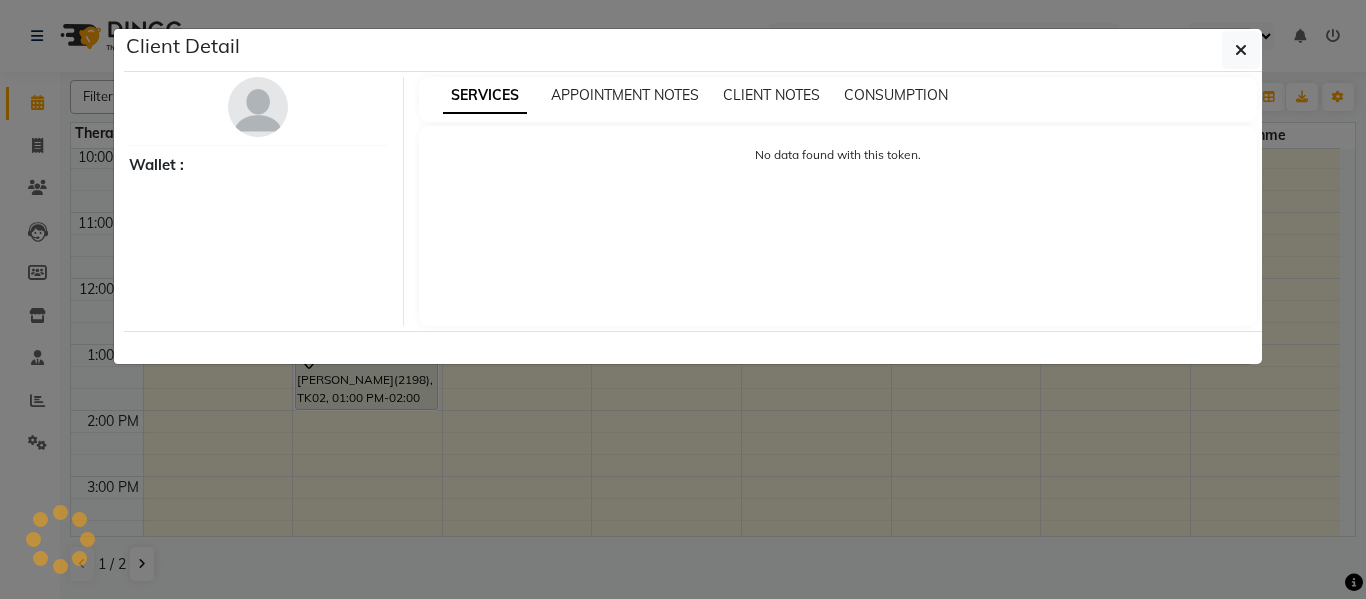 select on "7" 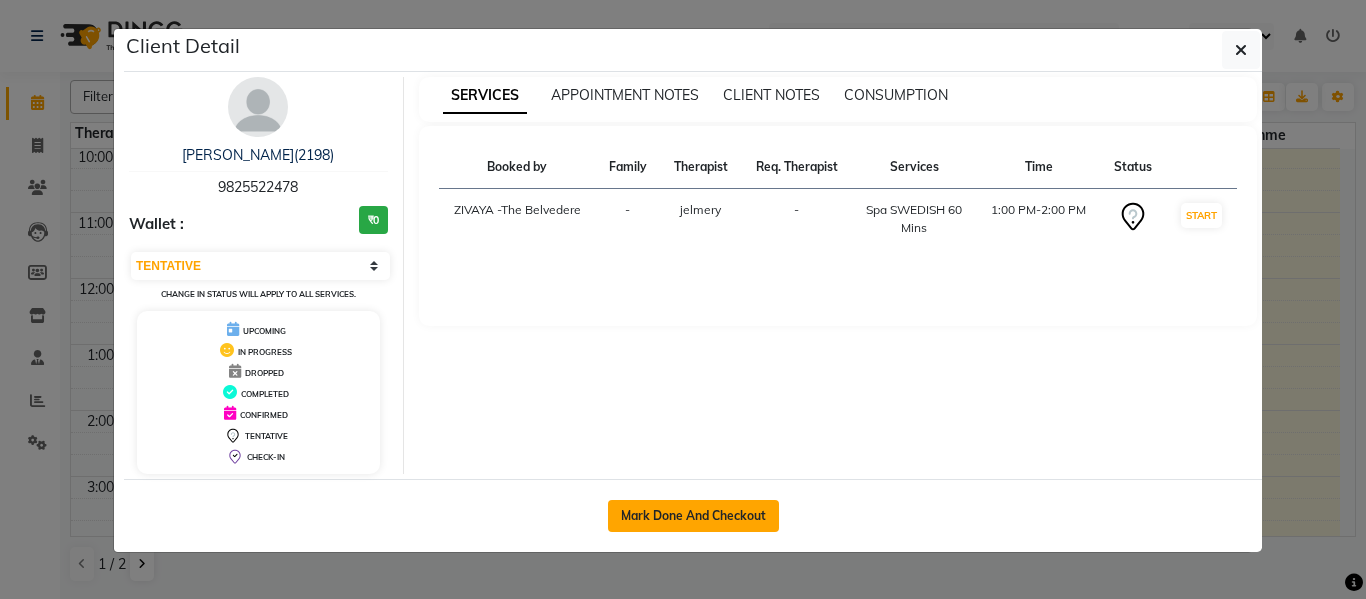 click on "Mark Done And Checkout" 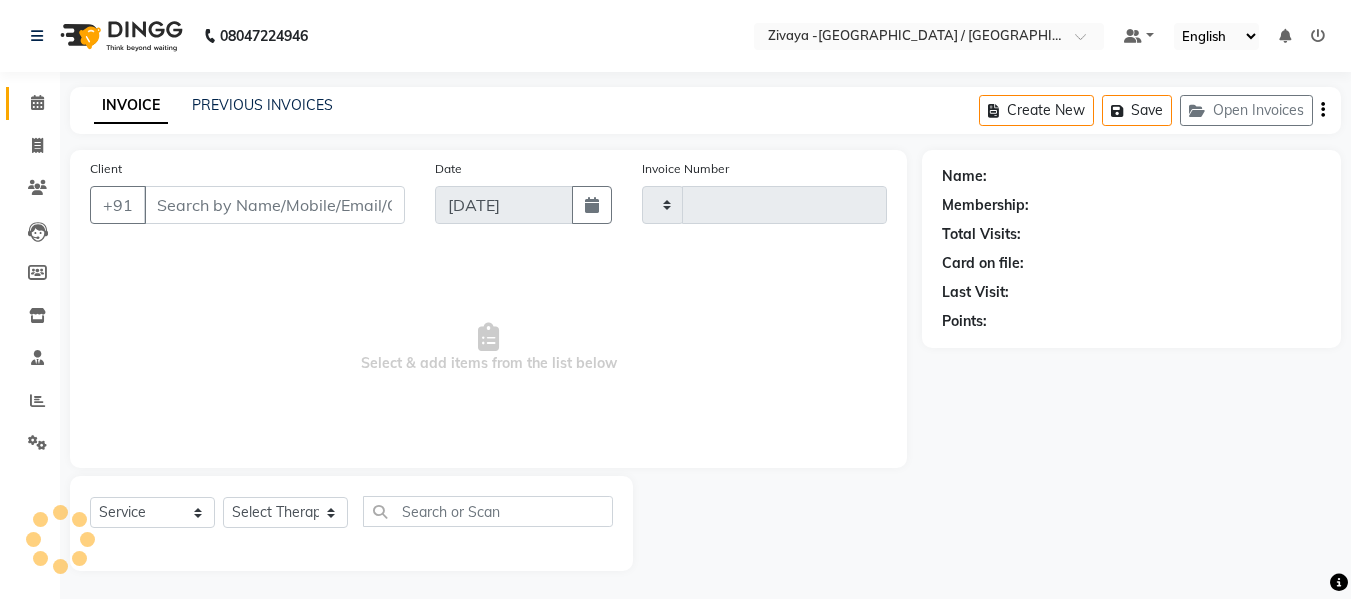 type on "0602" 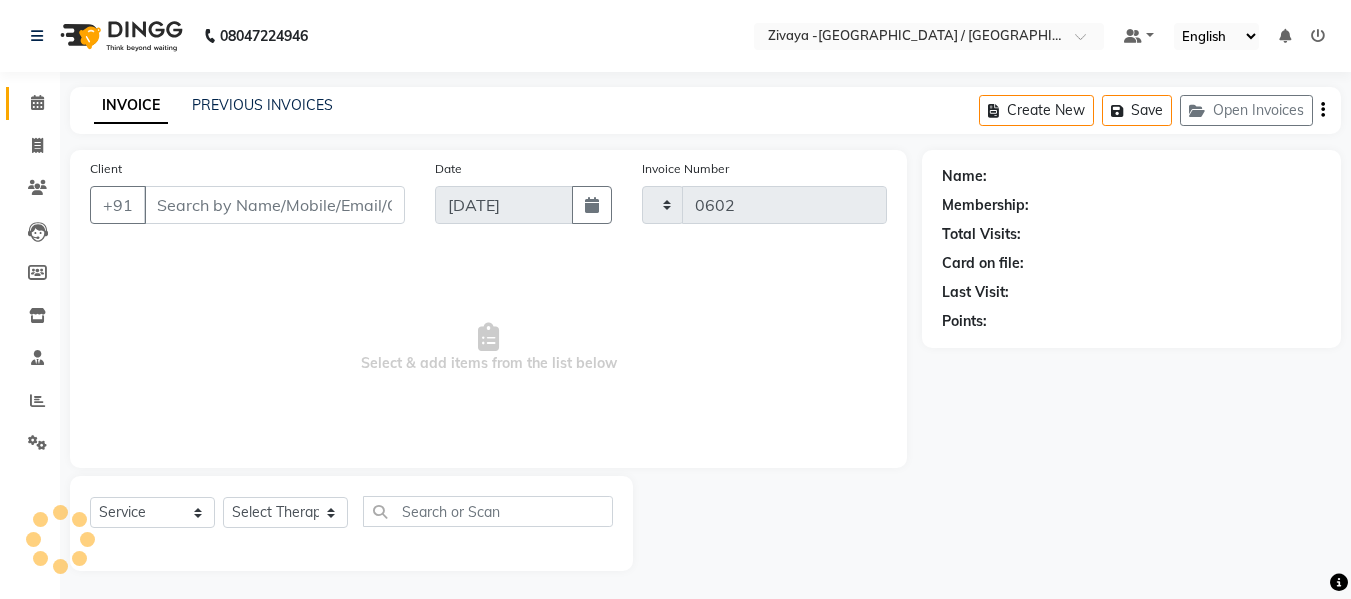 select on "7074" 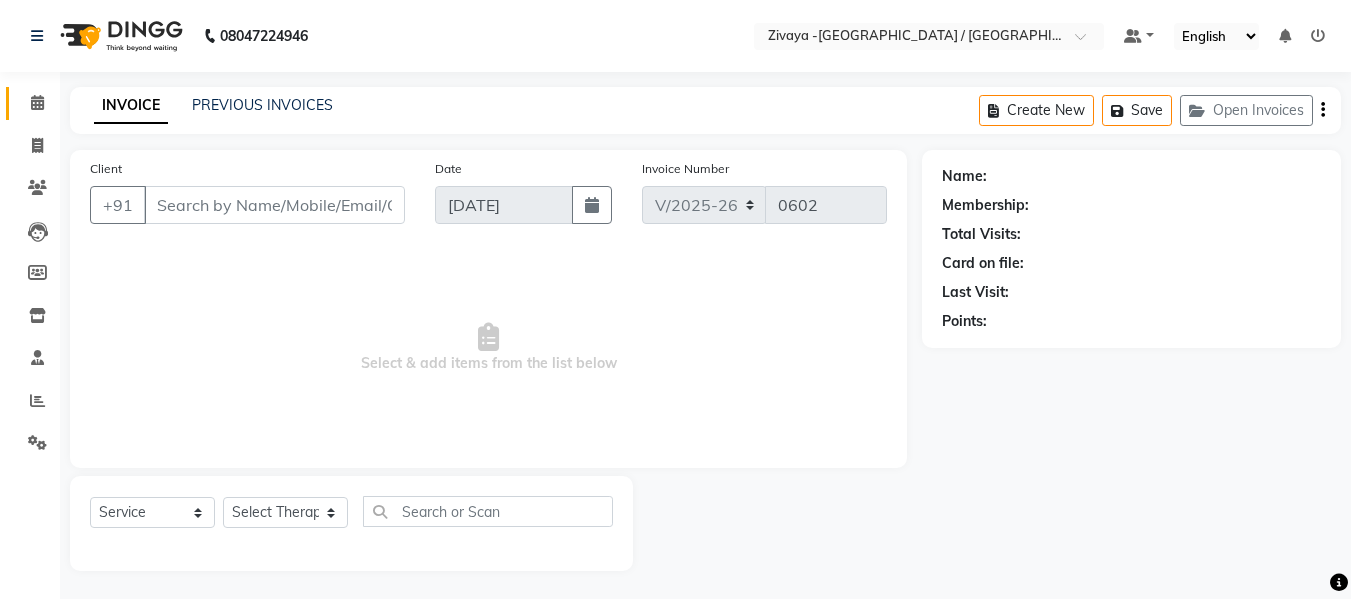 type on "9825522478" 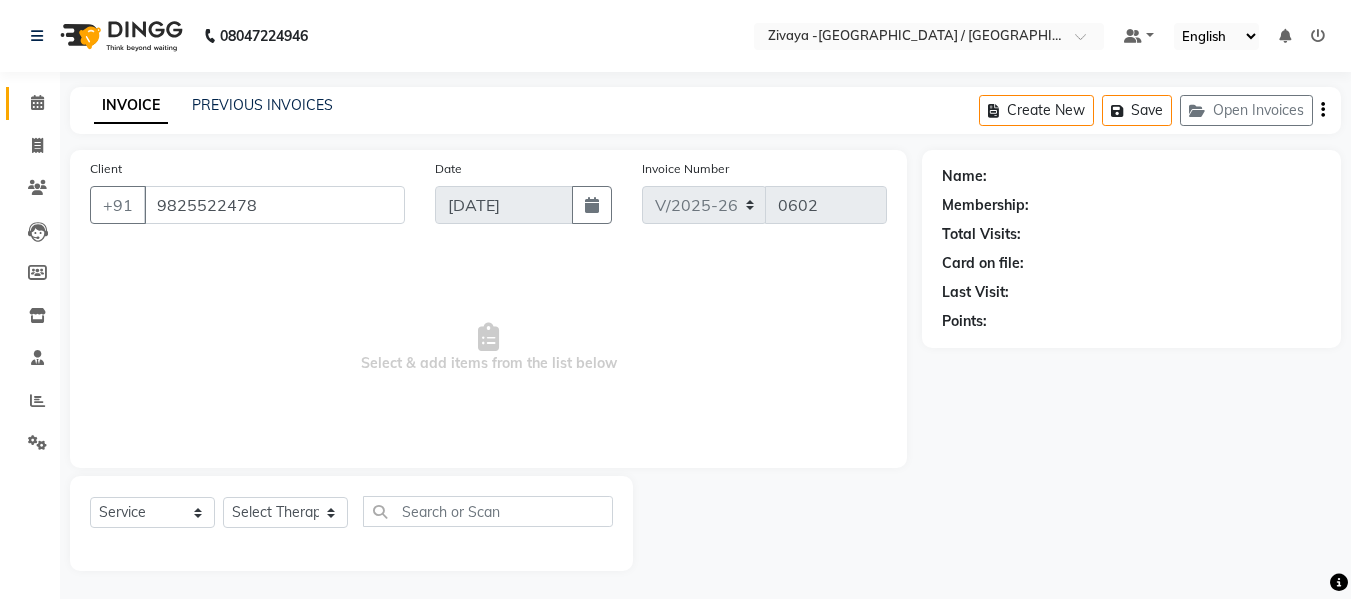 select on "83043" 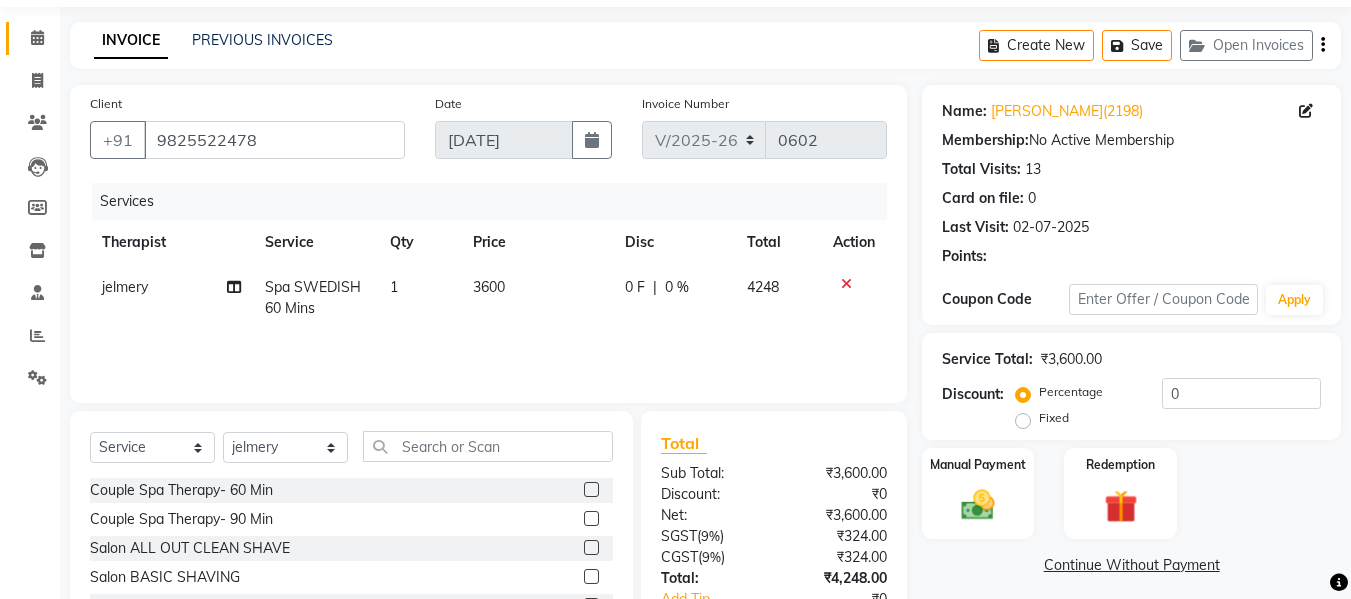 scroll, scrollTop: 100, scrollLeft: 0, axis: vertical 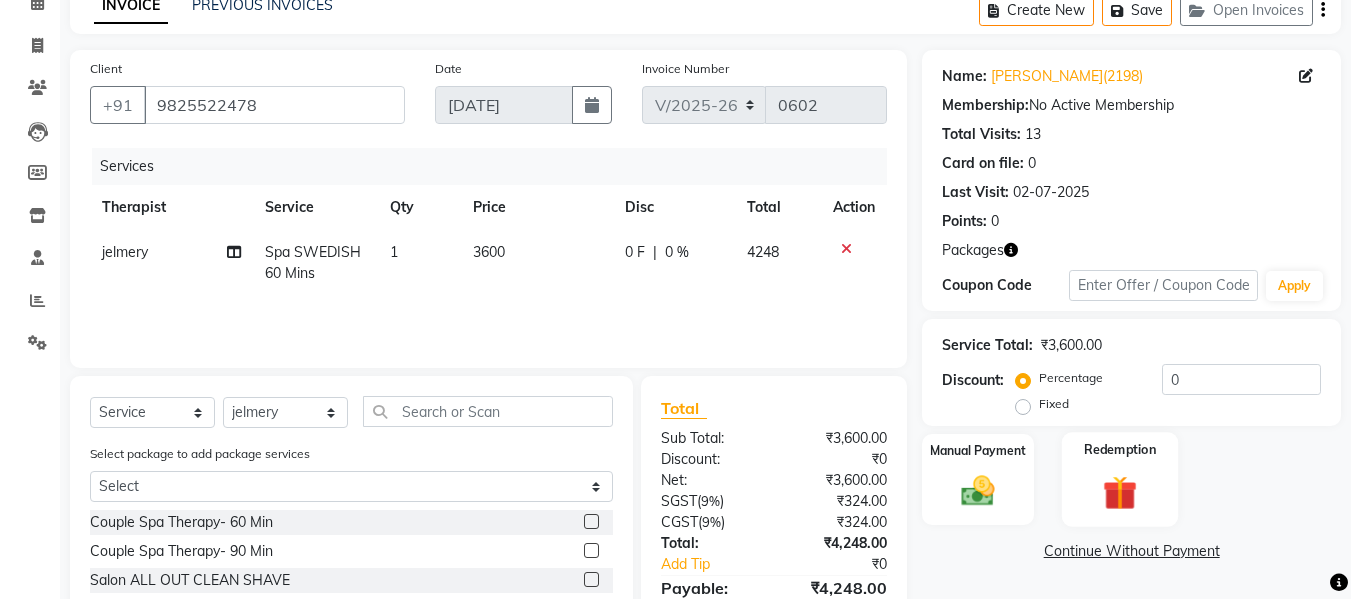 click on "Redemption" 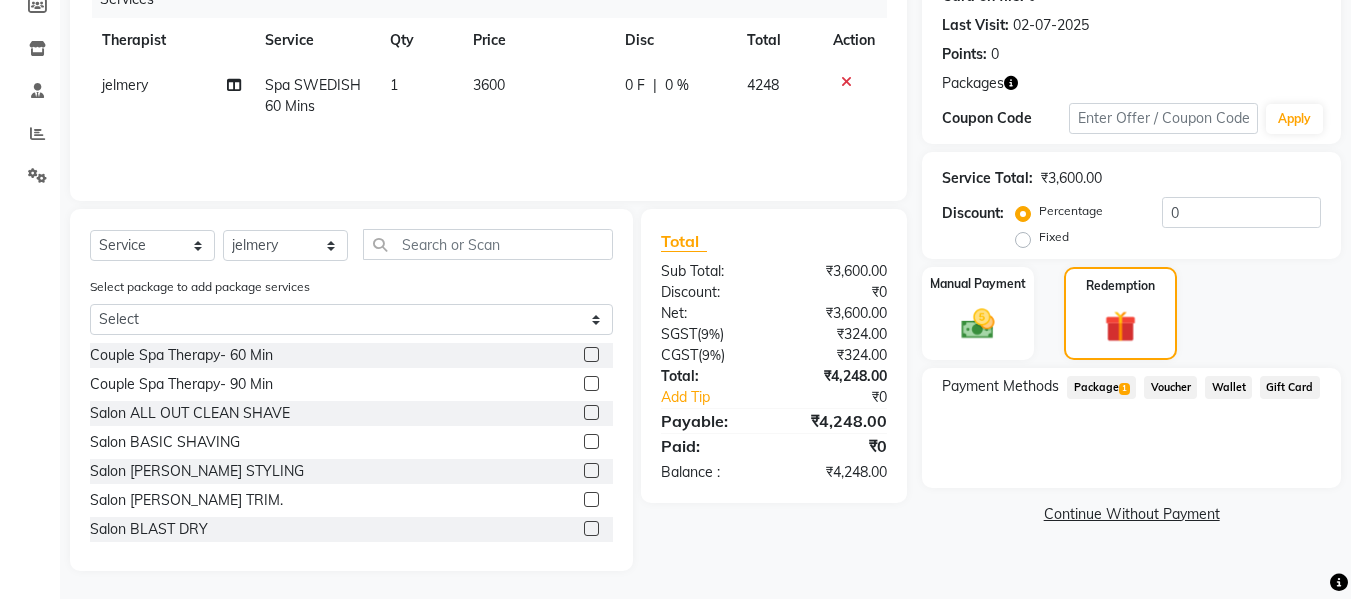 scroll, scrollTop: 269, scrollLeft: 0, axis: vertical 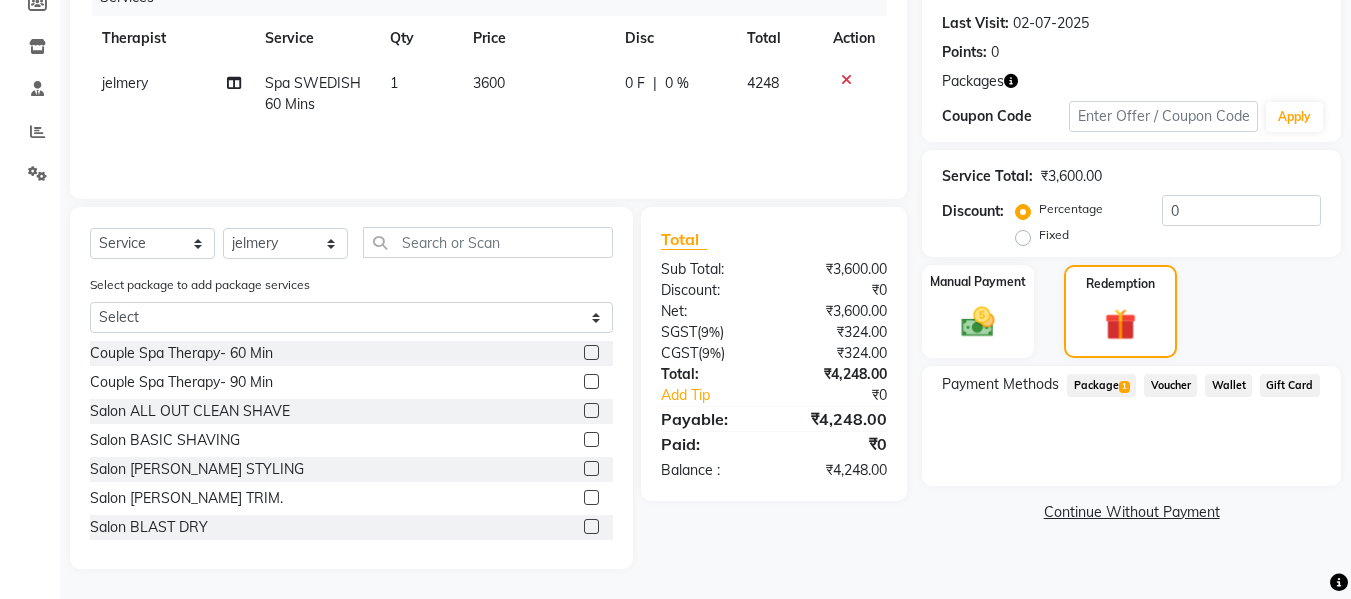 click on "Package  1" 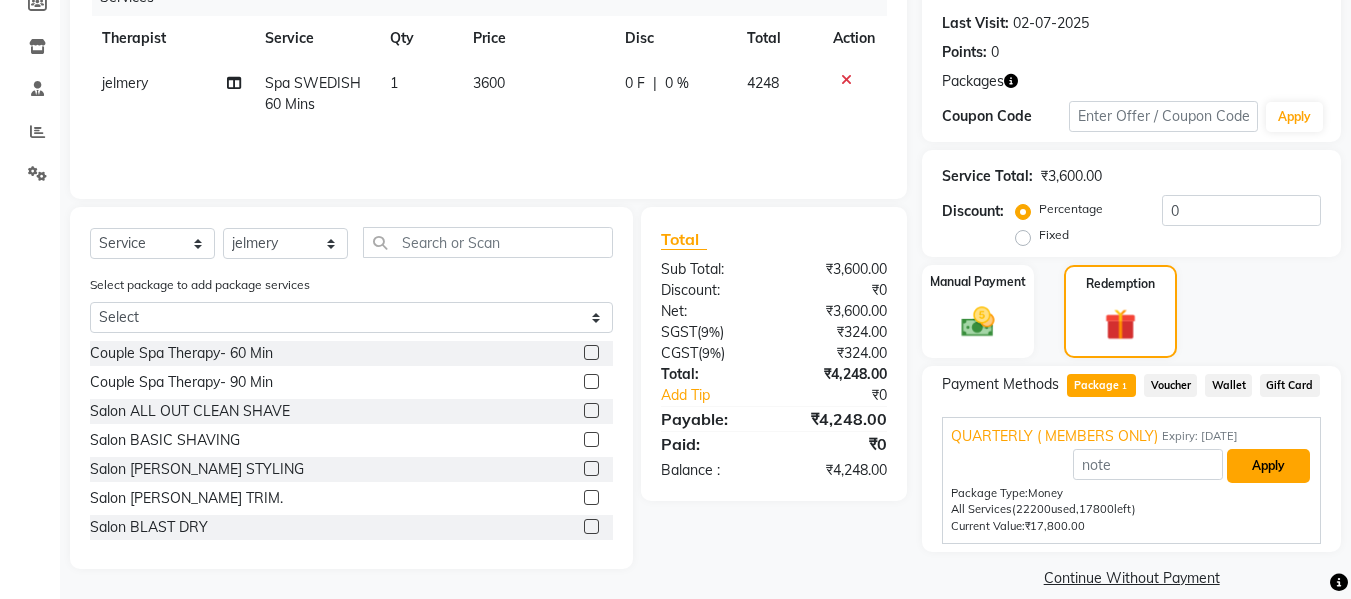 click on "Apply" at bounding box center [1268, 466] 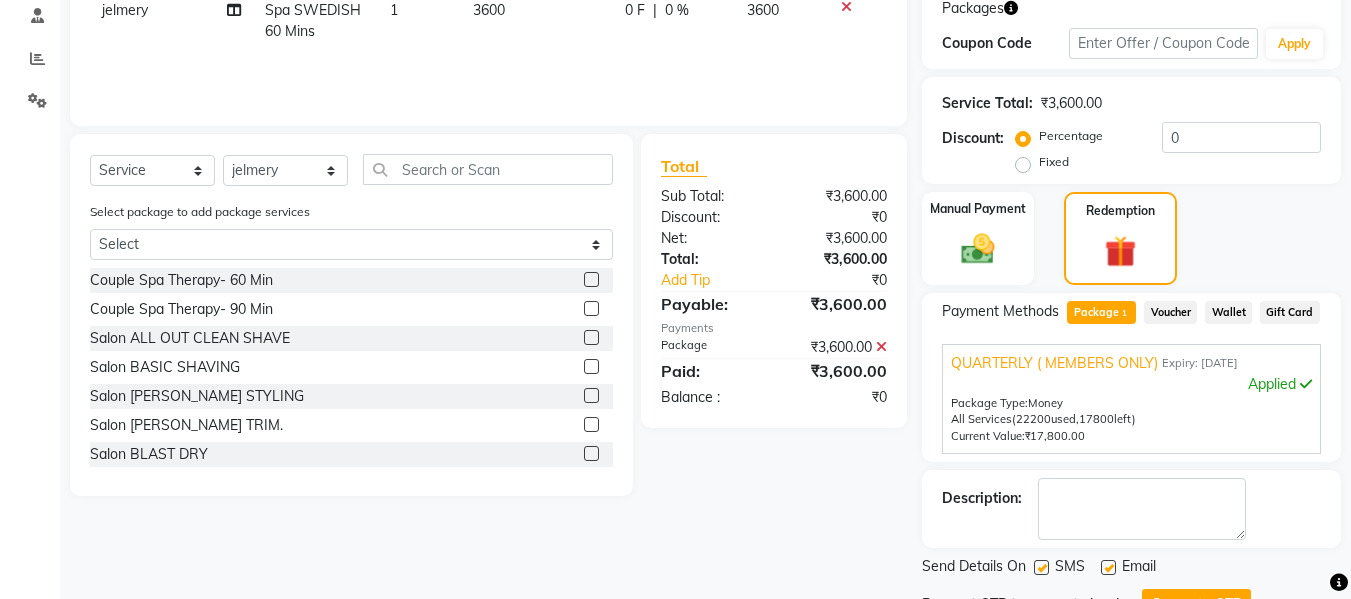 scroll, scrollTop: 428, scrollLeft: 0, axis: vertical 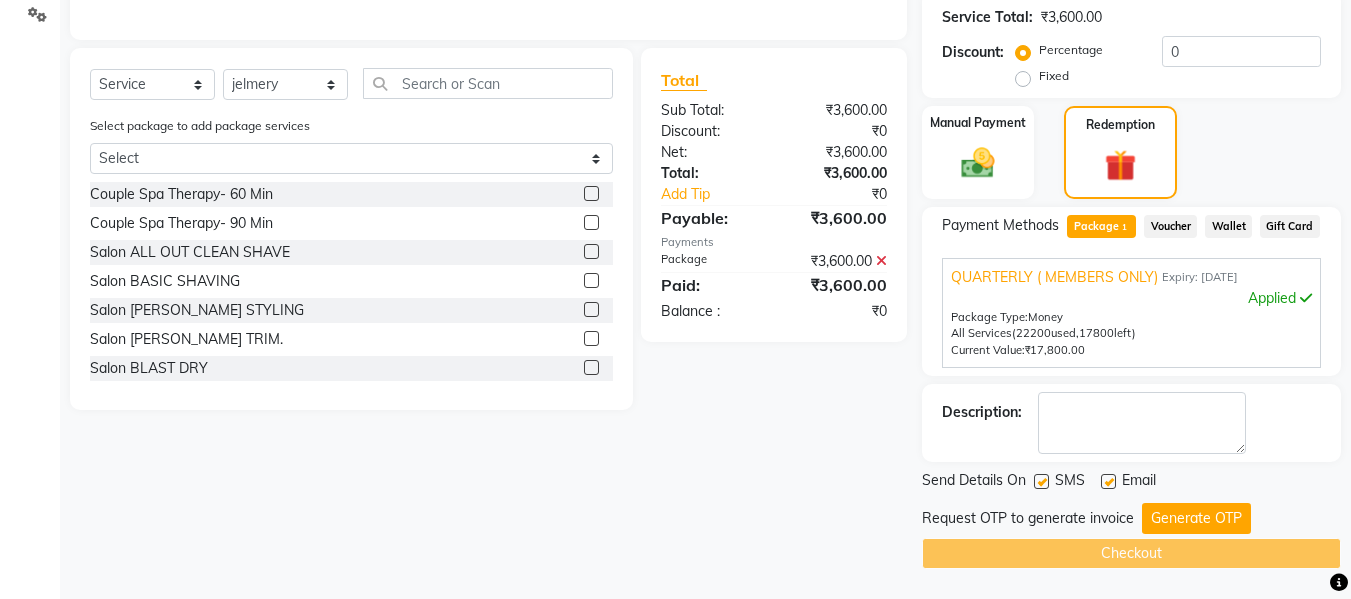 click 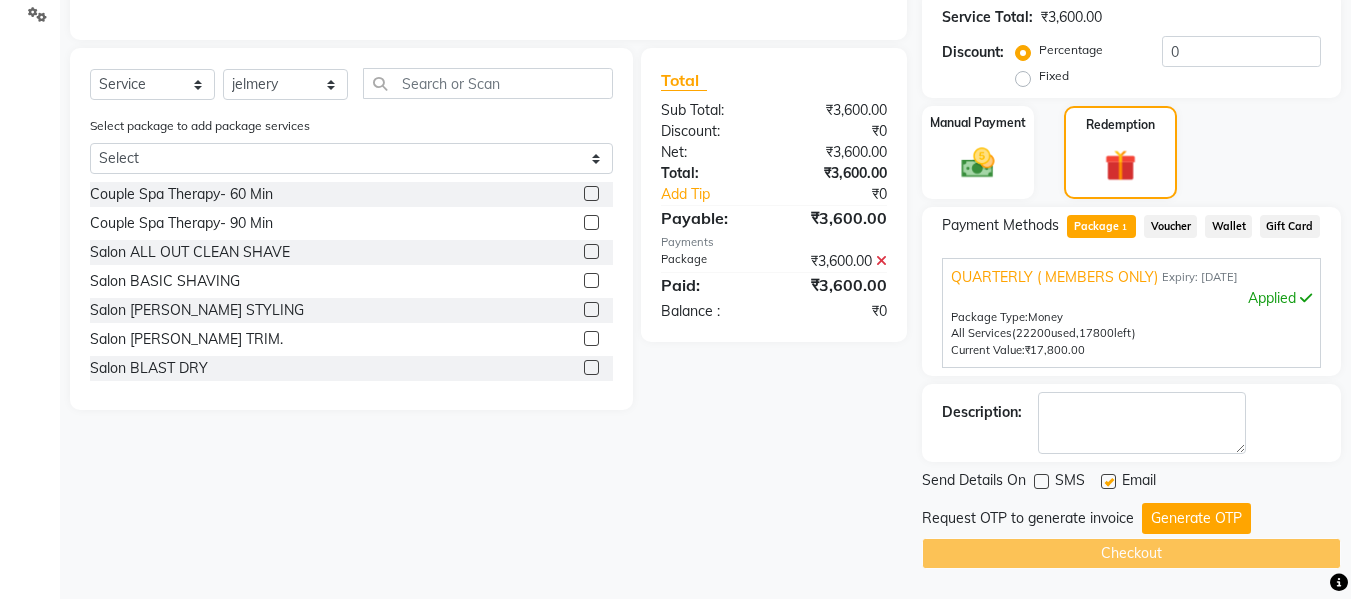 click 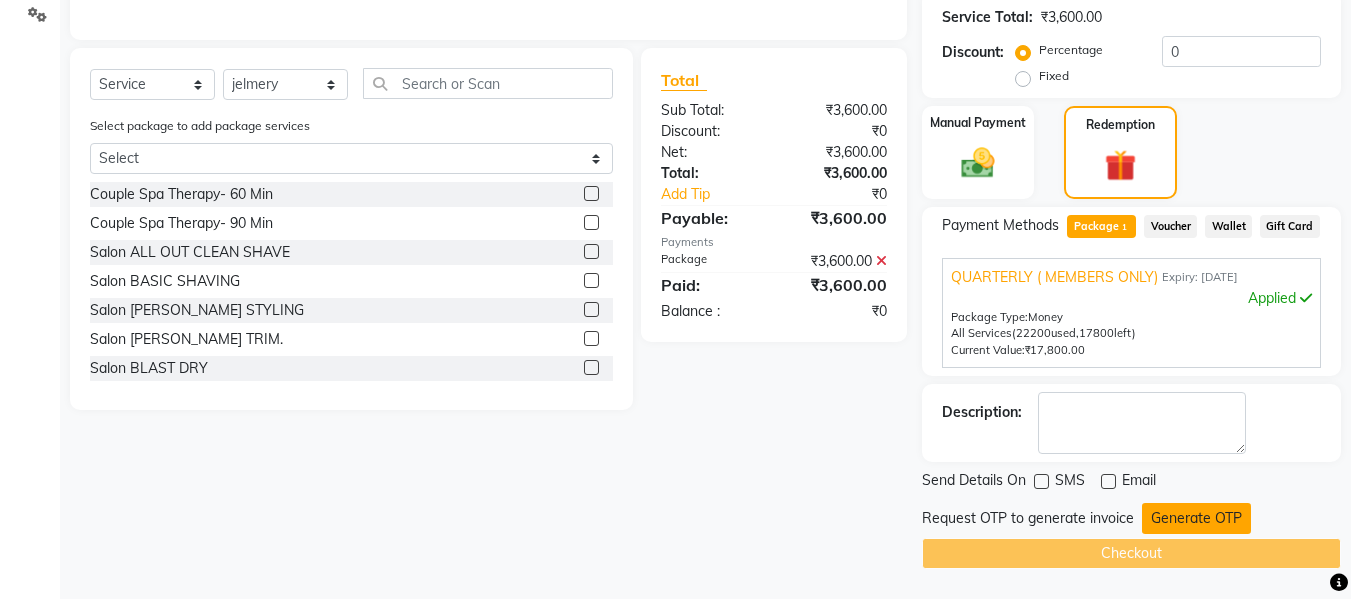 click on "Generate OTP" 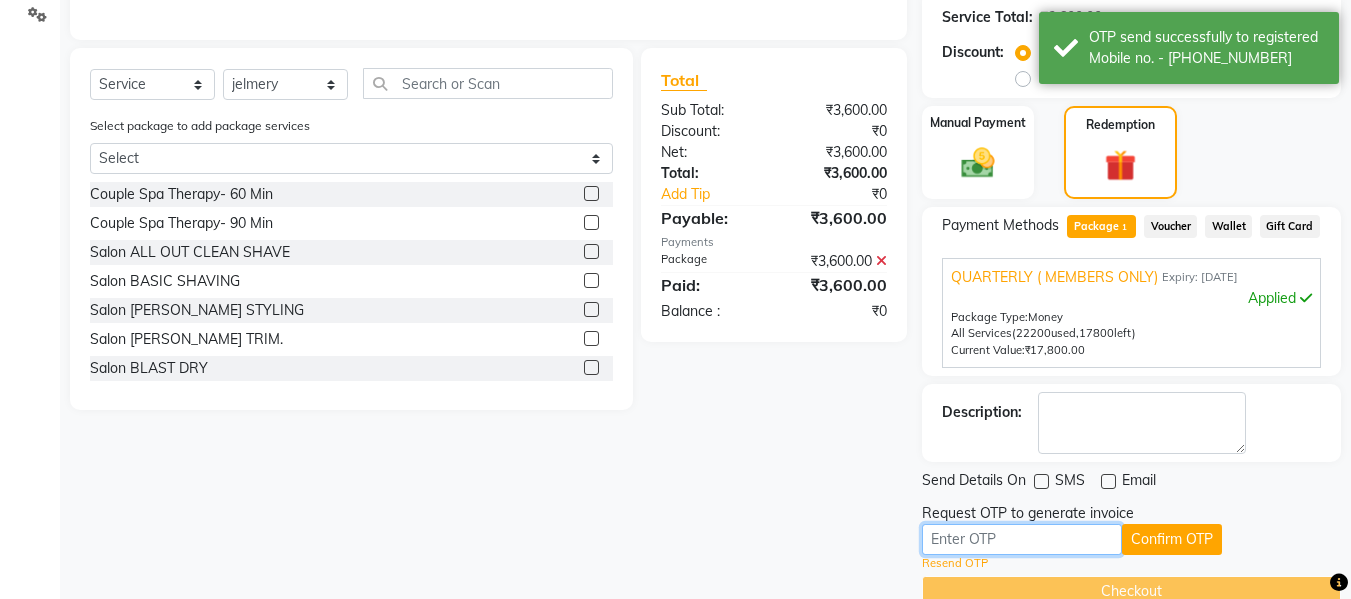 click at bounding box center [1022, 539] 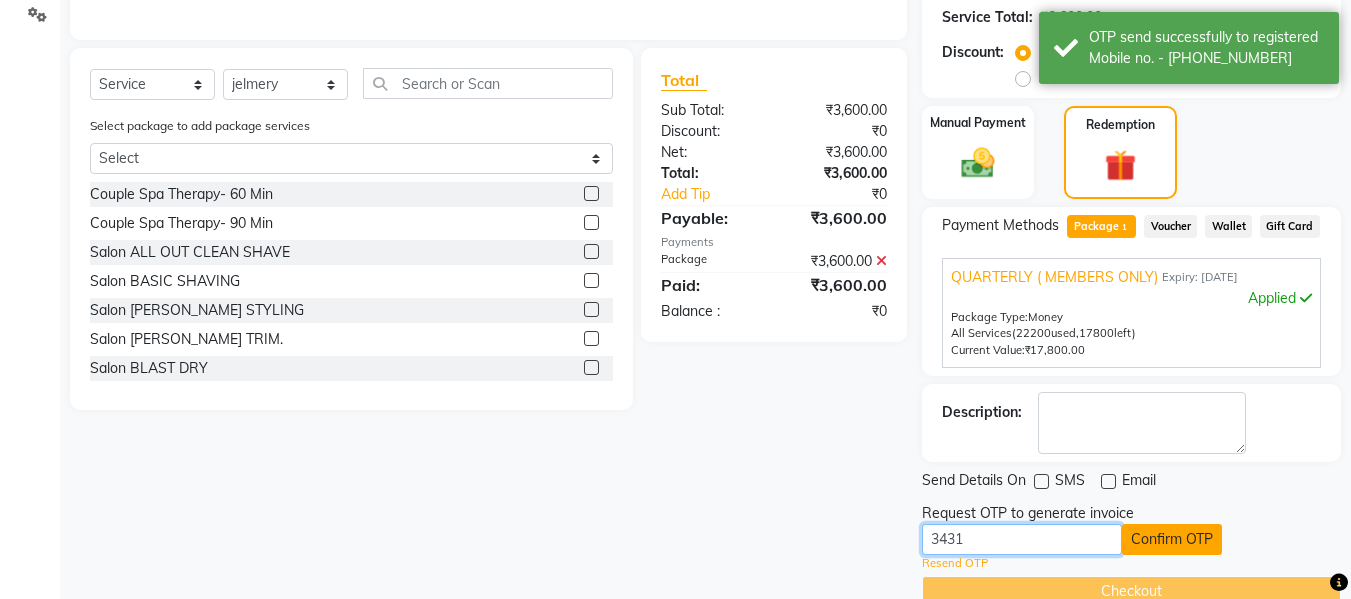 type on "3431" 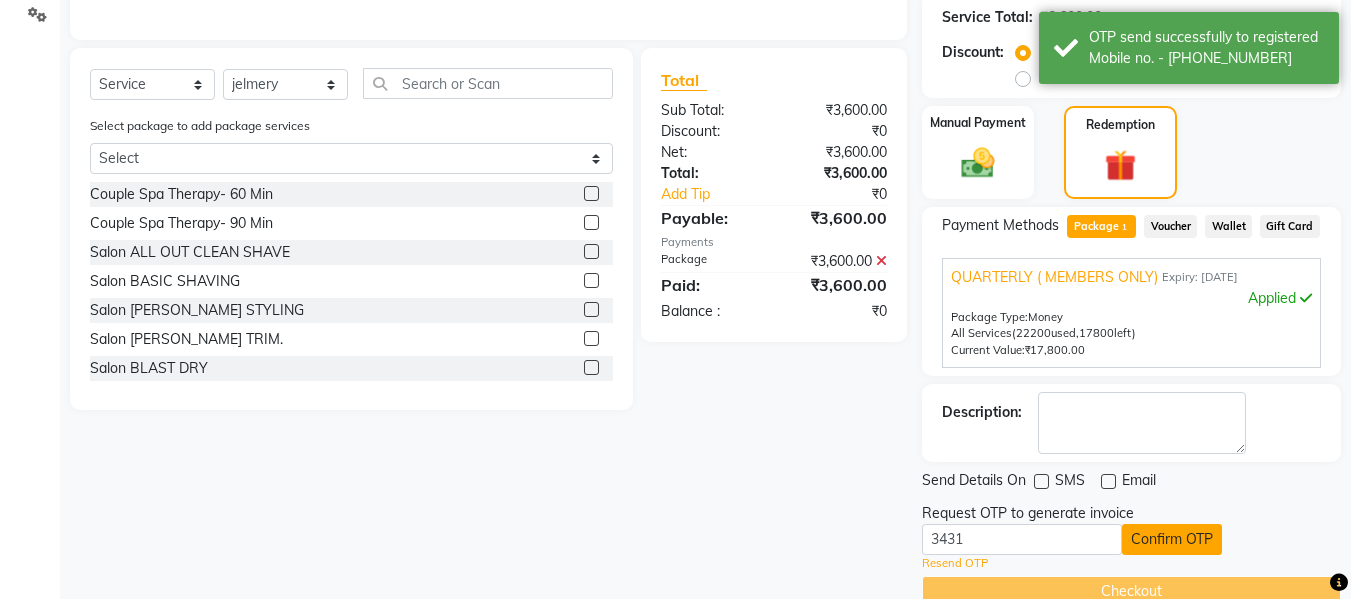 click on "Confirm OTP" 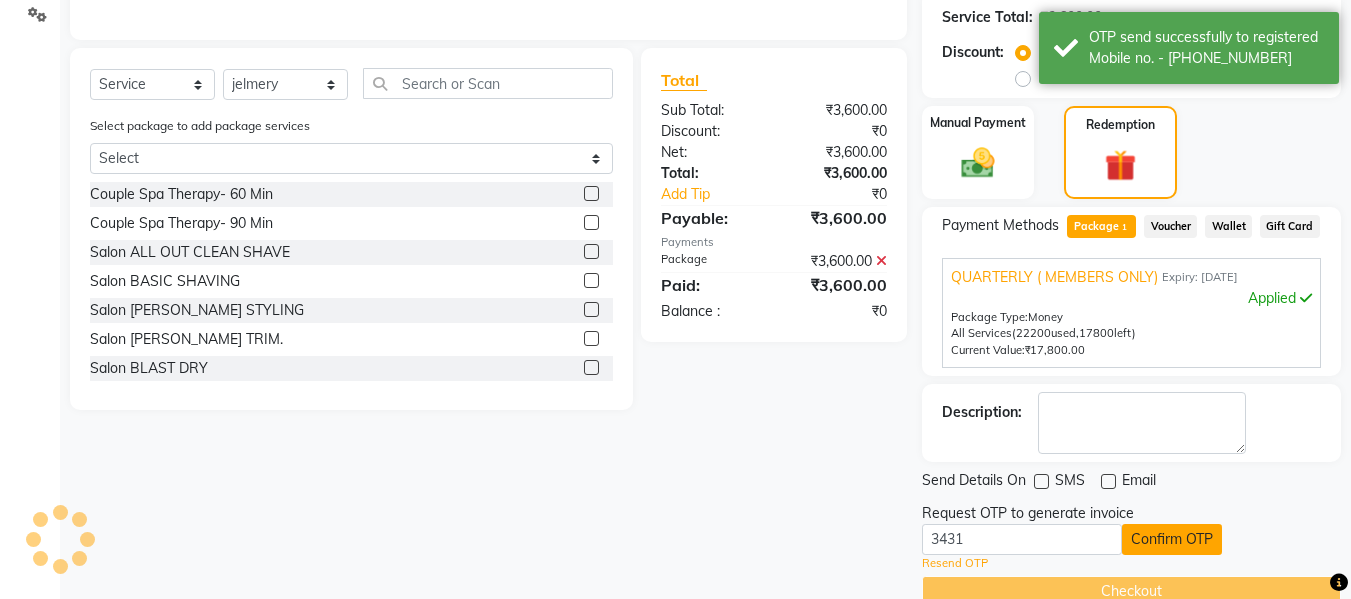 scroll, scrollTop: 389, scrollLeft: 0, axis: vertical 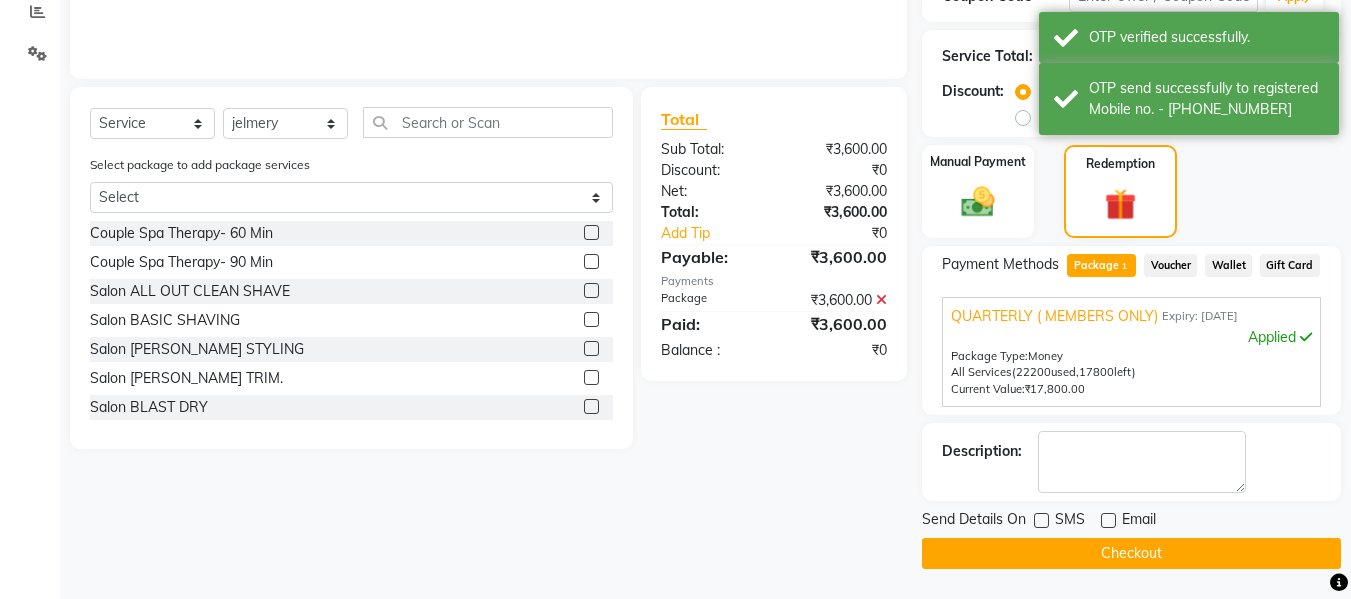 click on "Checkout" 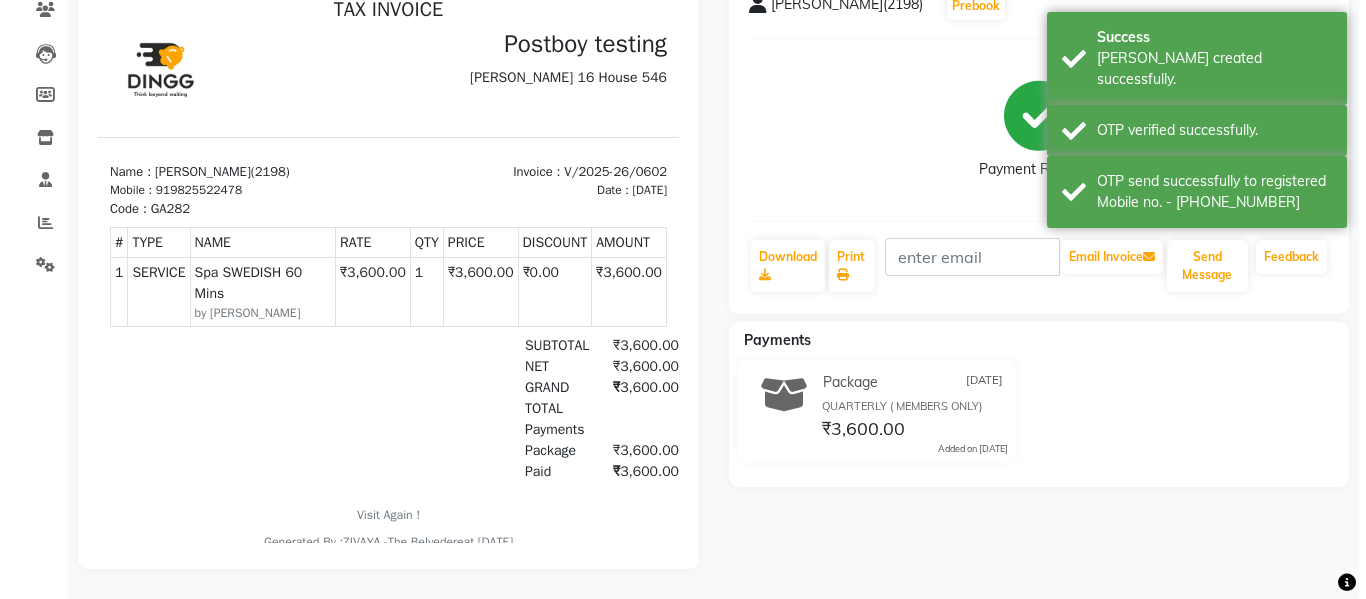 scroll, scrollTop: 0, scrollLeft: 0, axis: both 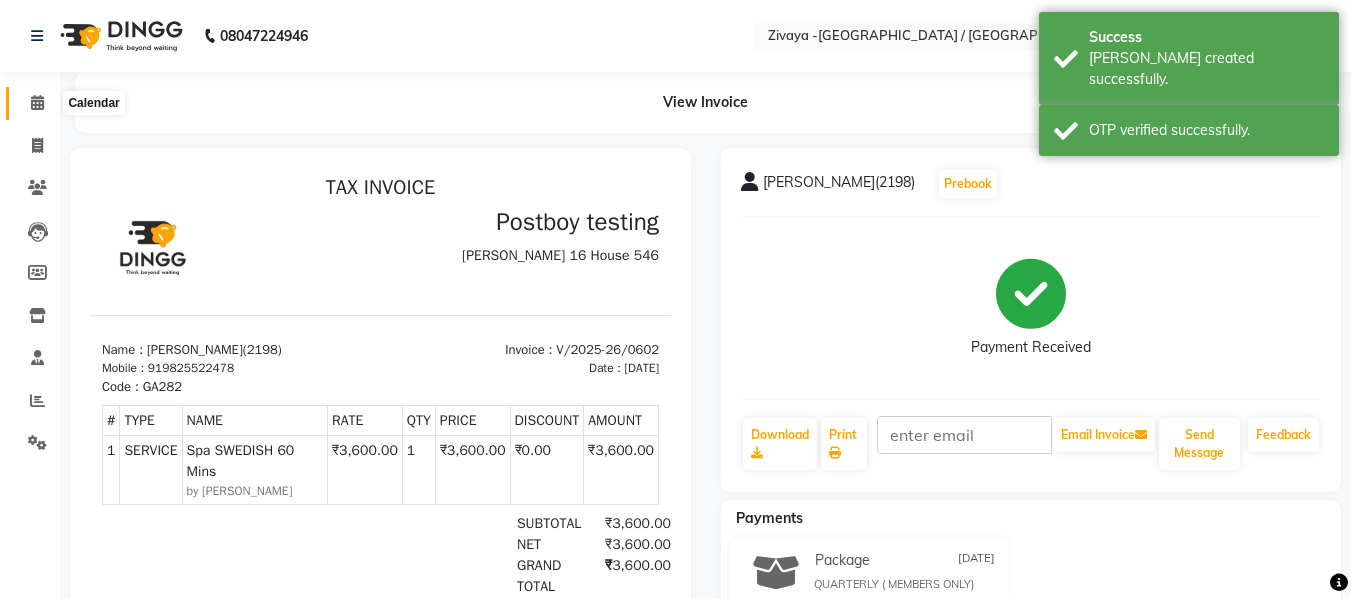 click 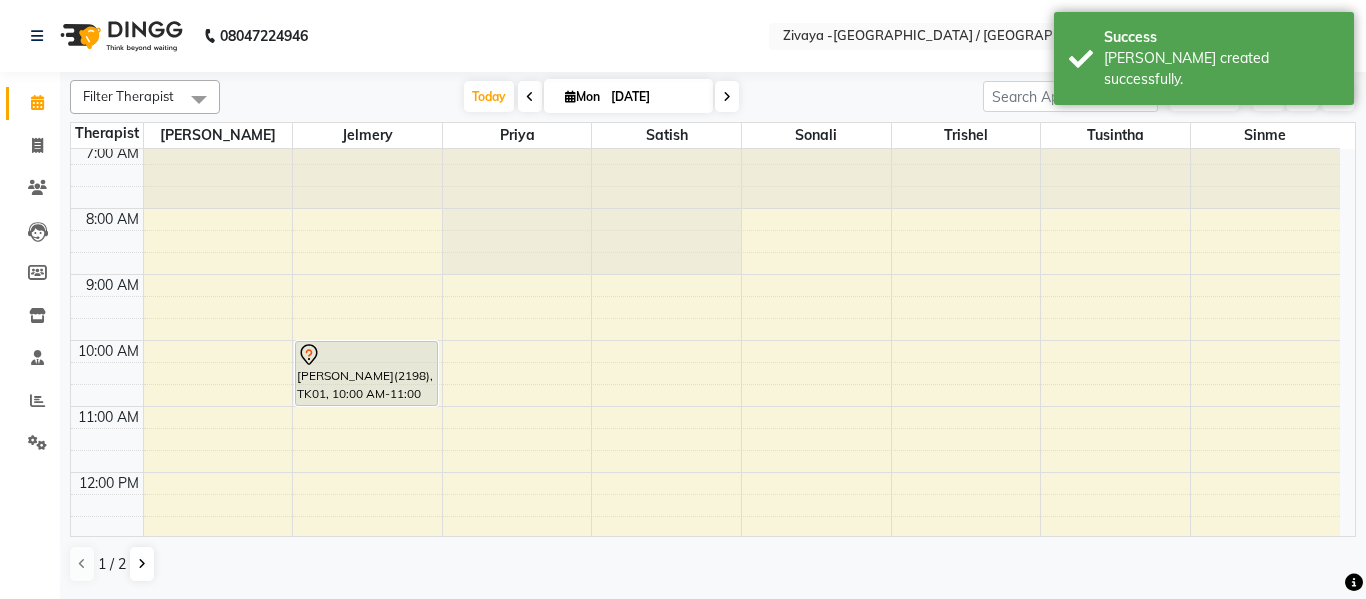 scroll, scrollTop: 0, scrollLeft: 0, axis: both 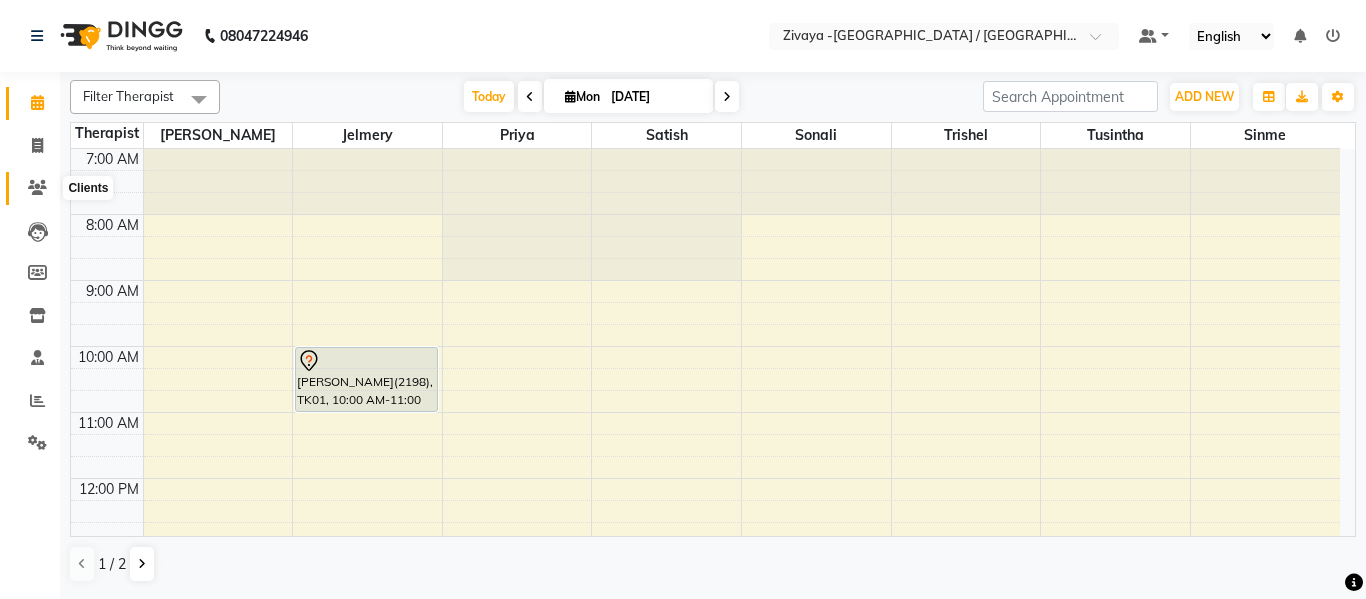 click 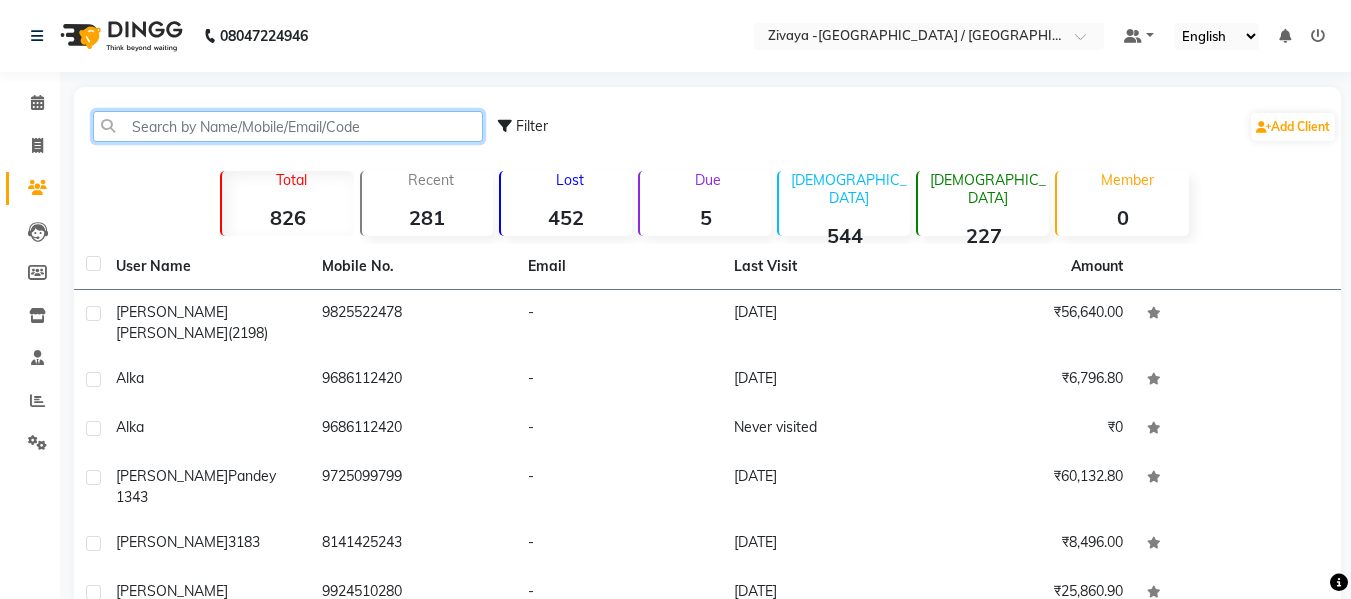 click 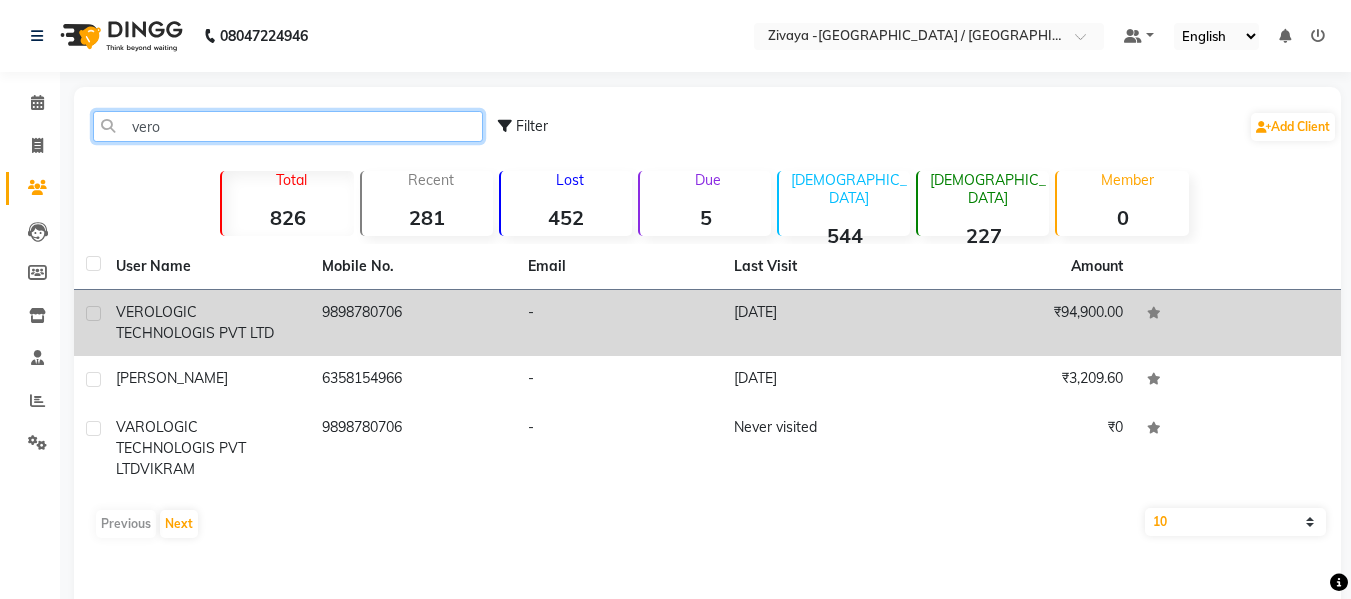 type on "vero" 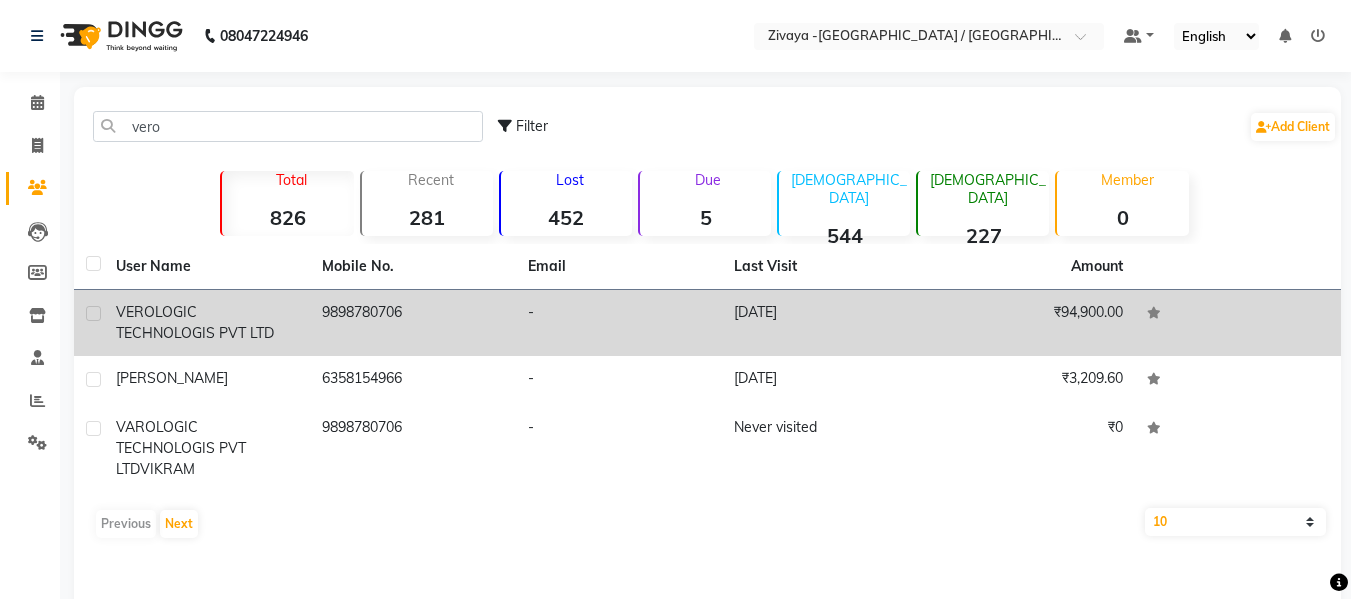 click on "VEROLOGIC TECHNOLOGIS PVT LTD" 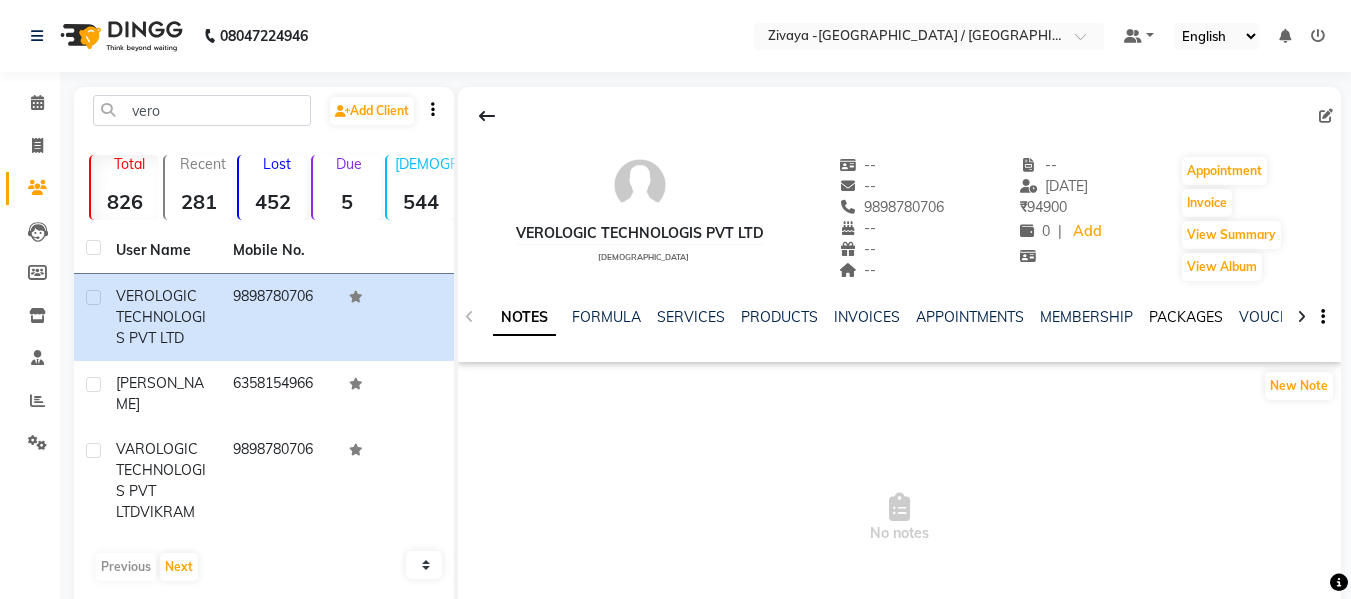click on "PACKAGES" 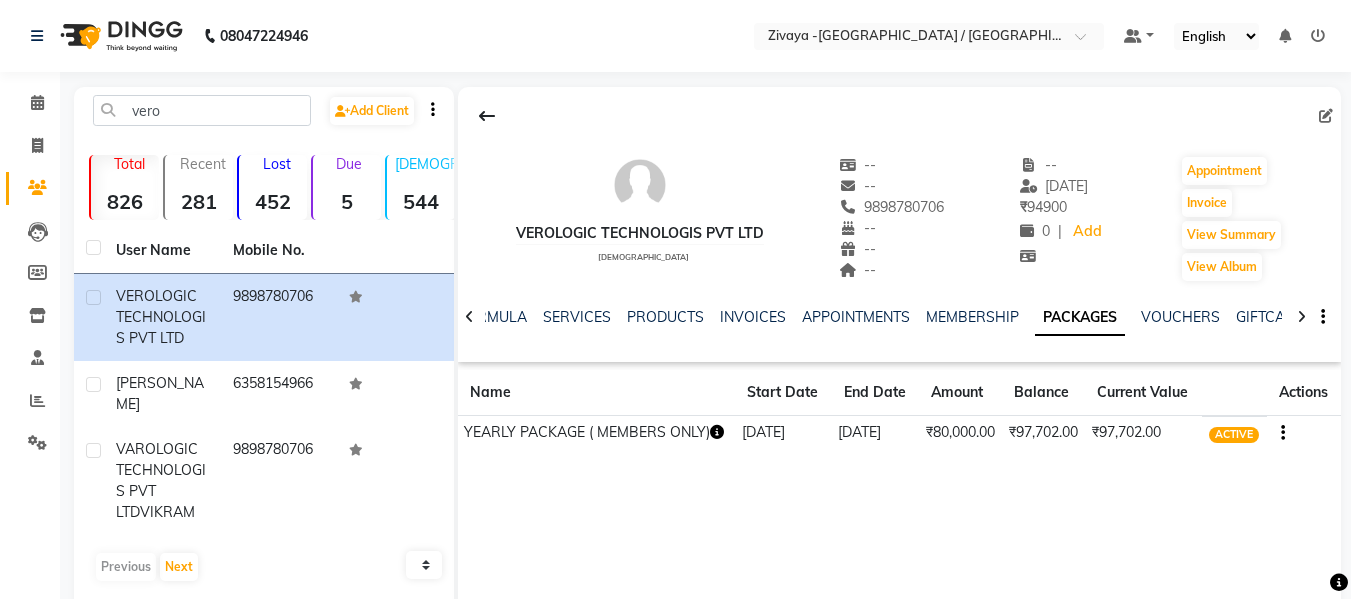 click 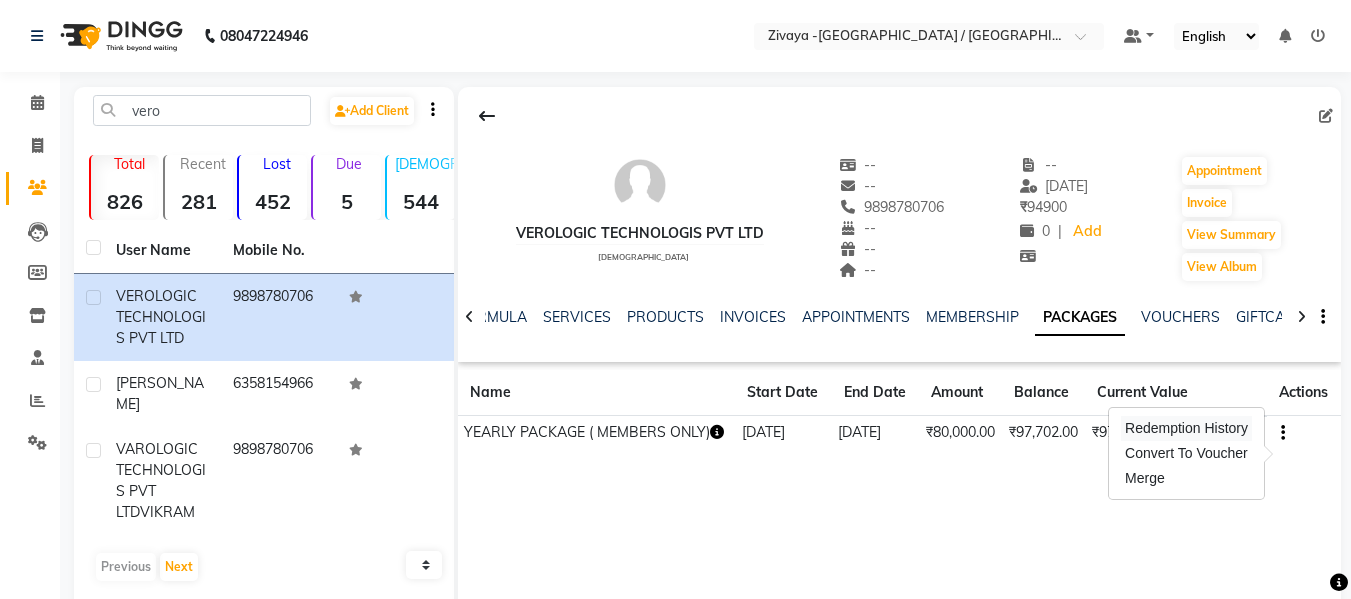 click on "Redemption History" at bounding box center [1186, 428] 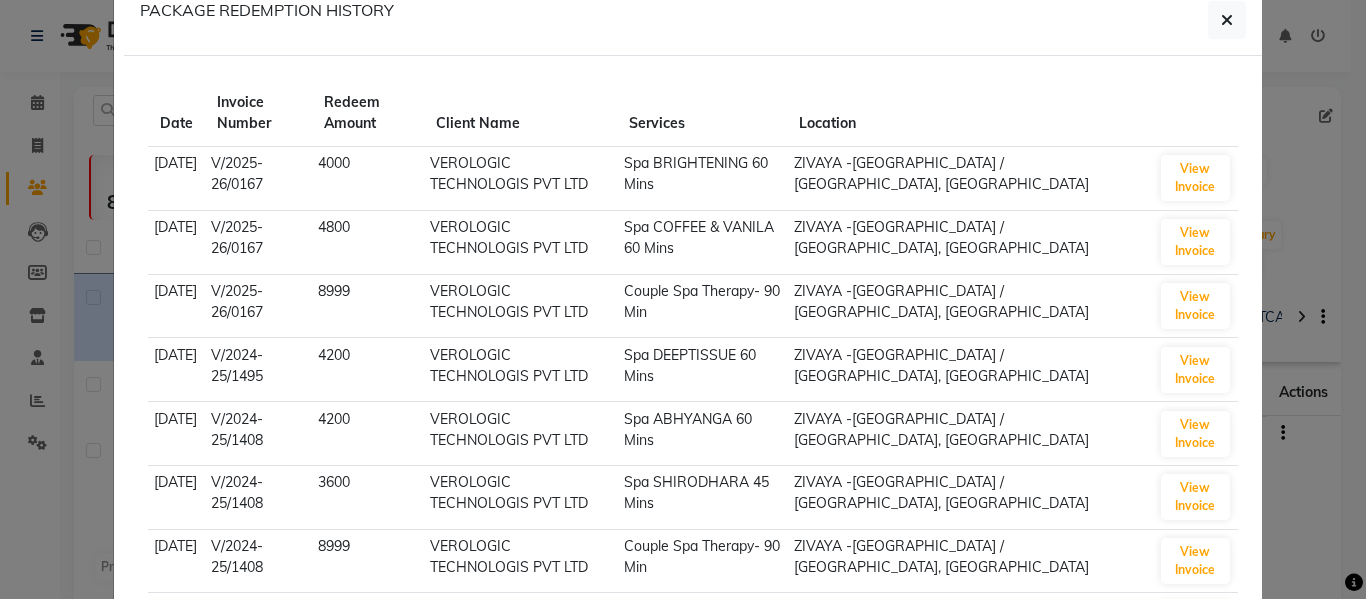 scroll, scrollTop: 0, scrollLeft: 0, axis: both 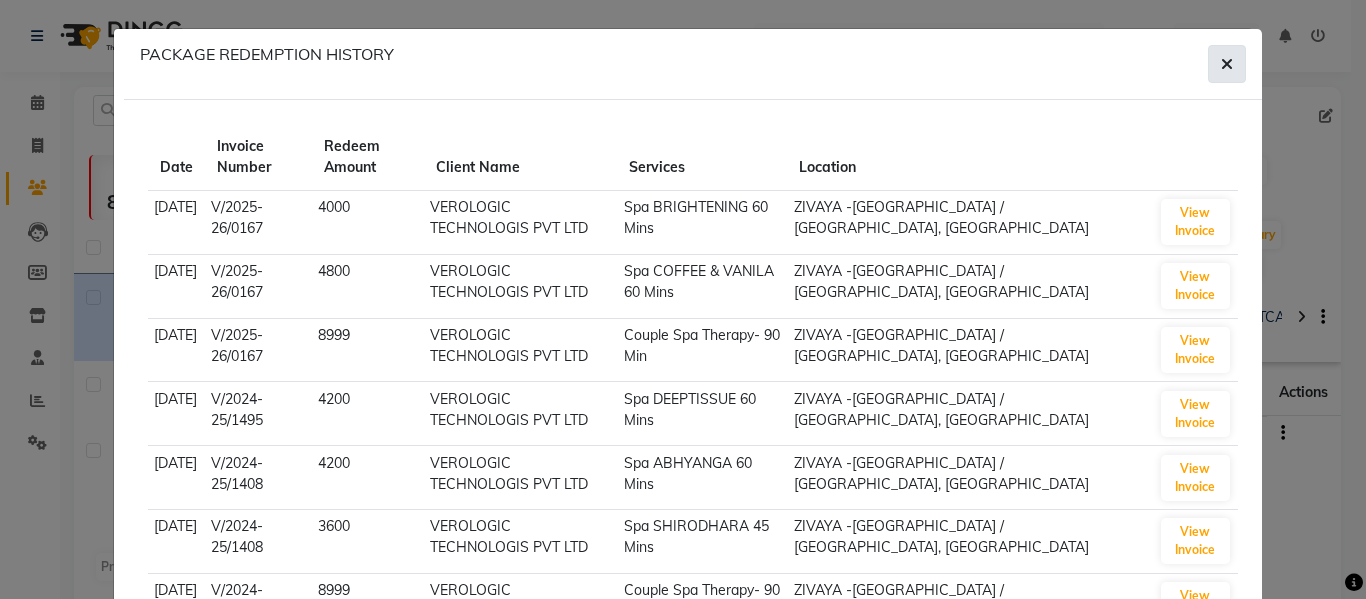 click 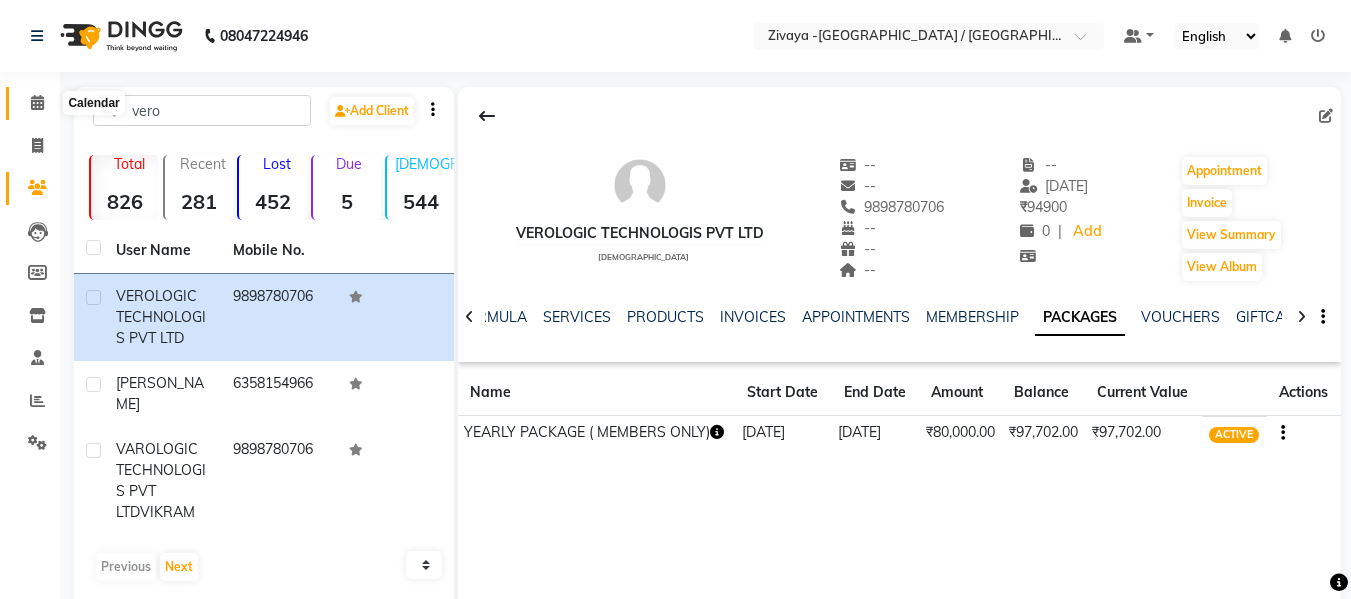 click 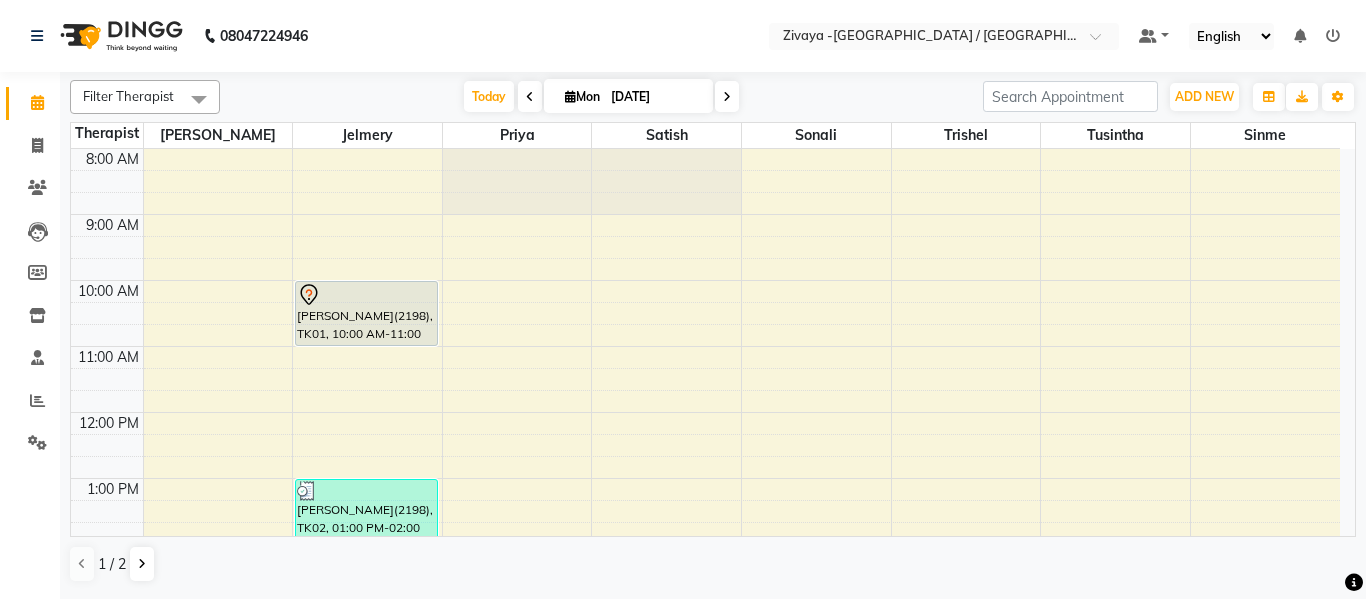 scroll, scrollTop: 100, scrollLeft: 0, axis: vertical 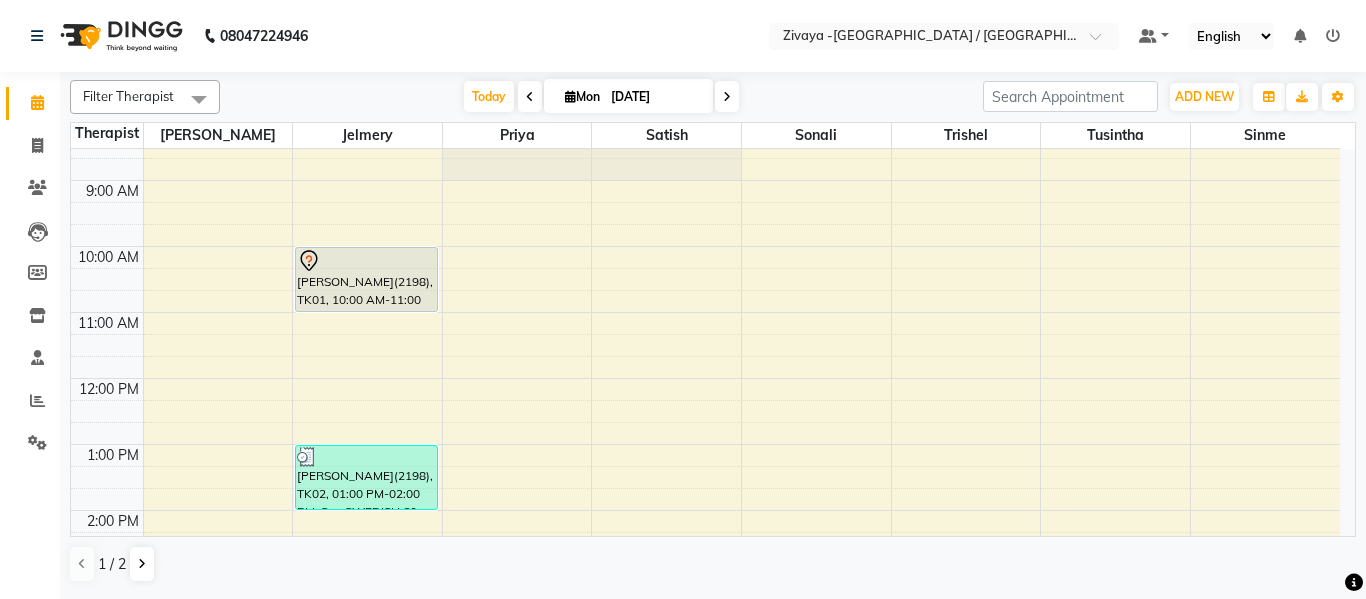 click at bounding box center (727, 97) 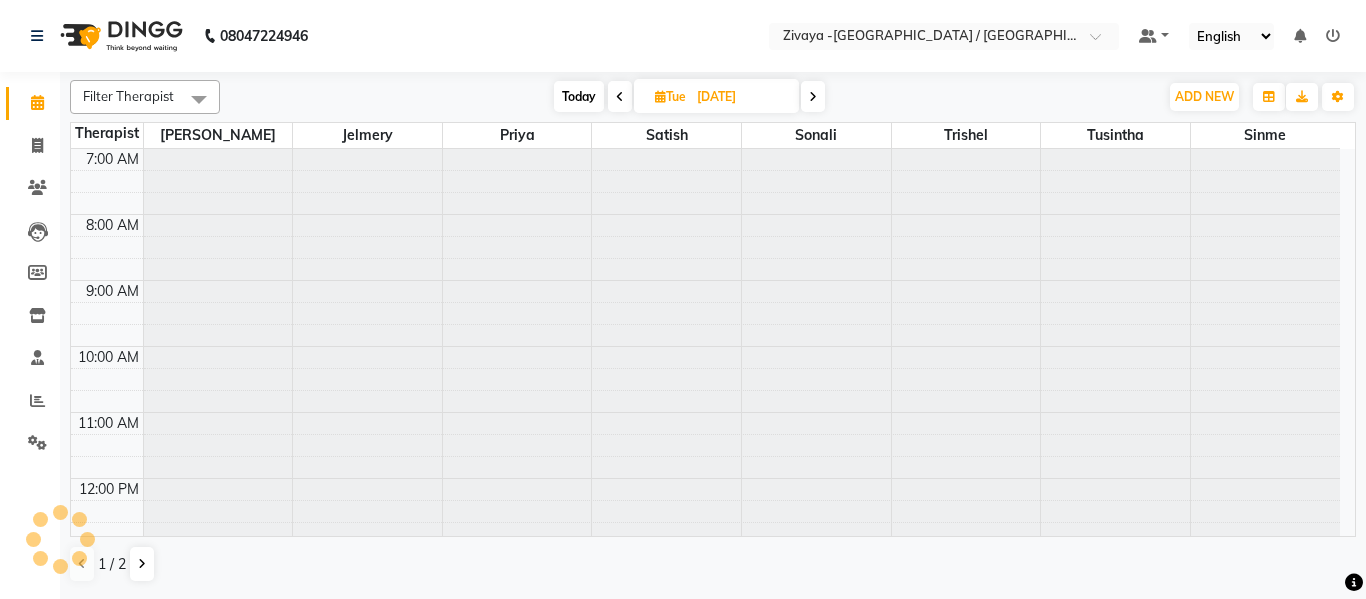 scroll, scrollTop: 668, scrollLeft: 0, axis: vertical 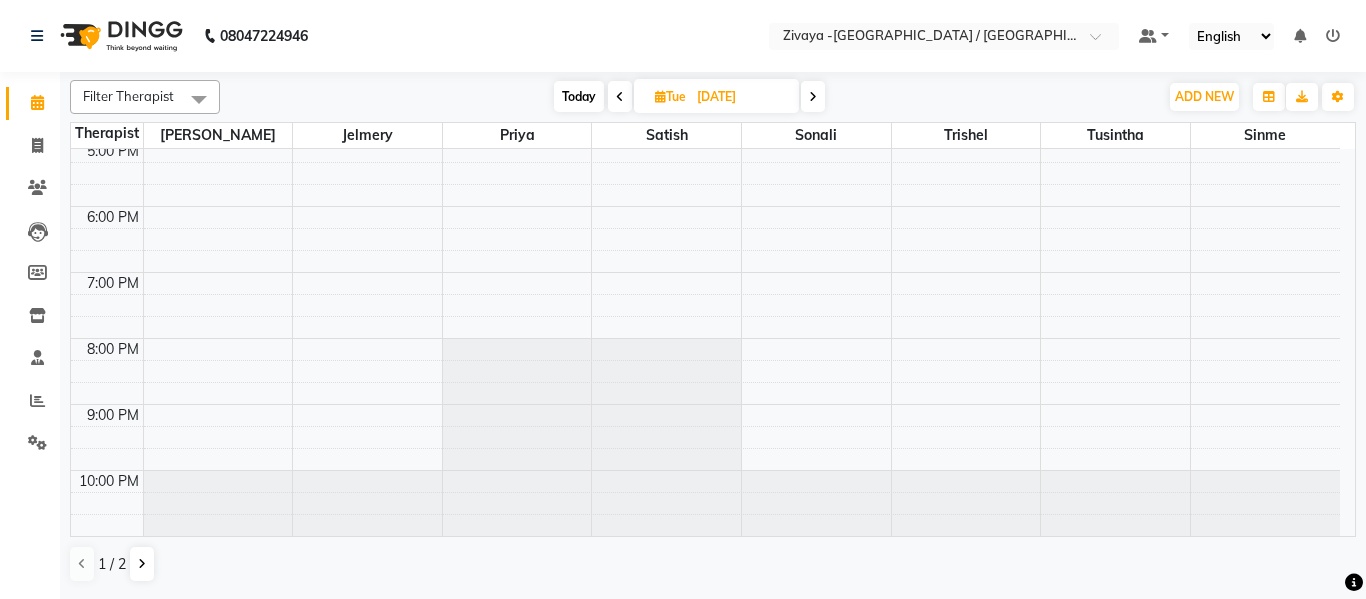 click at bounding box center (367, 503) 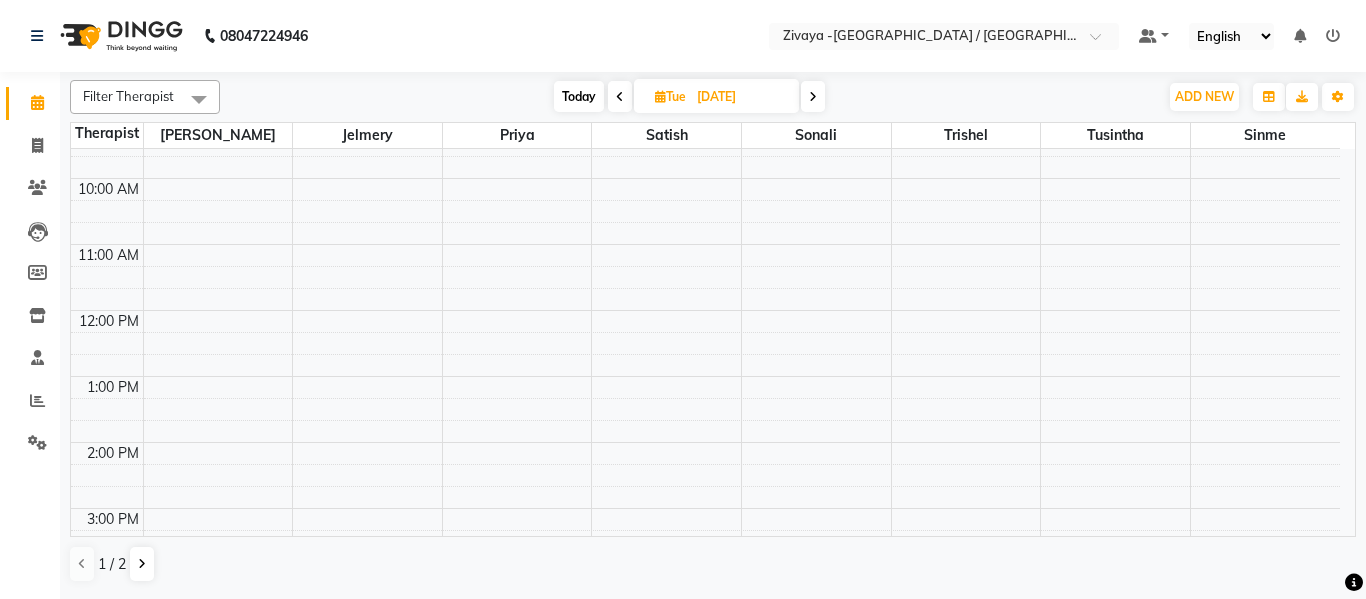 scroll, scrollTop: 0, scrollLeft: 0, axis: both 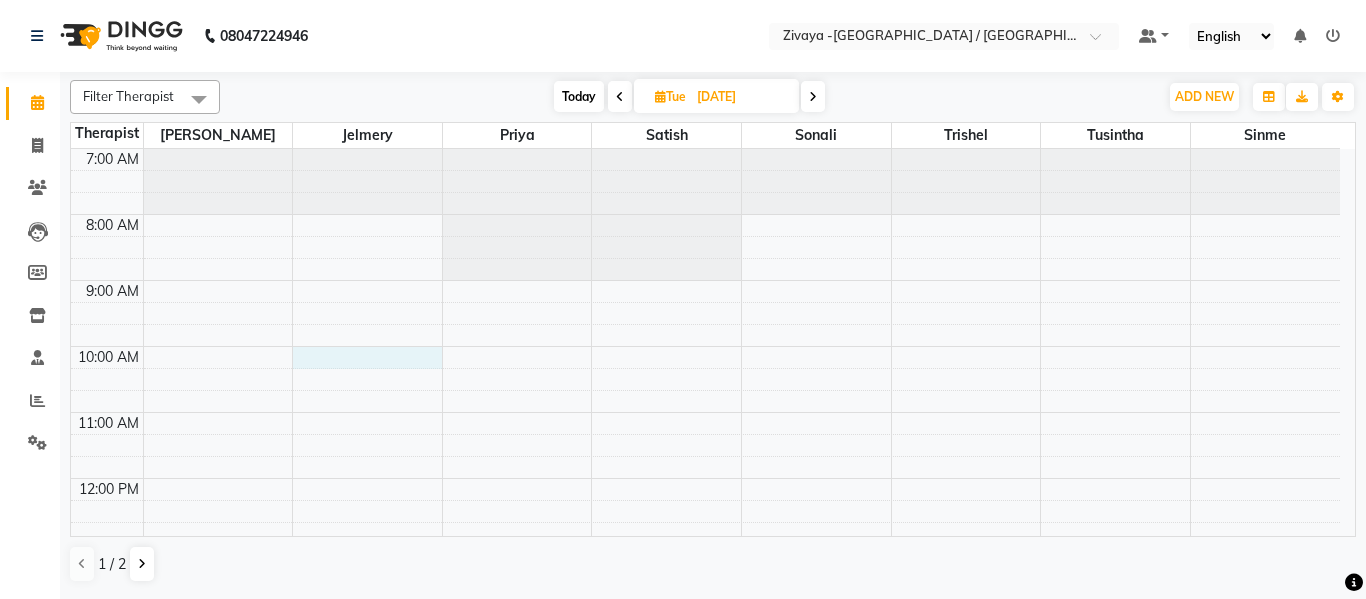 click on "7:00 AM 8:00 AM 9:00 AM 10:00 AM 11:00 AM 12:00 PM 1:00 PM 2:00 PM 3:00 PM 4:00 PM 5:00 PM 6:00 PM 7:00 PM 8:00 PM 9:00 PM 10:00 PM" at bounding box center (705, 676) 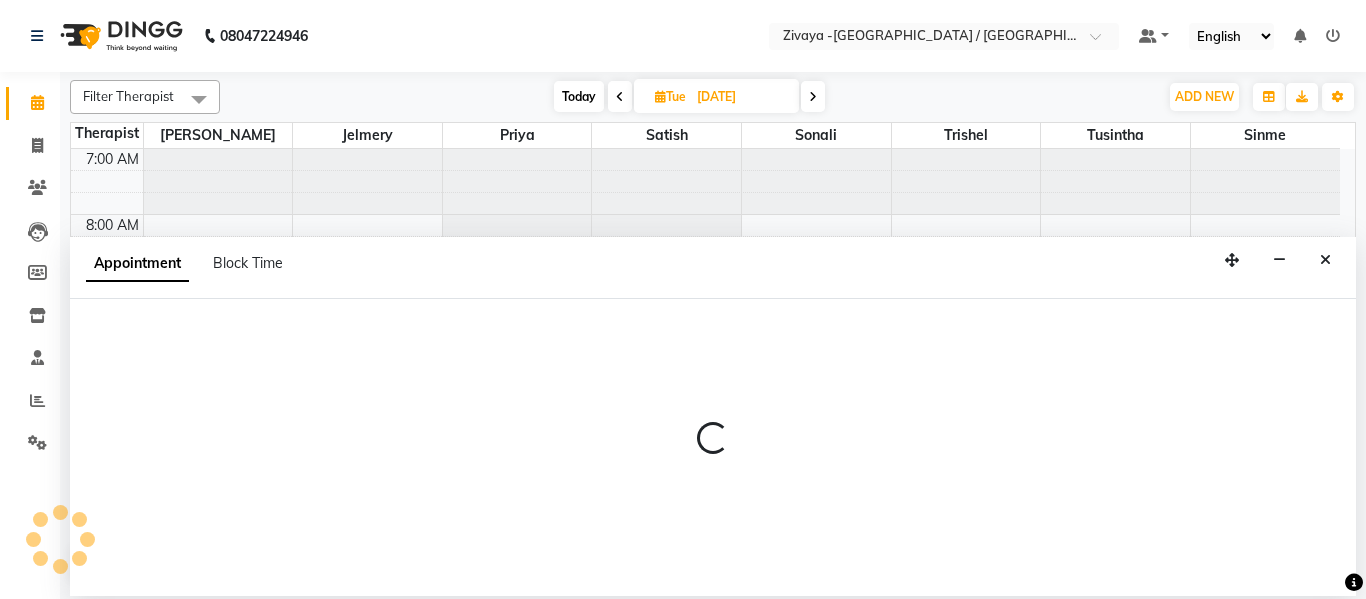 select on "83043" 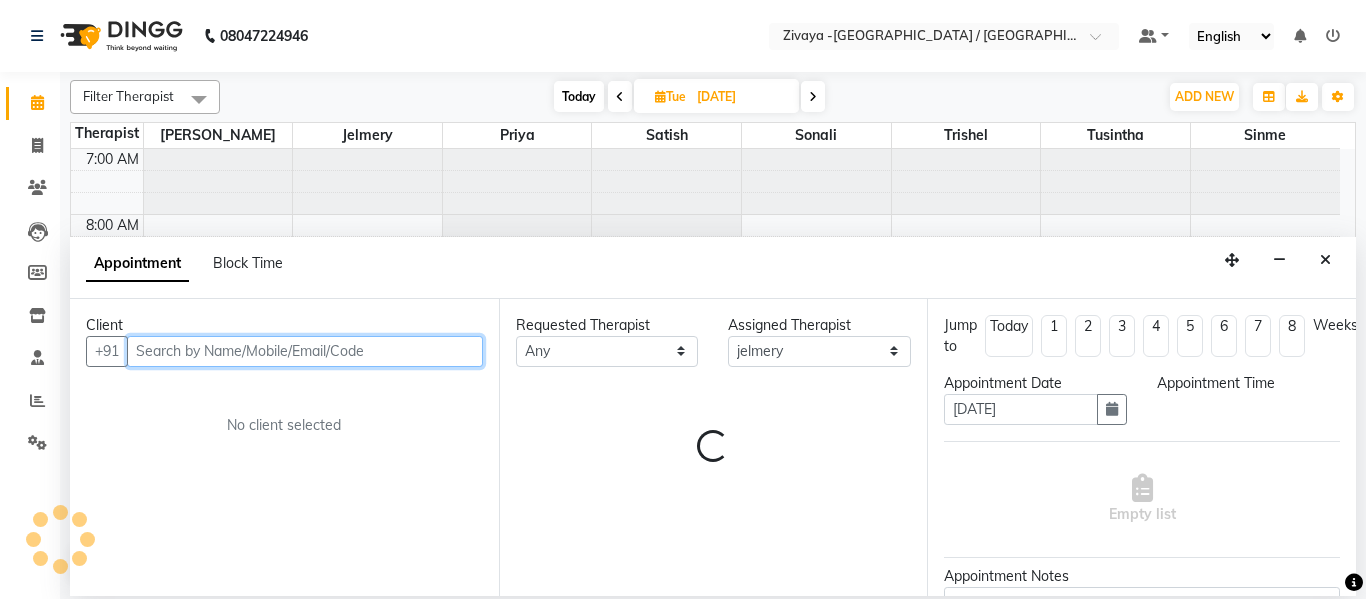 select on "600" 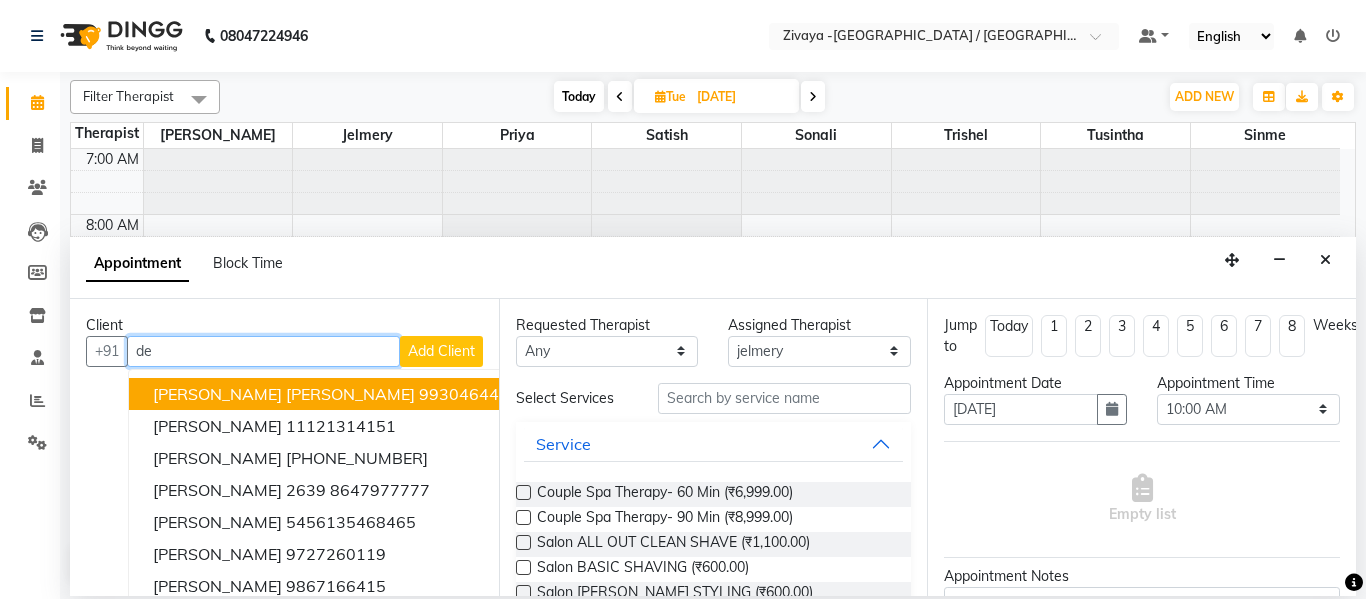 type on "d" 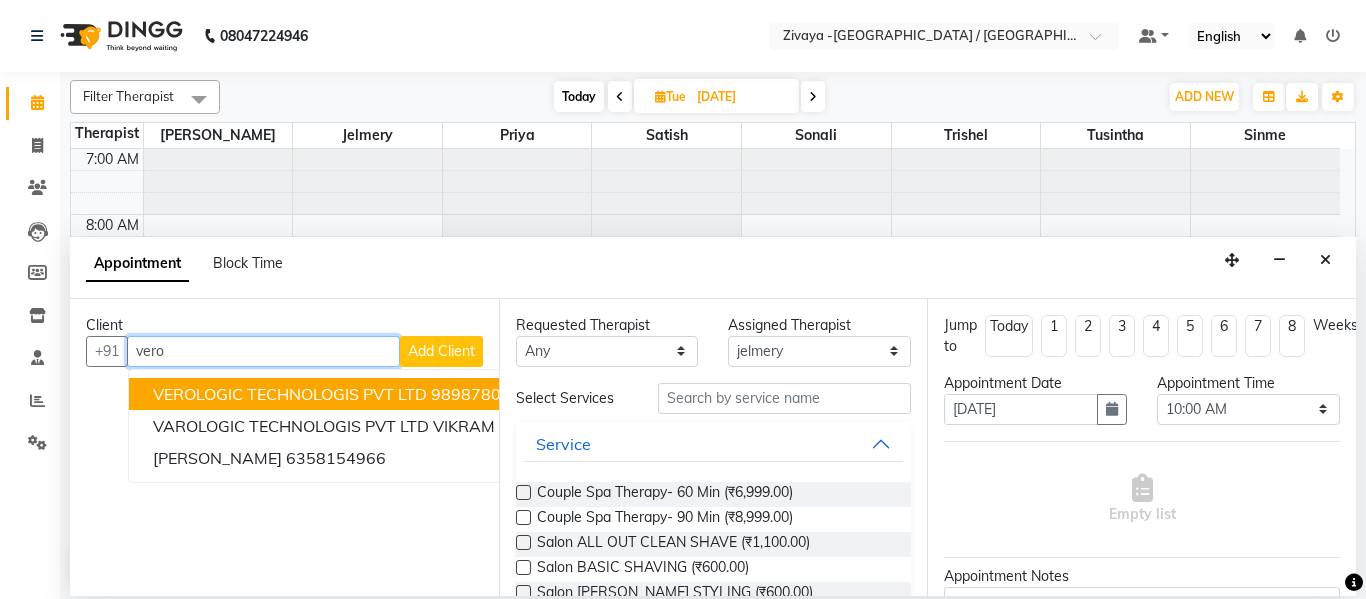 click on "VEROLOGIC TECHNOLOGIS PVT LTD" at bounding box center (290, 394) 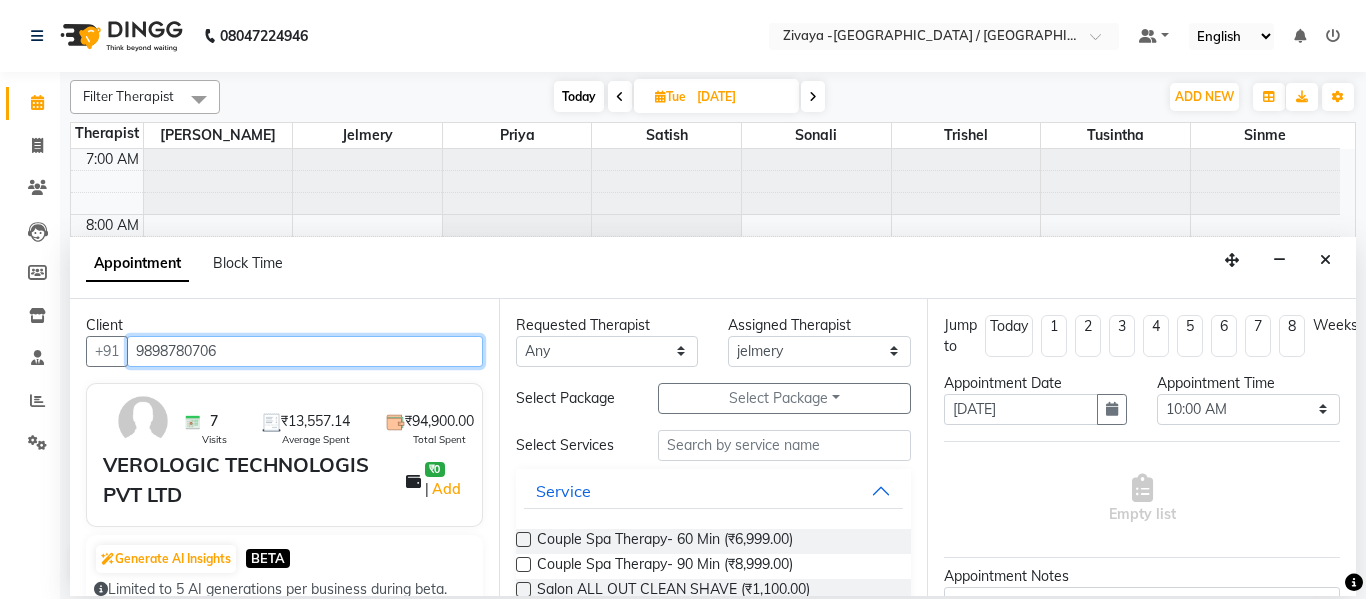 type on "9898780706" 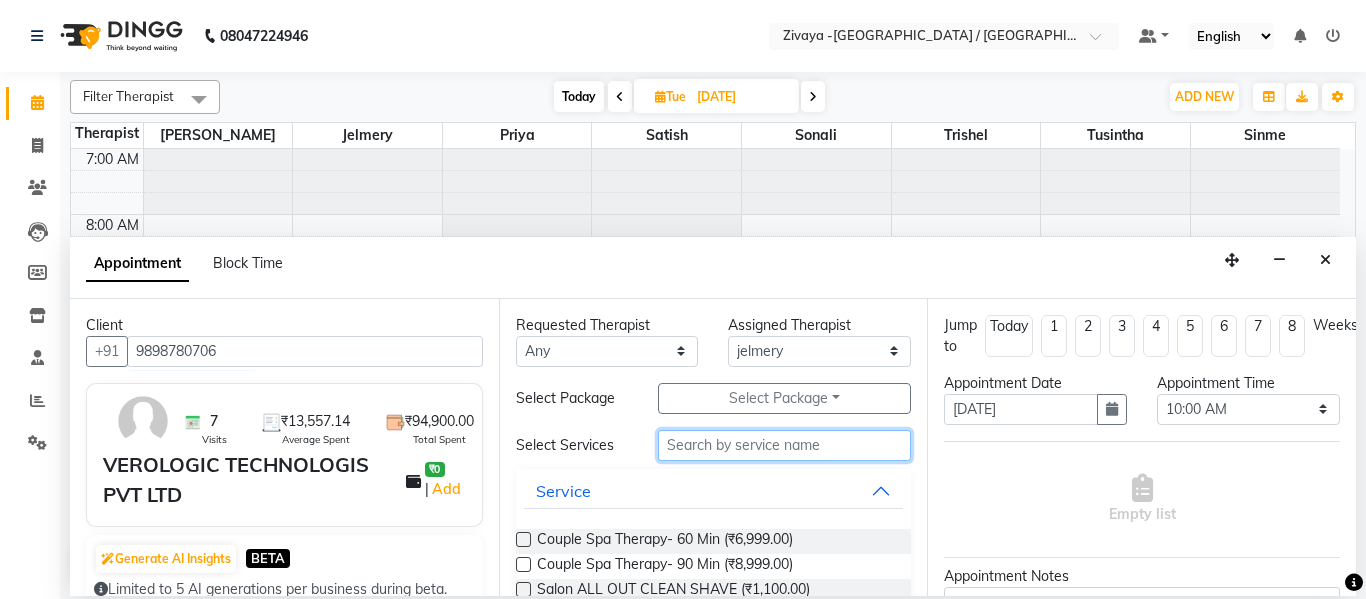 click at bounding box center (785, 445) 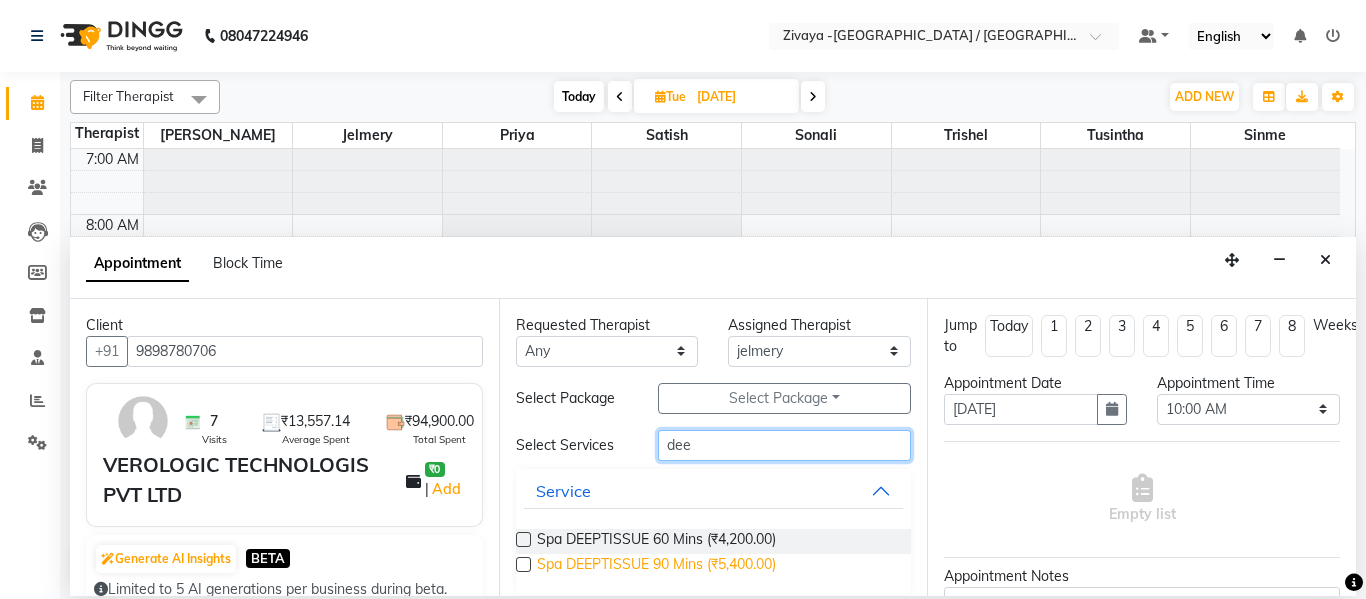 type on "dee" 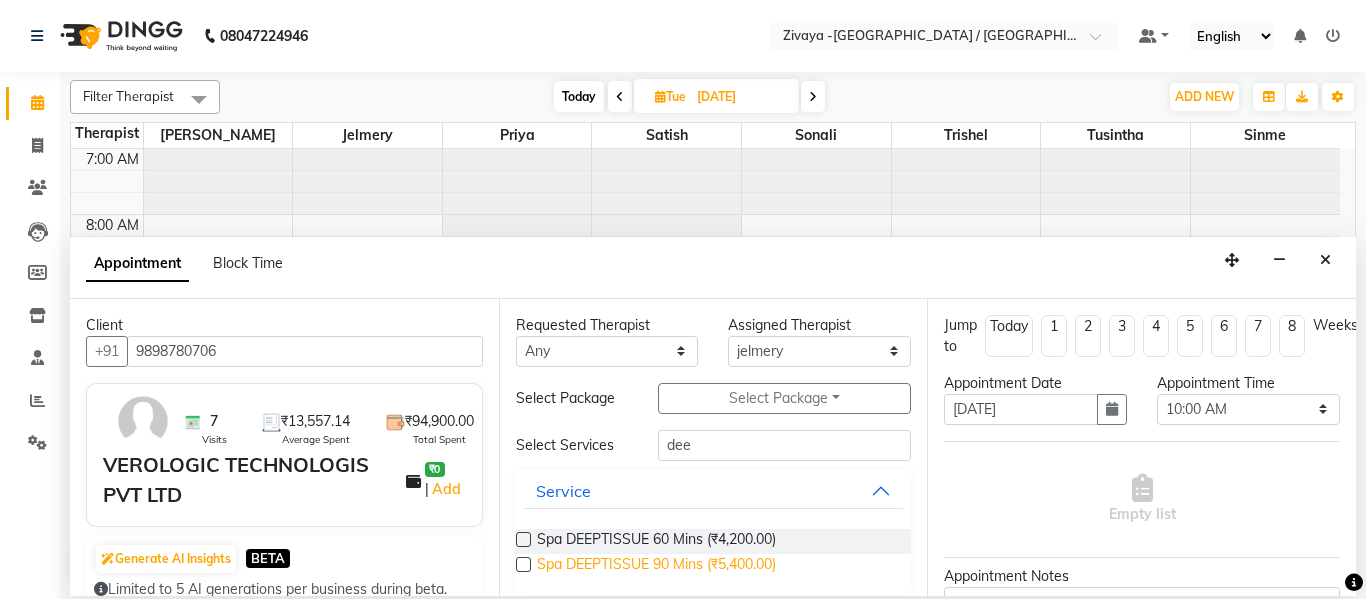 click on "Spa DEEPTISSUE 90 Mins (₹5,400.00)" at bounding box center [656, 566] 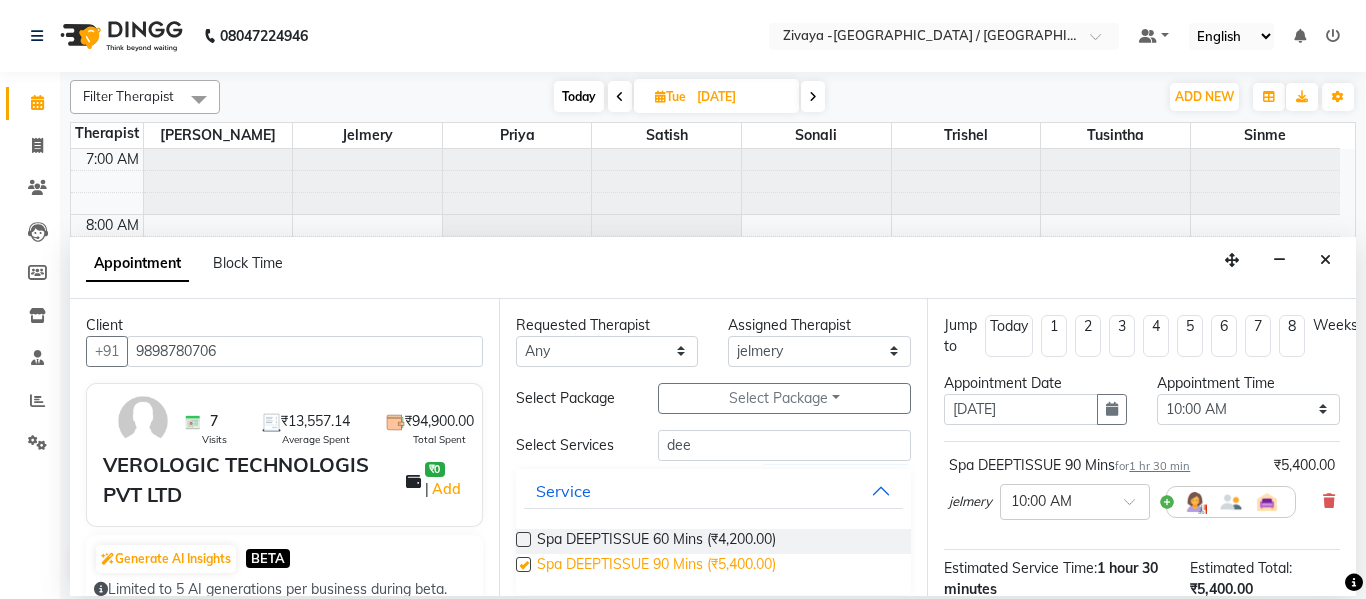checkbox on "false" 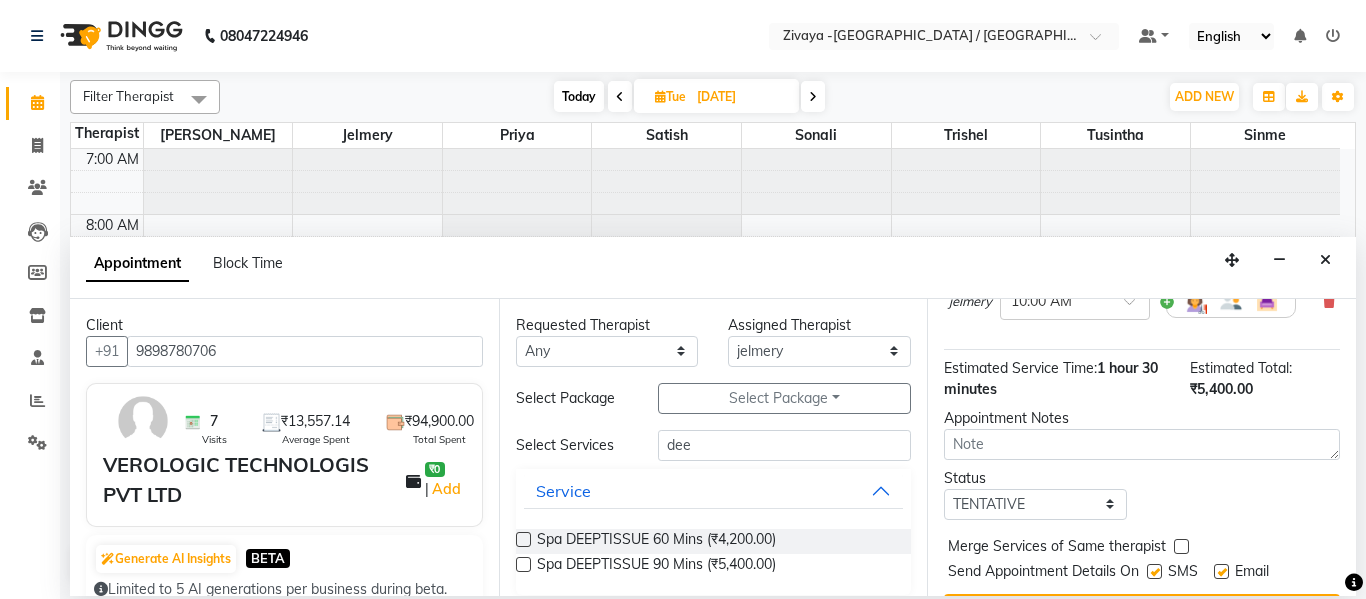 scroll, scrollTop: 265, scrollLeft: 0, axis: vertical 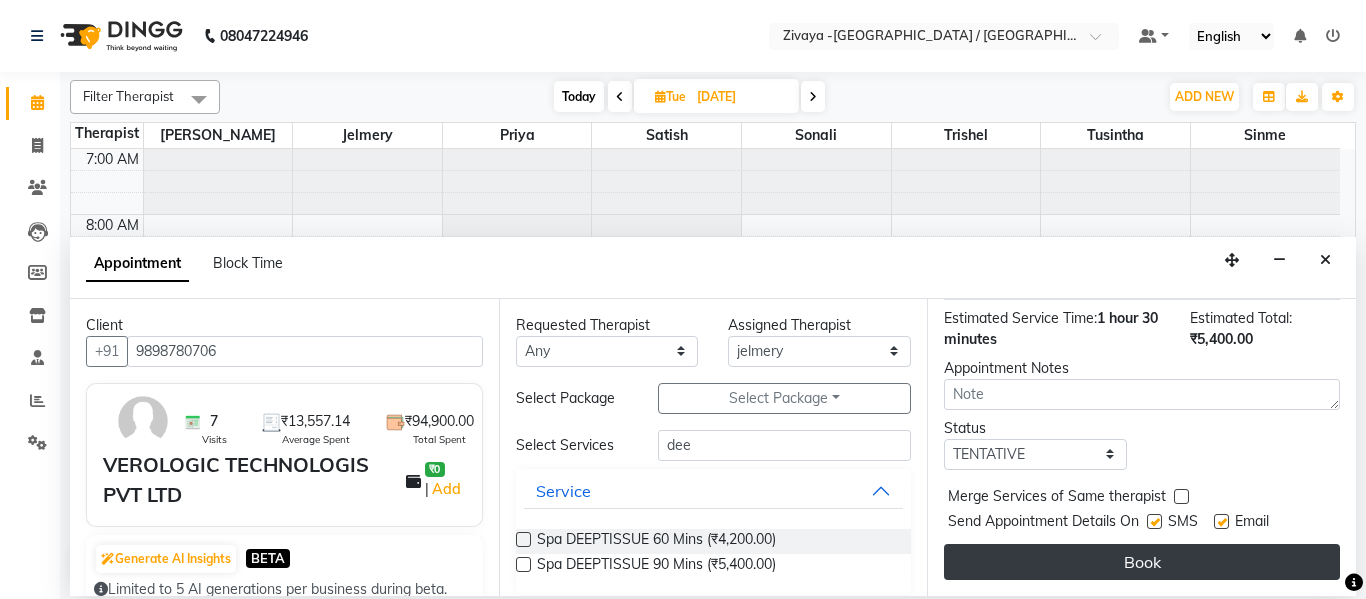 click on "Book" at bounding box center (1142, 562) 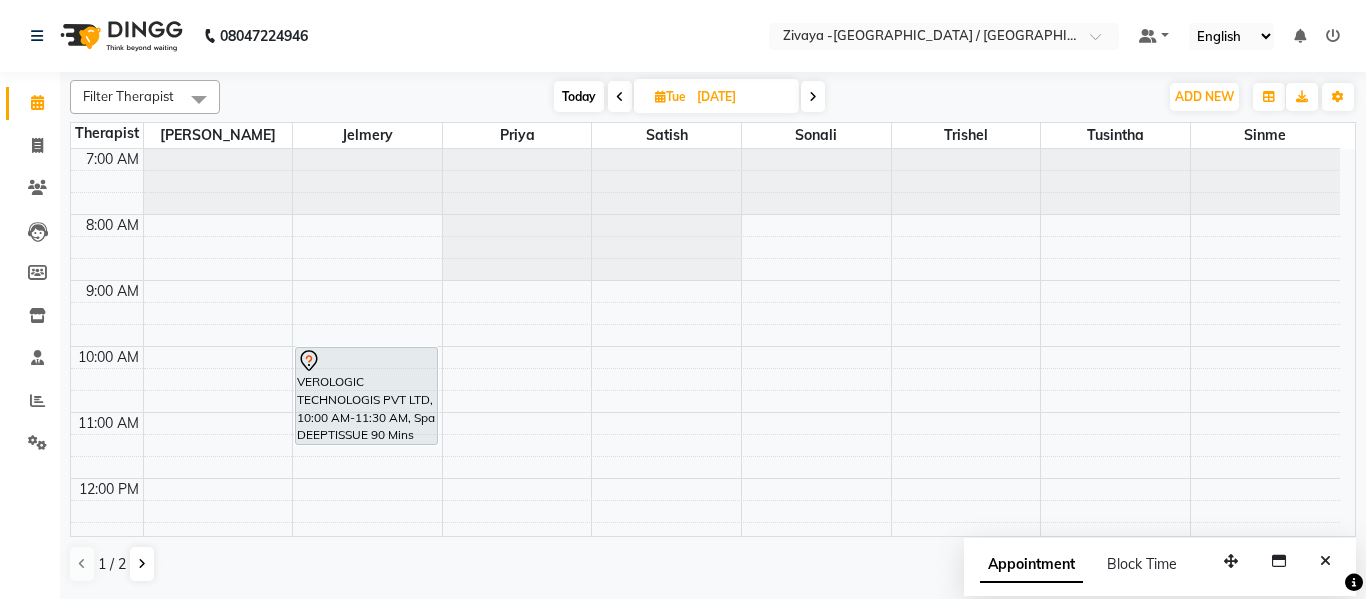 click on "7:00 AM 8:00 AM 9:00 AM 10:00 AM 11:00 AM 12:00 PM 1:00 PM 2:00 PM 3:00 PM 4:00 PM 5:00 PM 6:00 PM 7:00 PM 8:00 PM 9:00 PM 10:00 PM             VEROLOGIC TECHNOLOGIS PVT LTD, 10:00 AM-11:30 AM, Spa DEEPTISSUE 90 Mins" at bounding box center [705, 676] 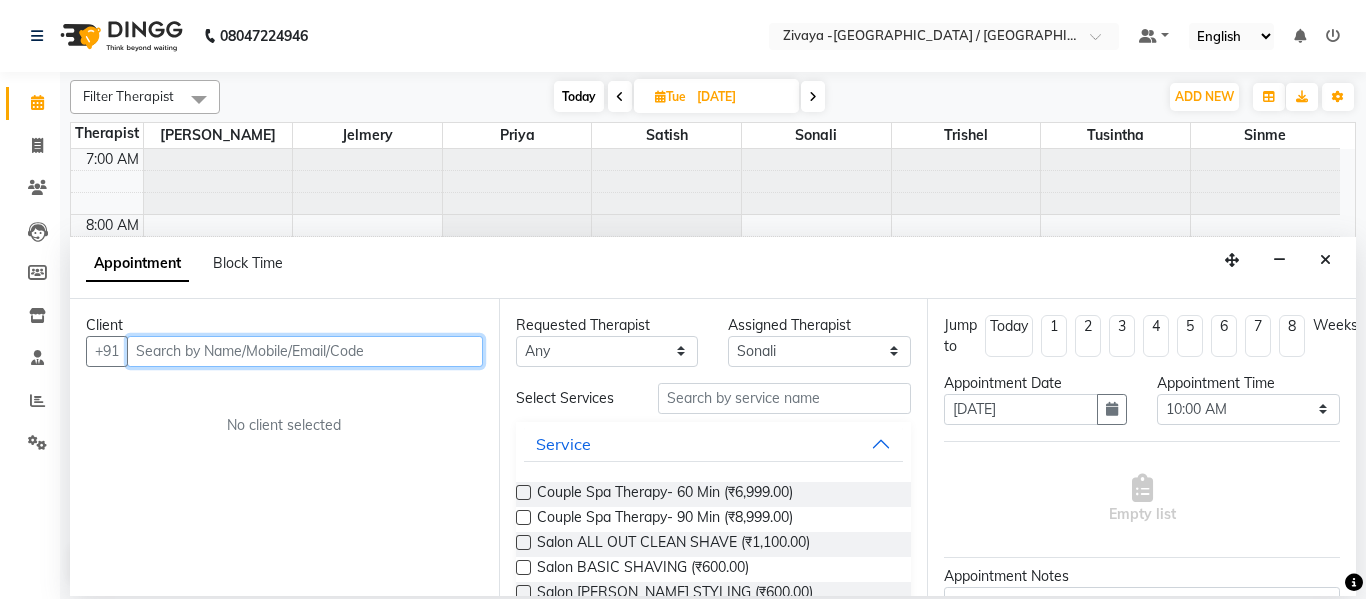 click at bounding box center [305, 351] 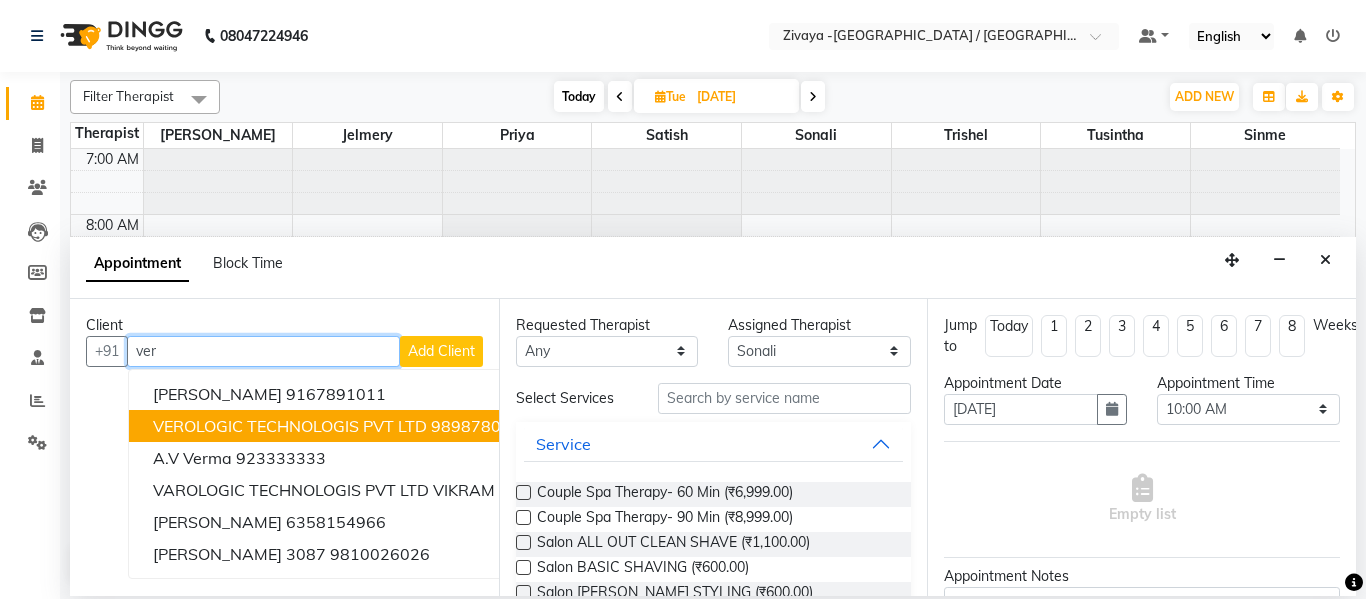 click on "VEROLOGIC TECHNOLOGIS PVT LTD" at bounding box center [290, 426] 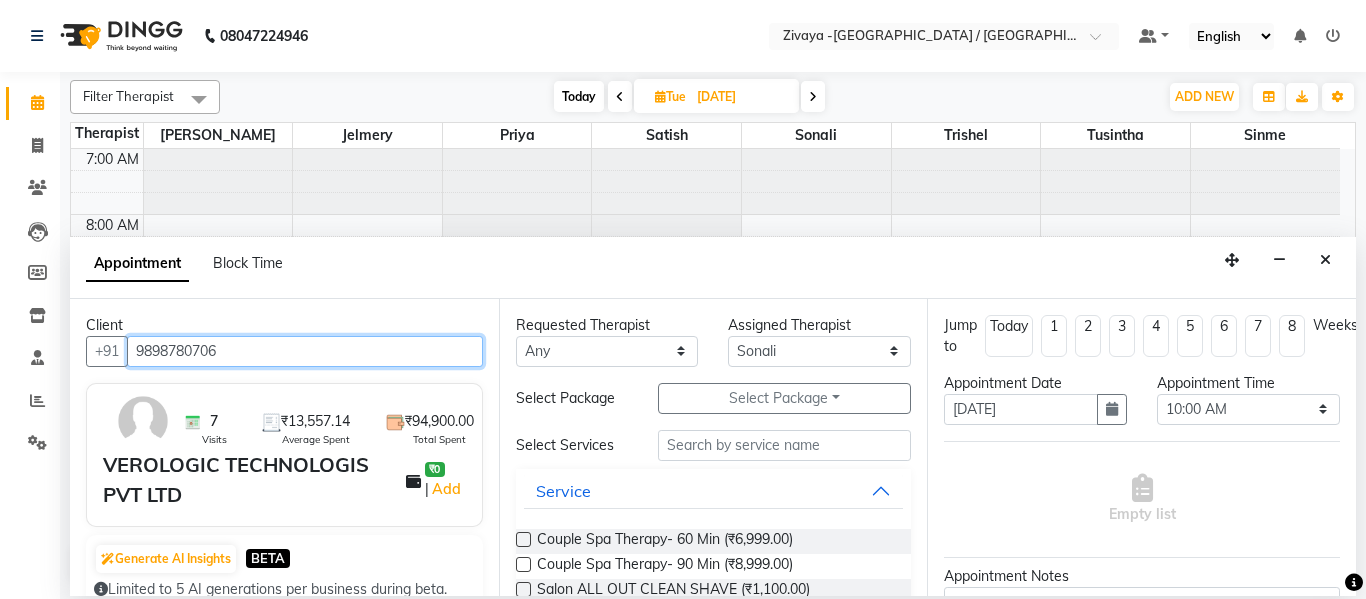 type on "9898780706" 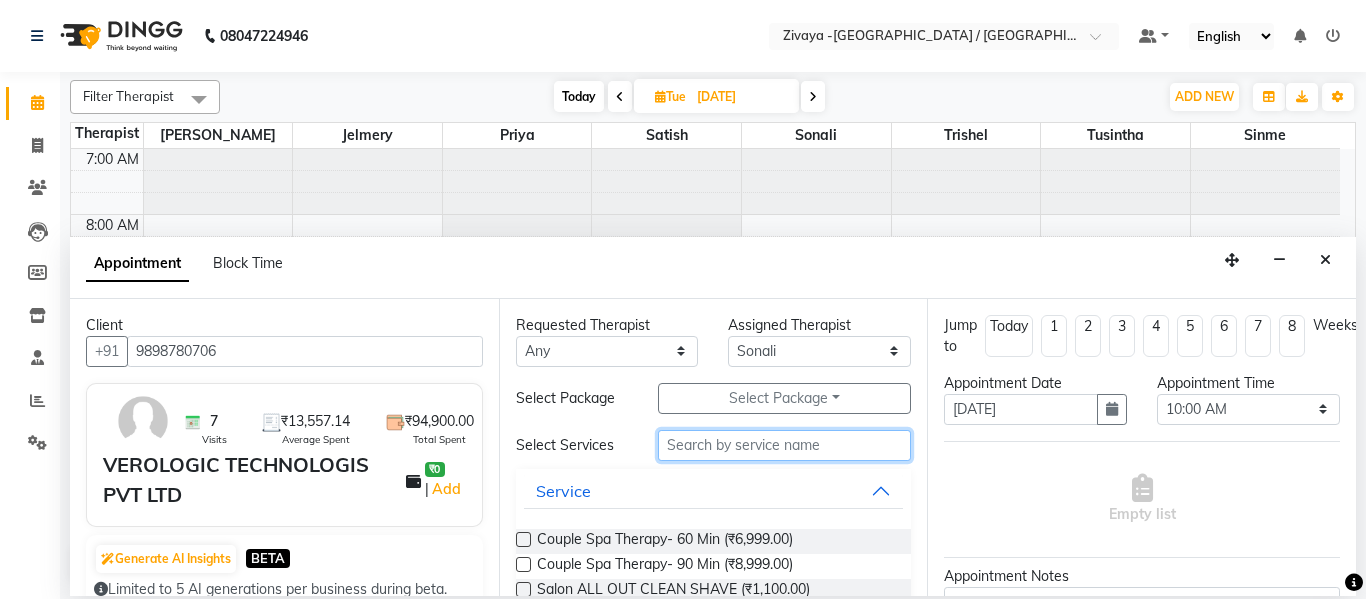 click at bounding box center (785, 445) 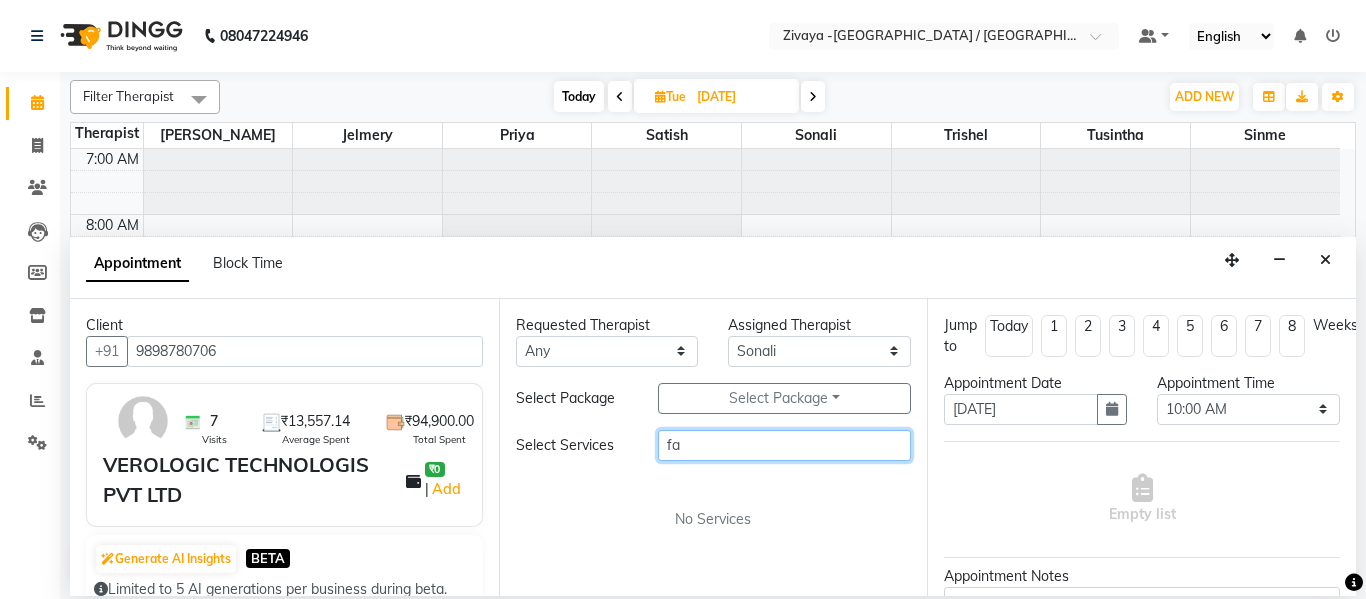 type on "f" 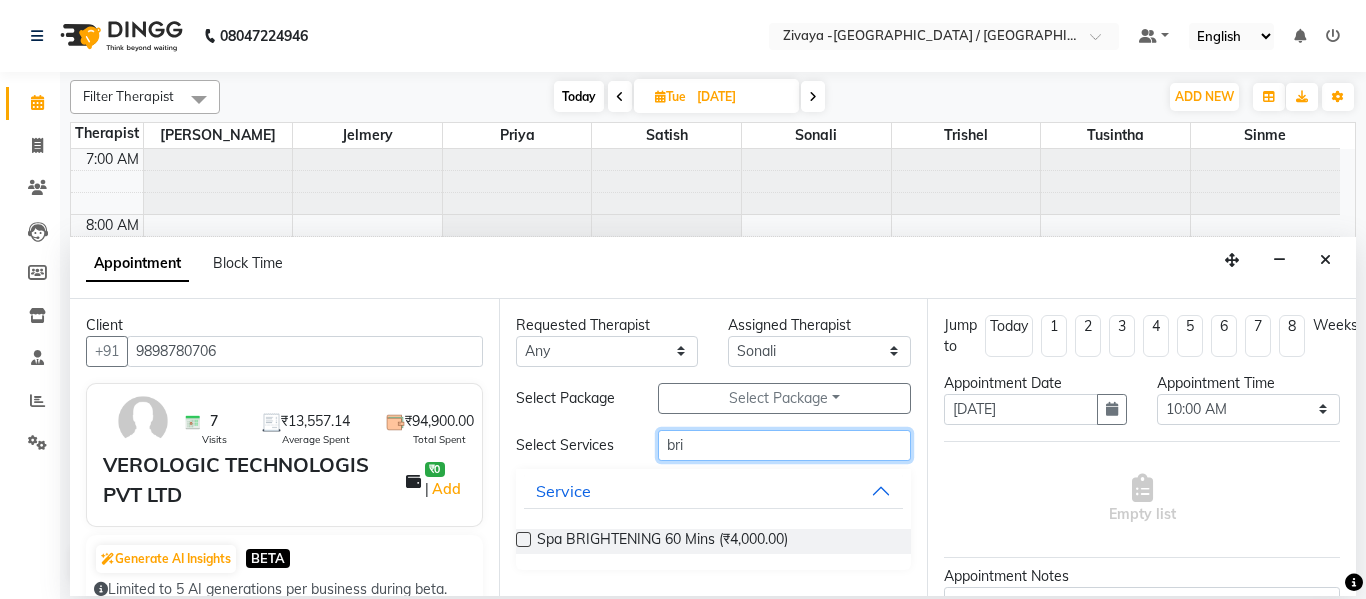 type on "bri" 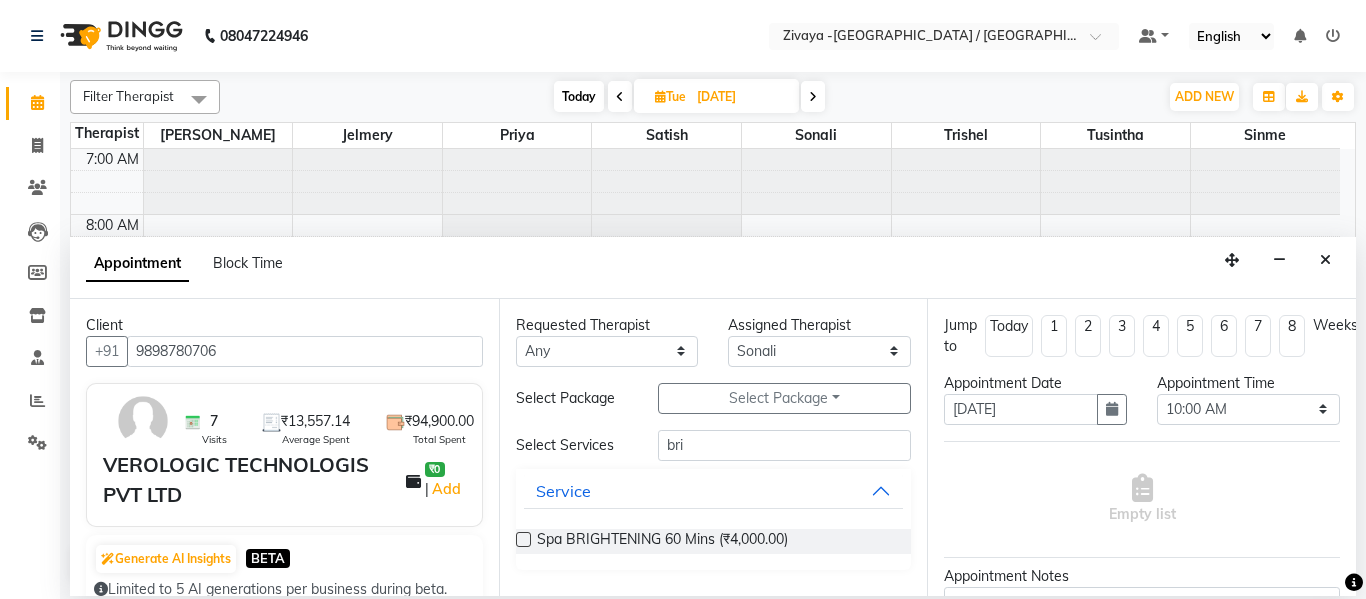 click at bounding box center (523, 539) 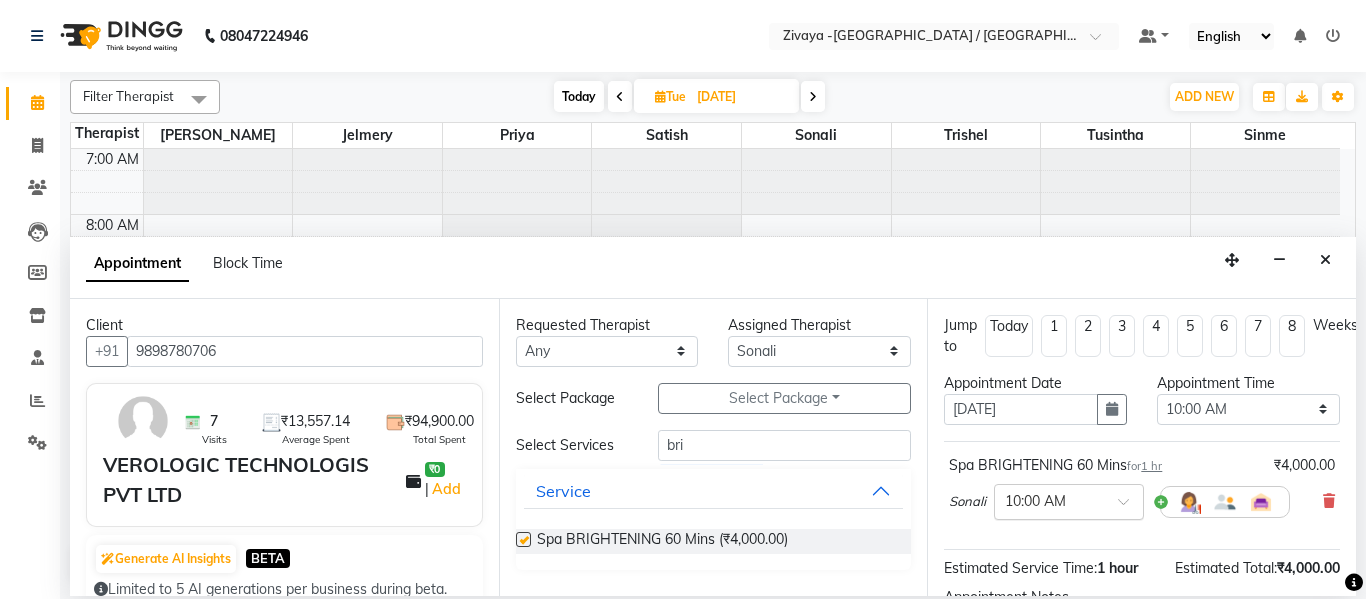 checkbox on "false" 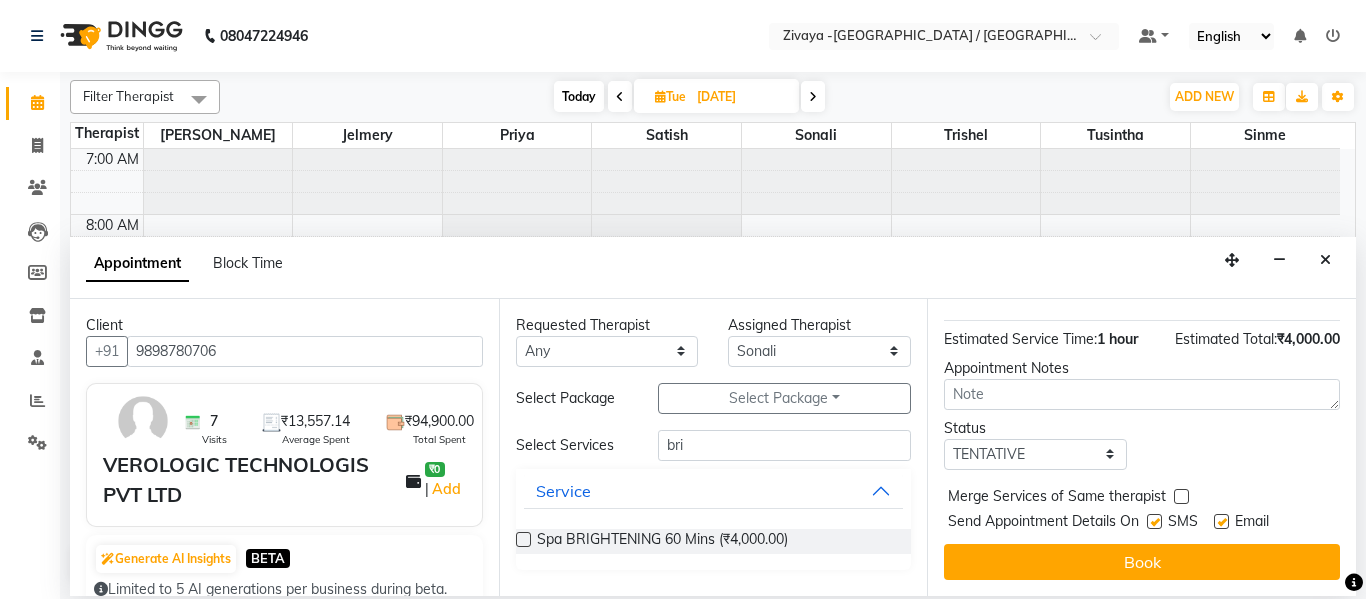 scroll, scrollTop: 244, scrollLeft: 0, axis: vertical 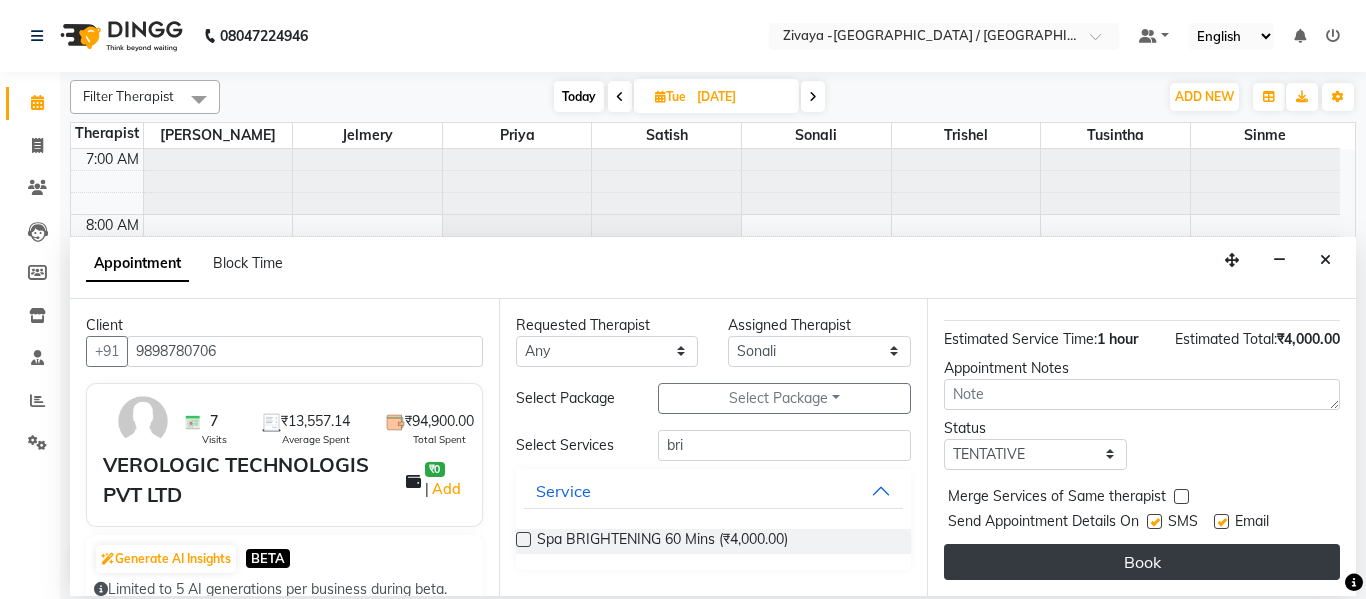 click on "Book" at bounding box center [1142, 562] 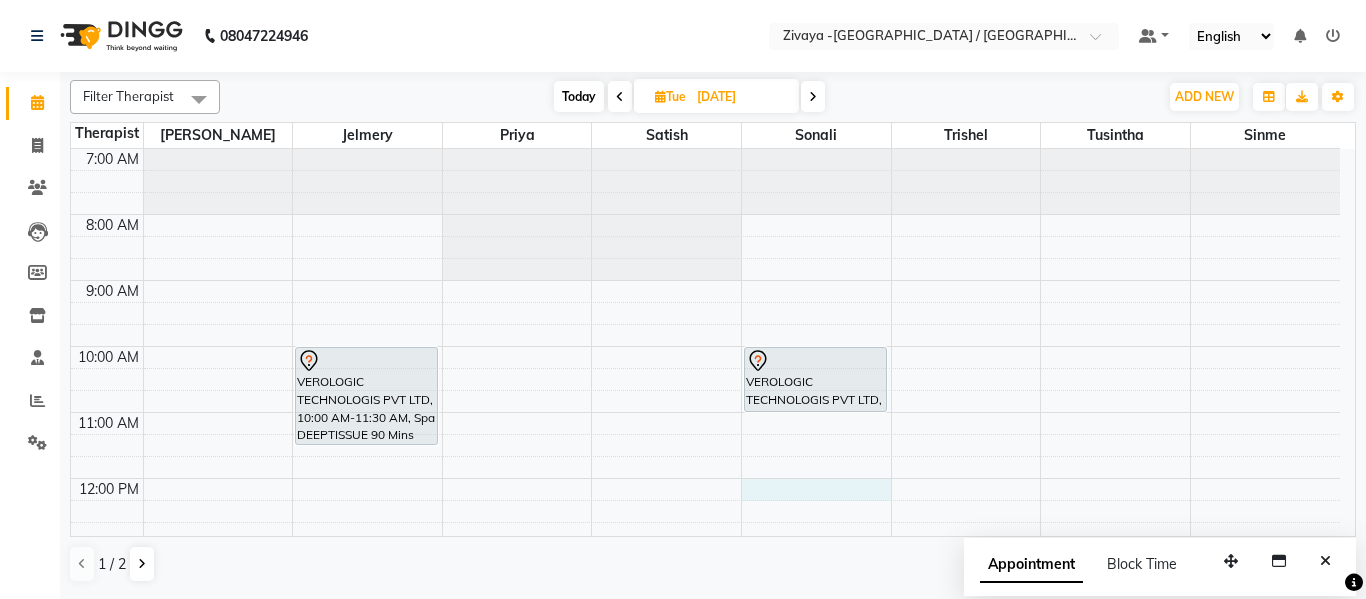 click on "7:00 AM 8:00 AM 9:00 AM 10:00 AM 11:00 AM 12:00 PM 1:00 PM 2:00 PM 3:00 PM 4:00 PM 5:00 PM 6:00 PM 7:00 PM 8:00 PM 9:00 PM 10:00 PM             VEROLOGIC TECHNOLOGIS PVT LTD, 10:00 AM-11:30 AM, Spa DEEPTISSUE 90 Mins             VEROLOGIC TECHNOLOGIS PVT LTD, 10:00 AM-11:00 AM, Spa BRIGHTENING 60 Mins" at bounding box center [705, 676] 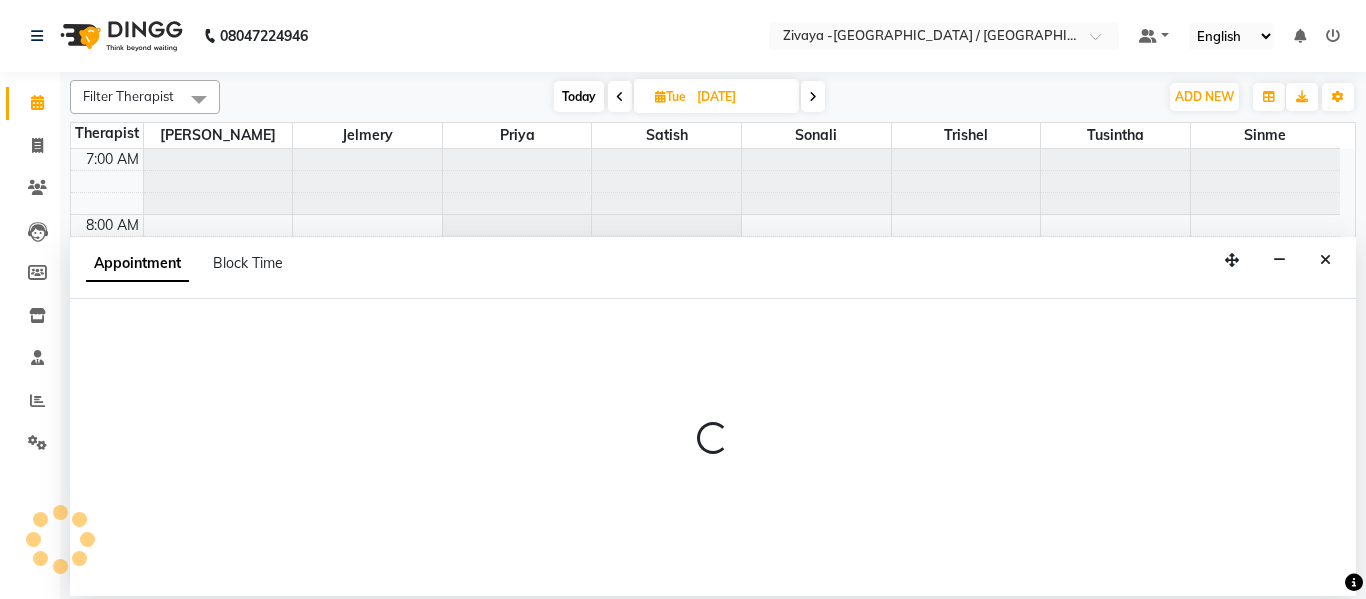 select on "64898" 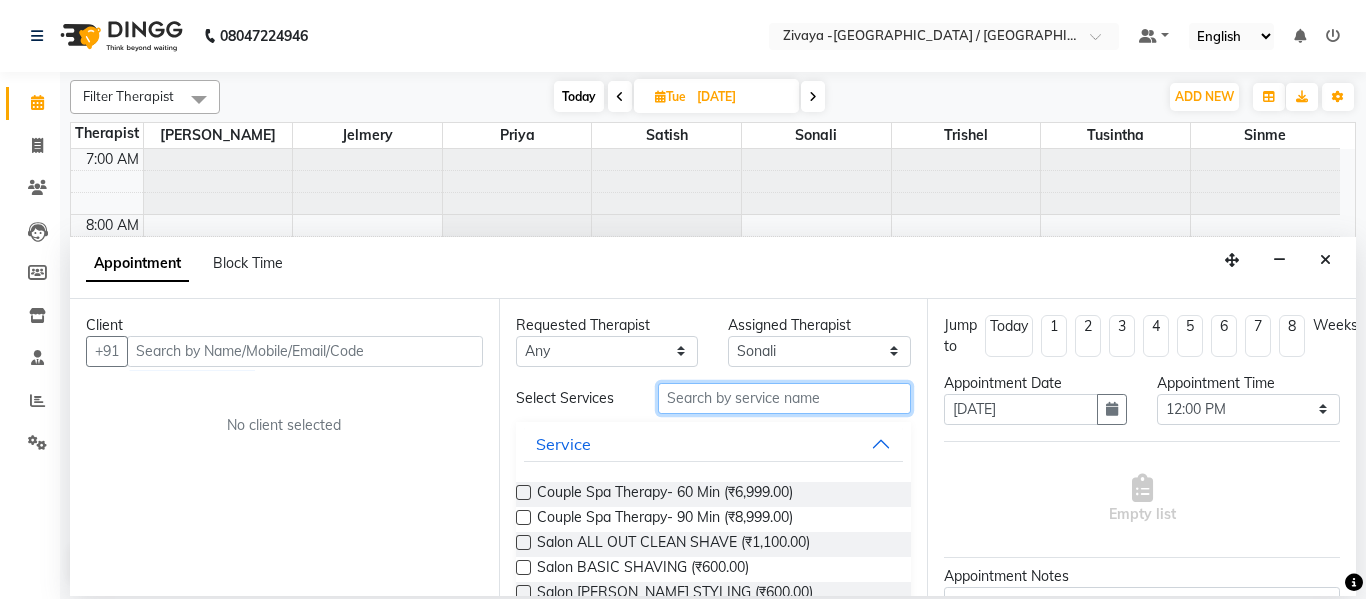 click at bounding box center (785, 398) 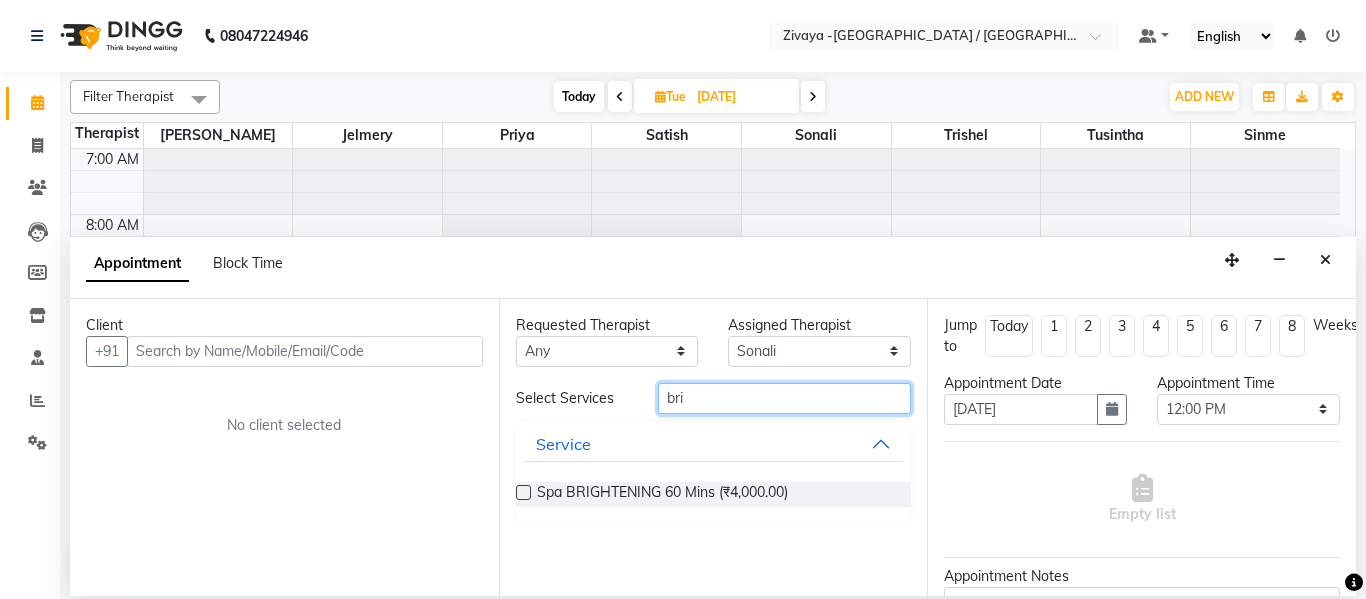type on "bri" 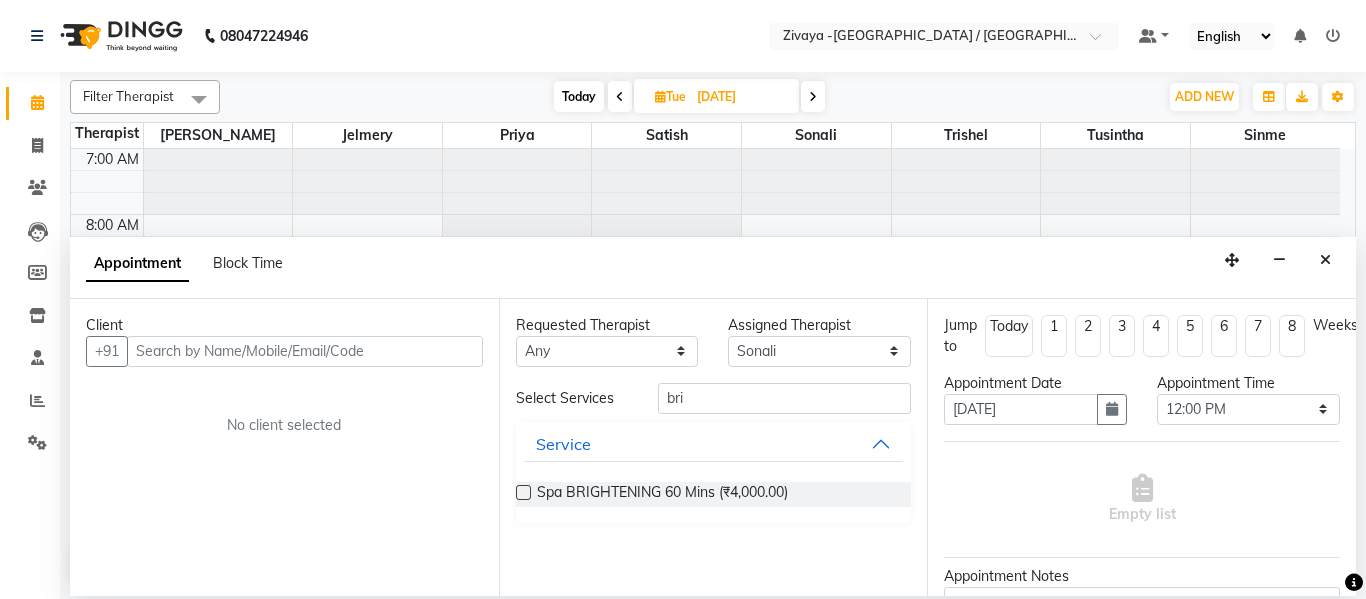 click at bounding box center [523, 492] 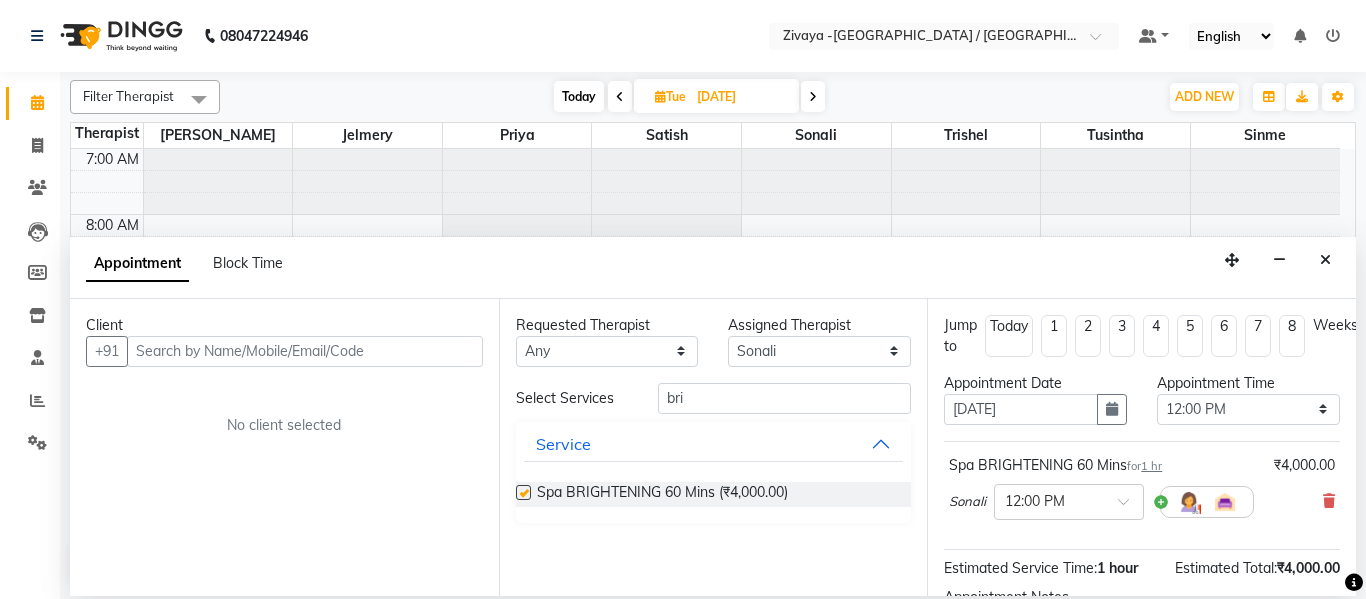 checkbox on "false" 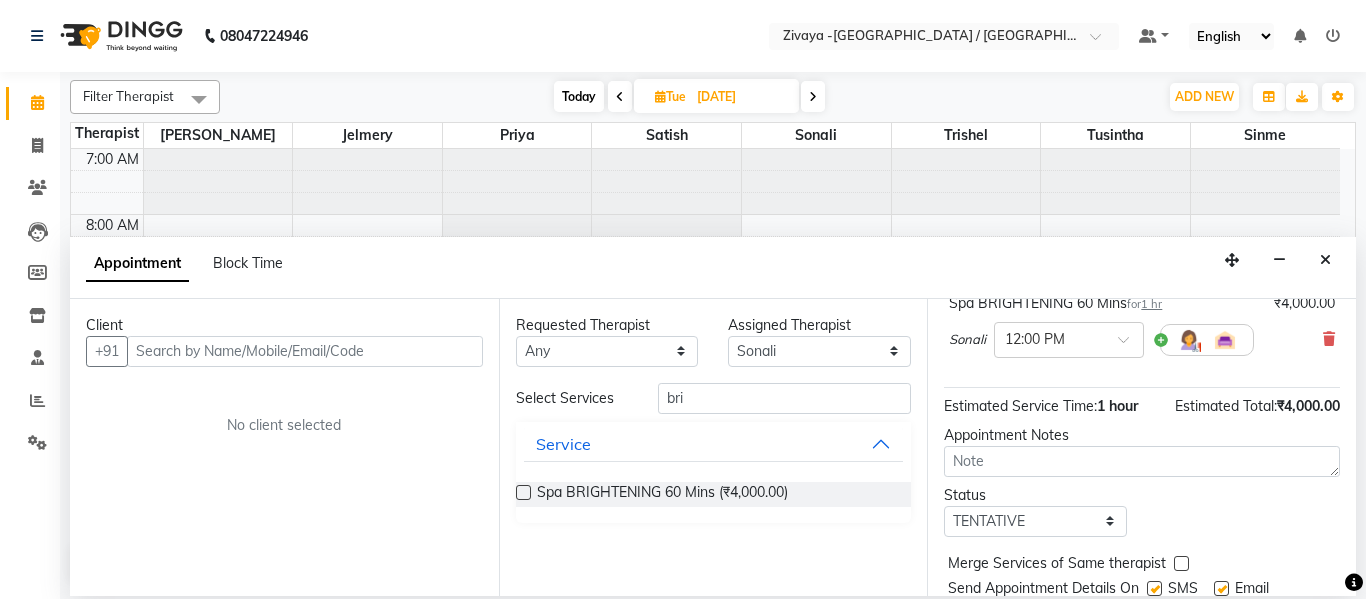 scroll, scrollTop: 0, scrollLeft: 0, axis: both 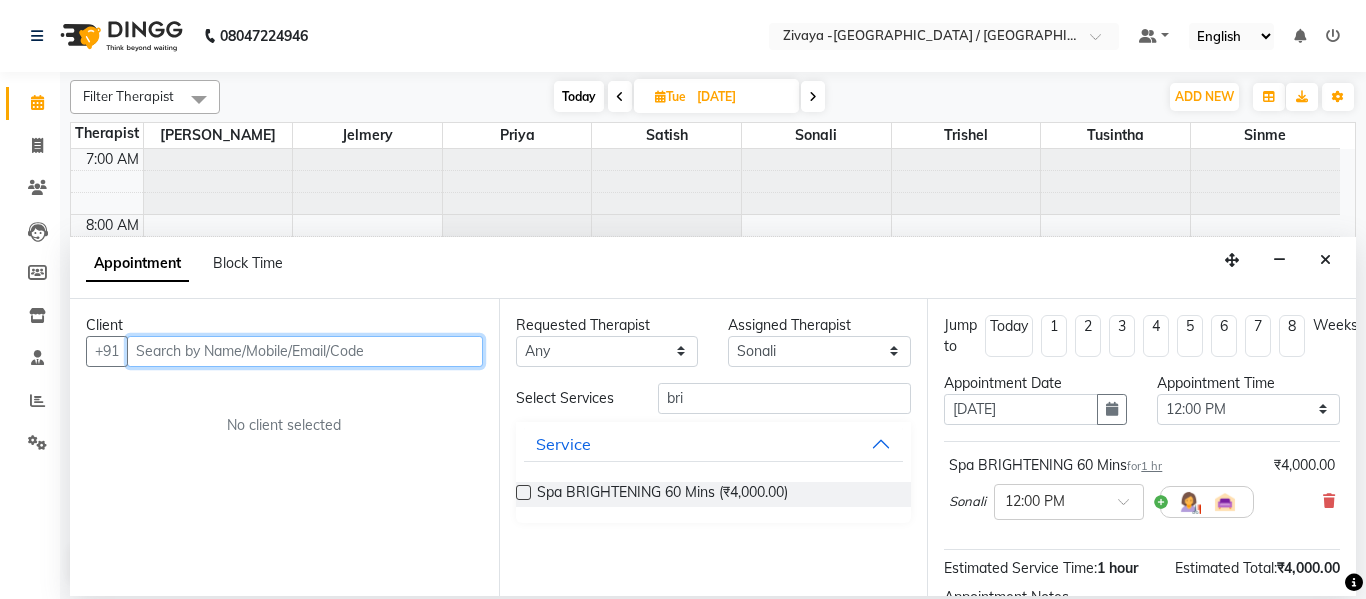 click at bounding box center (305, 351) 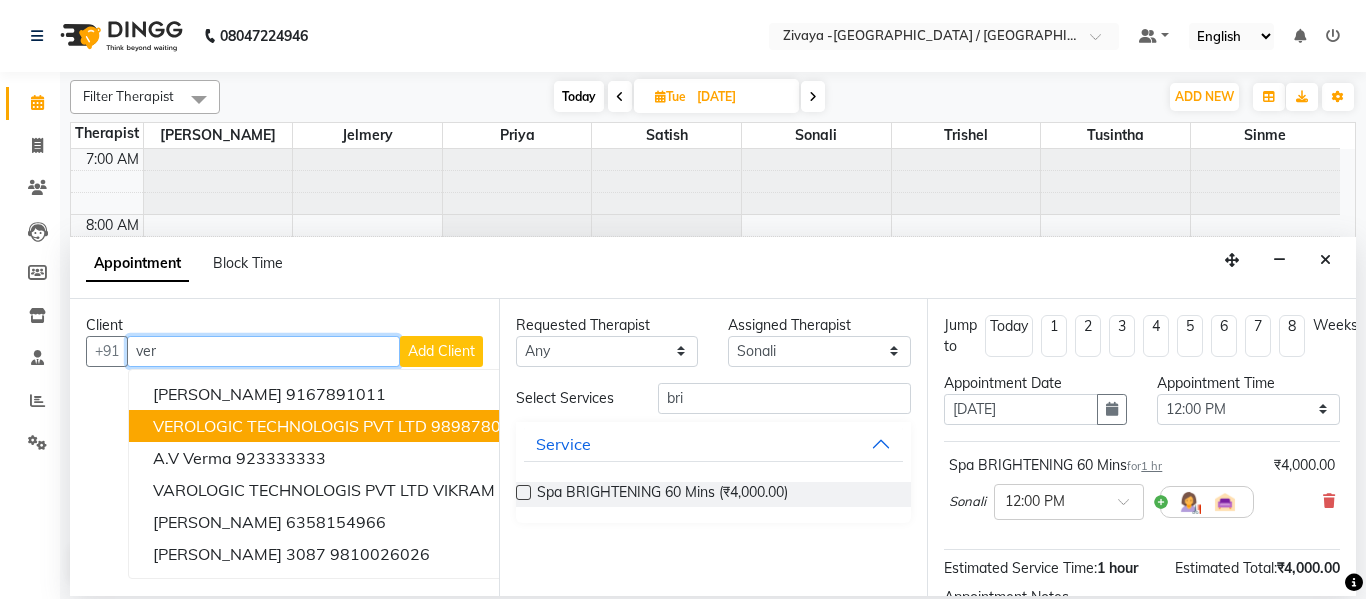 click on "VEROLOGIC TECHNOLOGIS PVT LTD" at bounding box center [290, 426] 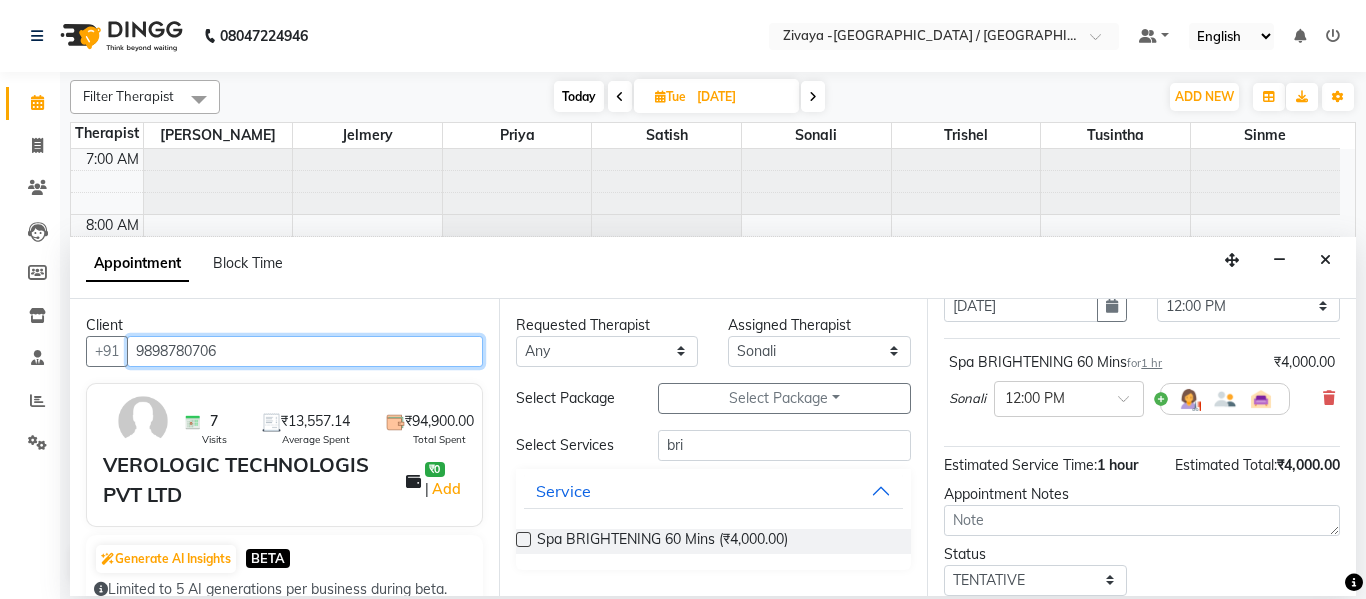 scroll, scrollTop: 244, scrollLeft: 0, axis: vertical 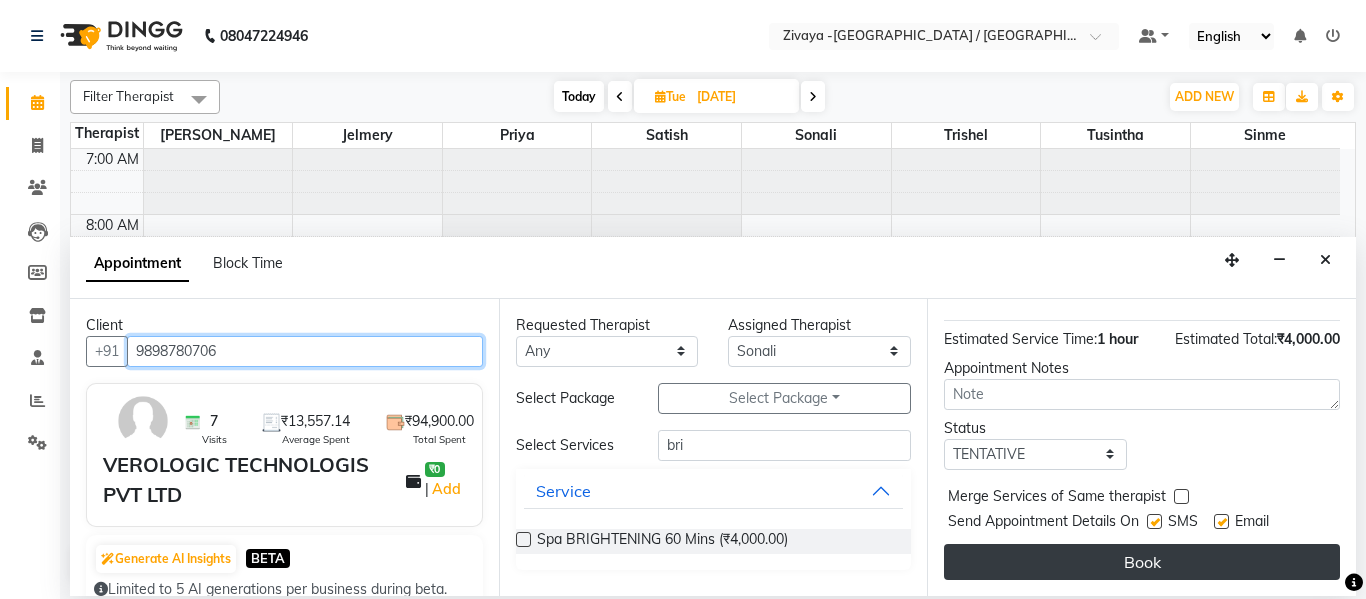 type on "9898780706" 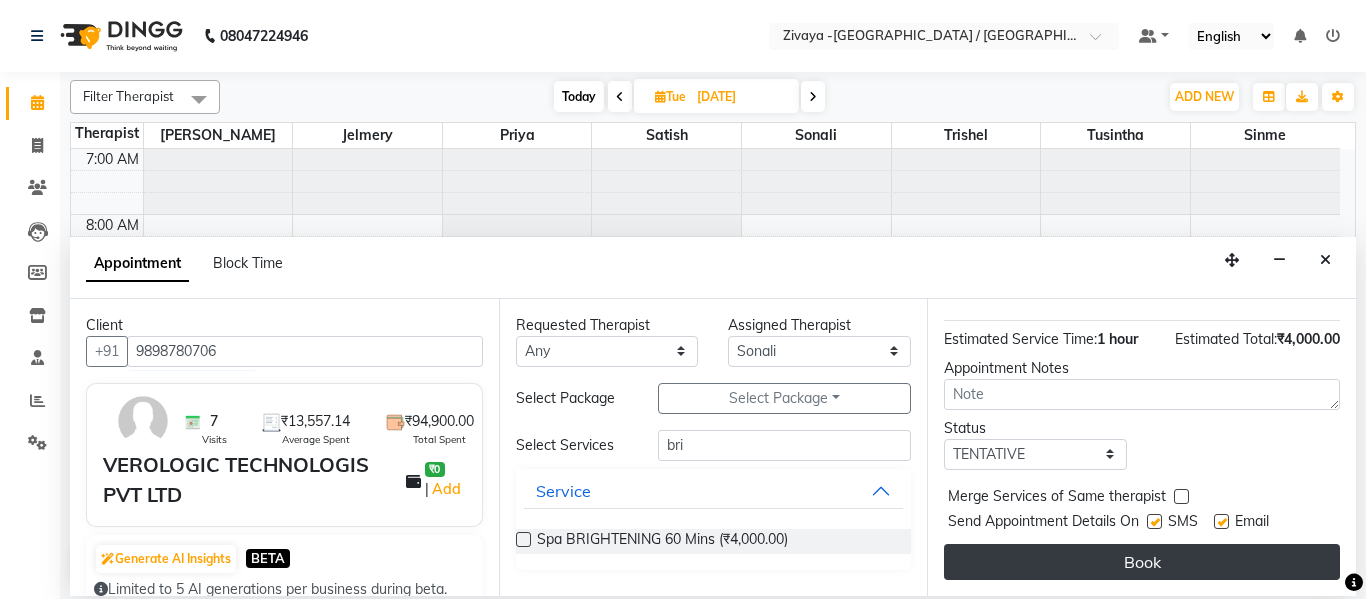 click on "Book" at bounding box center [1142, 562] 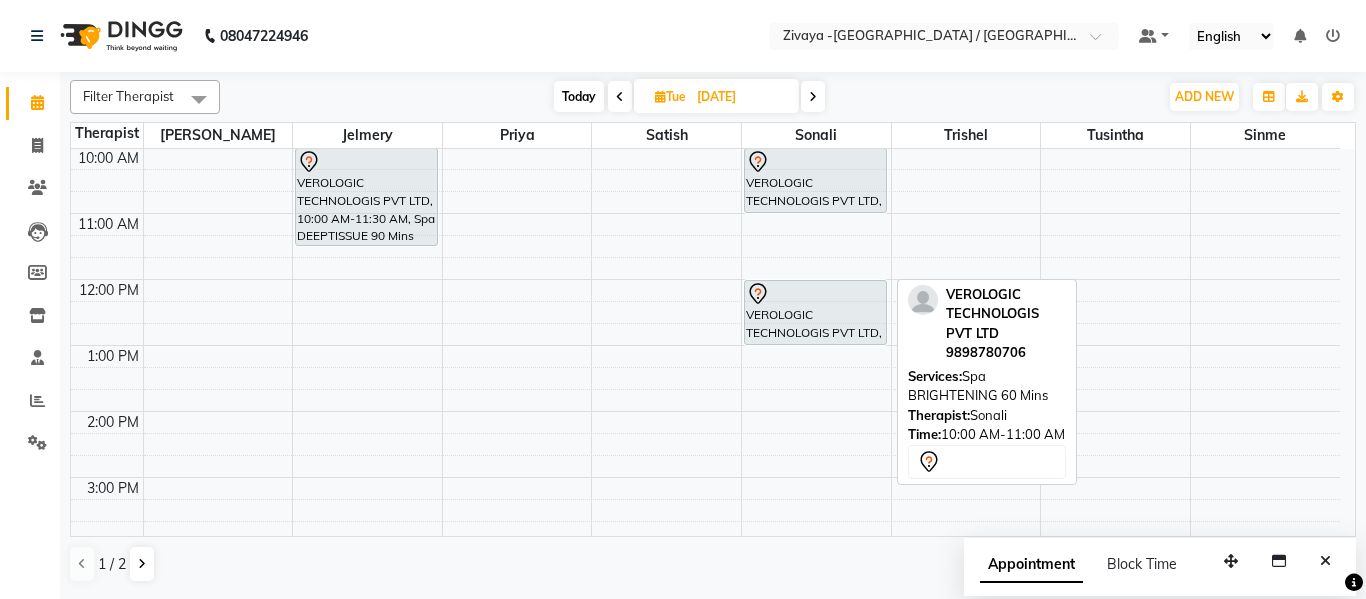 scroll, scrollTop: 200, scrollLeft: 0, axis: vertical 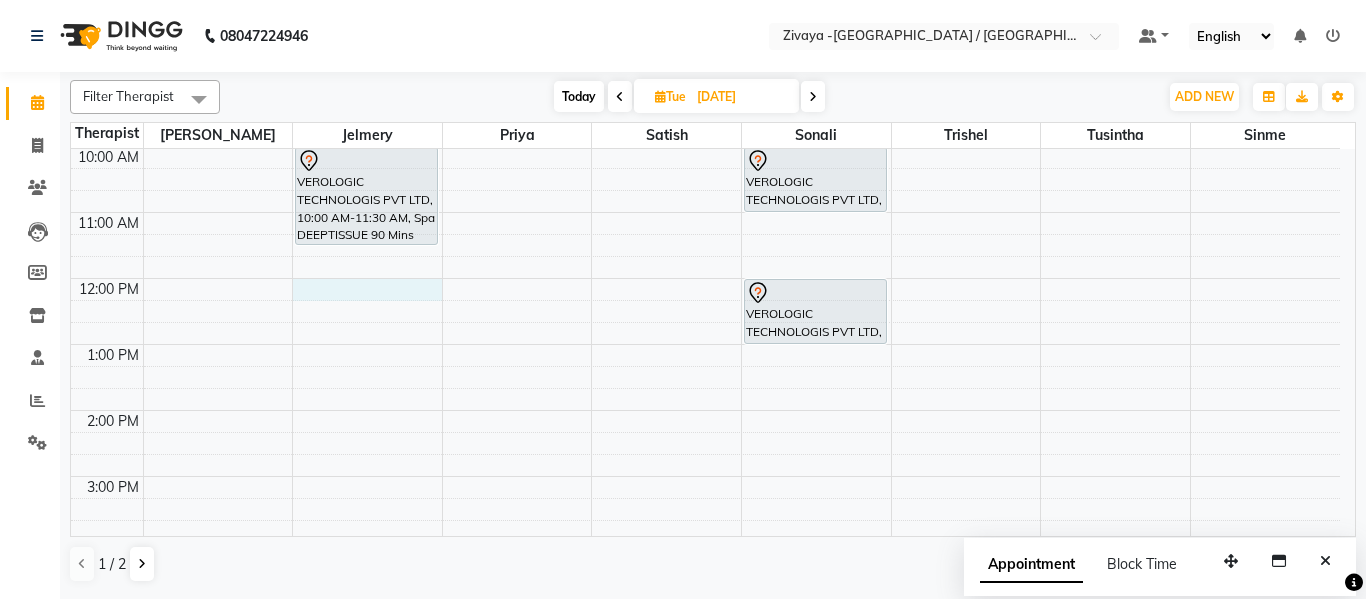 click on "7:00 AM 8:00 AM 9:00 AM 10:00 AM 11:00 AM 12:00 PM 1:00 PM 2:00 PM 3:00 PM 4:00 PM 5:00 PM 6:00 PM 7:00 PM 8:00 PM 9:00 PM 10:00 PM             VEROLOGIC TECHNOLOGIS PVT LTD, 10:00 AM-11:30 AM, Spa DEEPTISSUE 90 Mins             VEROLOGIC TECHNOLOGIS PVT LTD, 10:00 AM-11:00 AM, Spa BRIGHTENING 60 Mins             VEROLOGIC TECHNOLOGIS PVT LTD, 12:00 PM-01:00 PM, Spa BRIGHTENING 60 Mins" at bounding box center (705, 476) 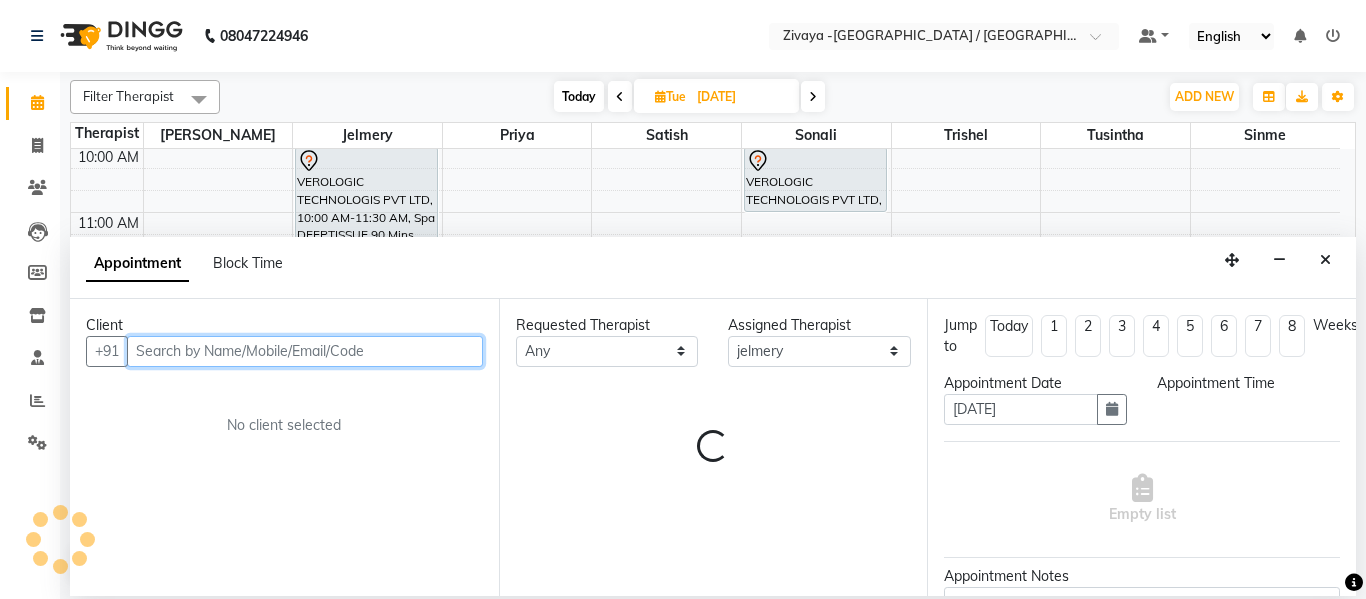 select on "720" 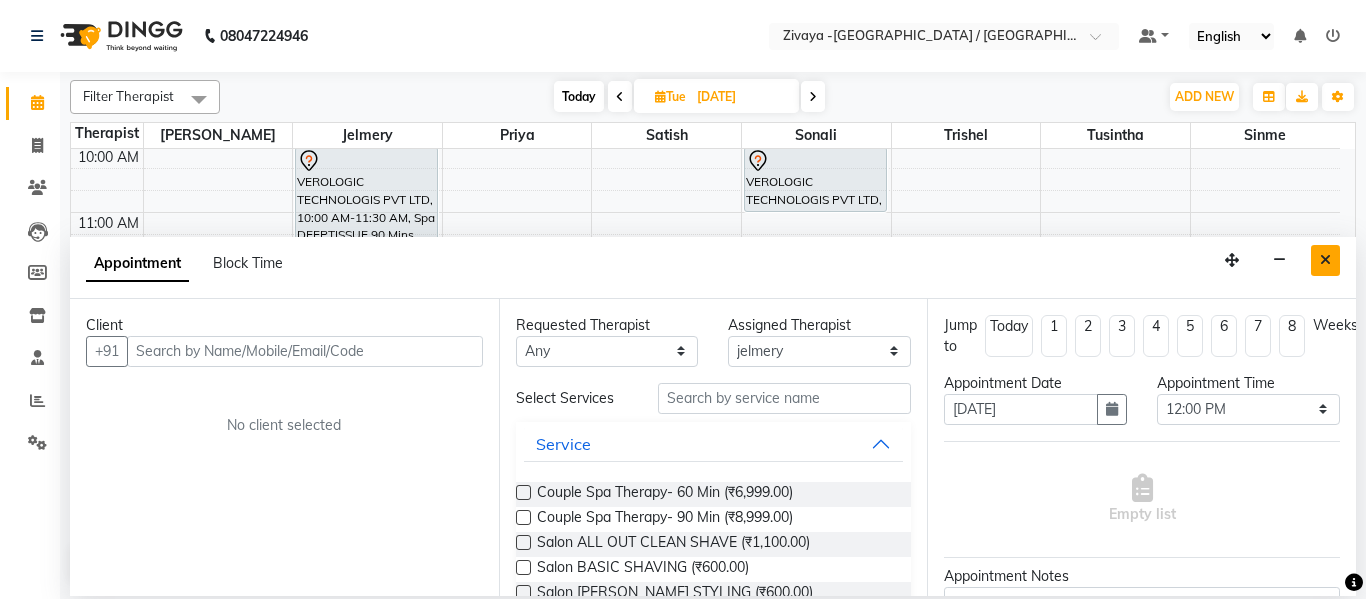 click at bounding box center [1325, 260] 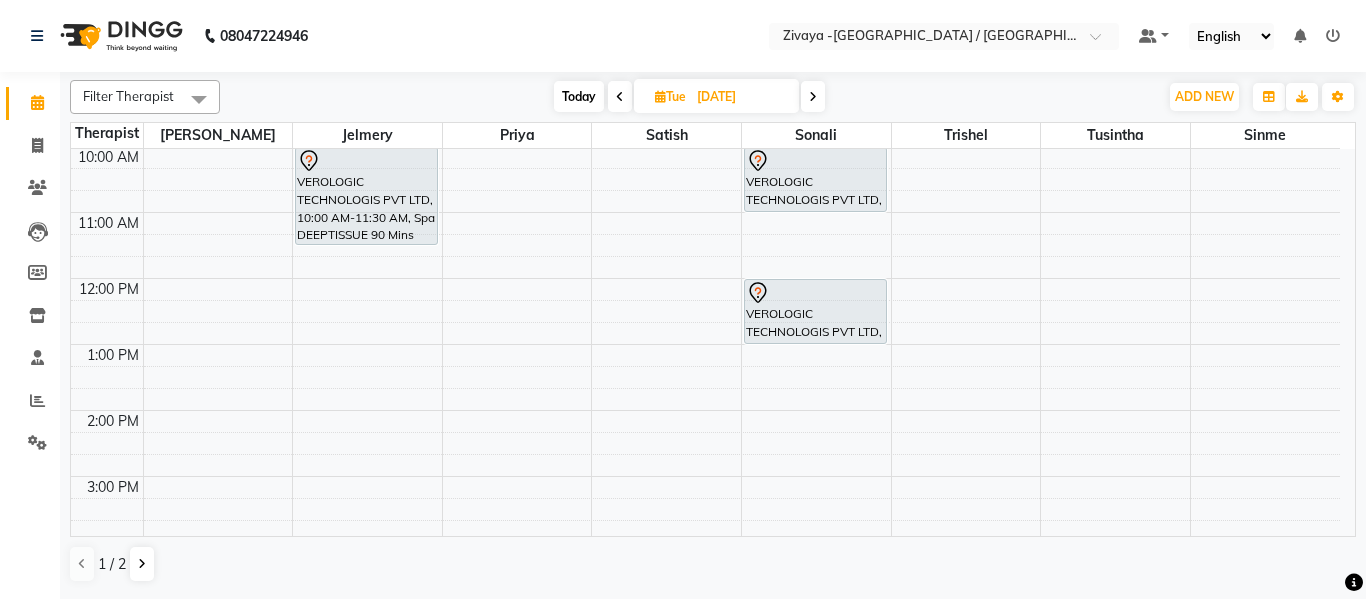 click on "7:00 AM 8:00 AM 9:00 AM 10:00 AM 11:00 AM 12:00 PM 1:00 PM 2:00 PM 3:00 PM 4:00 PM 5:00 PM 6:00 PM 7:00 PM 8:00 PM 9:00 PM 10:00 PM             VEROLOGIC TECHNOLOGIS PVT LTD, 10:00 AM-11:30 AM, Spa DEEPTISSUE 90 Mins             VEROLOGIC TECHNOLOGIS PVT LTD, 10:00 AM-11:00 AM, Spa BRIGHTENING 60 Mins             VEROLOGIC TECHNOLOGIS PVT LTD, 12:00 PM-01:00 PM, Spa BRIGHTENING 60 Mins" at bounding box center (705, 476) 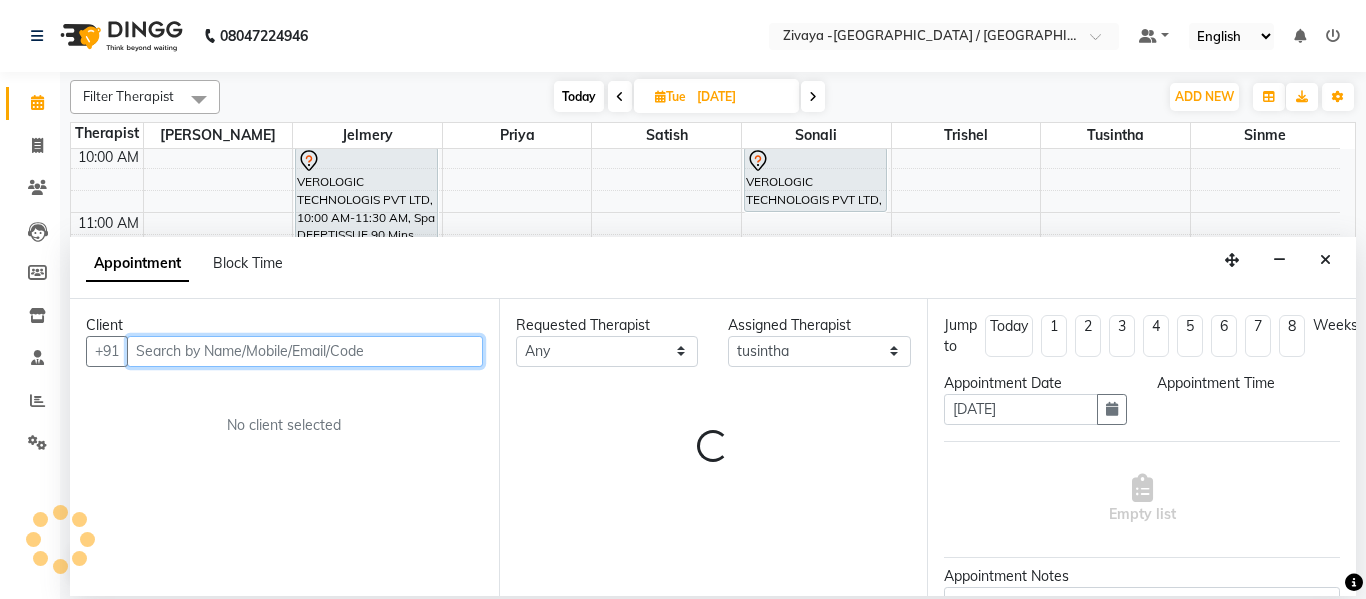 select on "720" 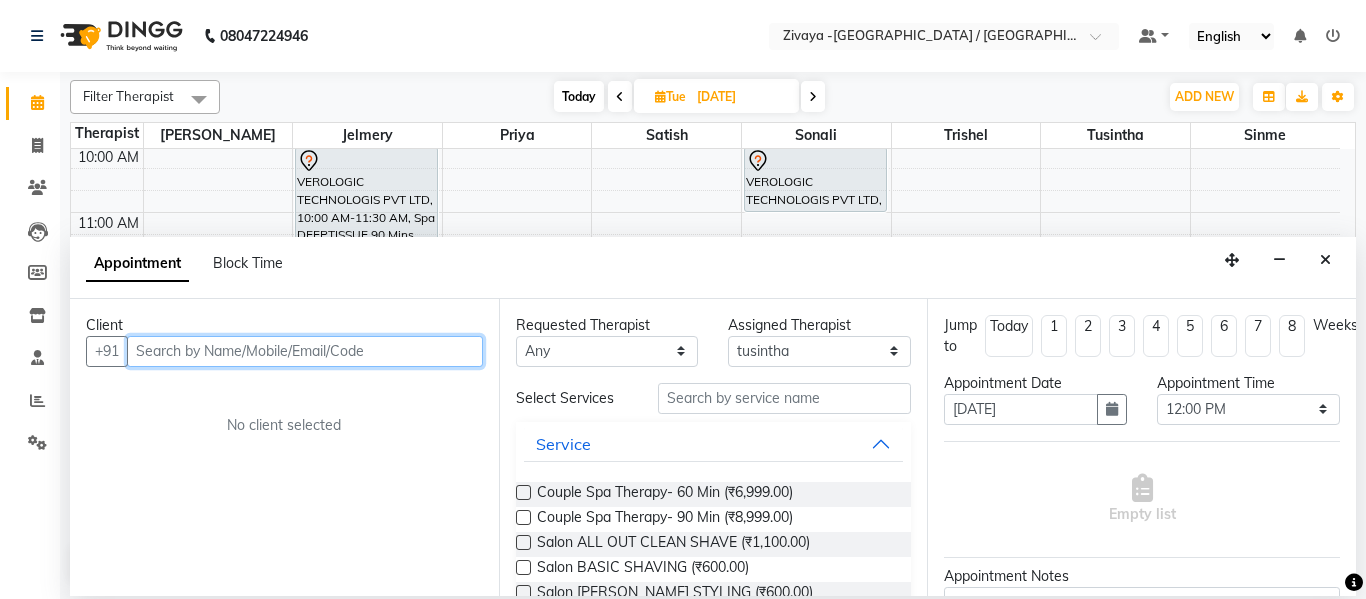 click at bounding box center (305, 351) 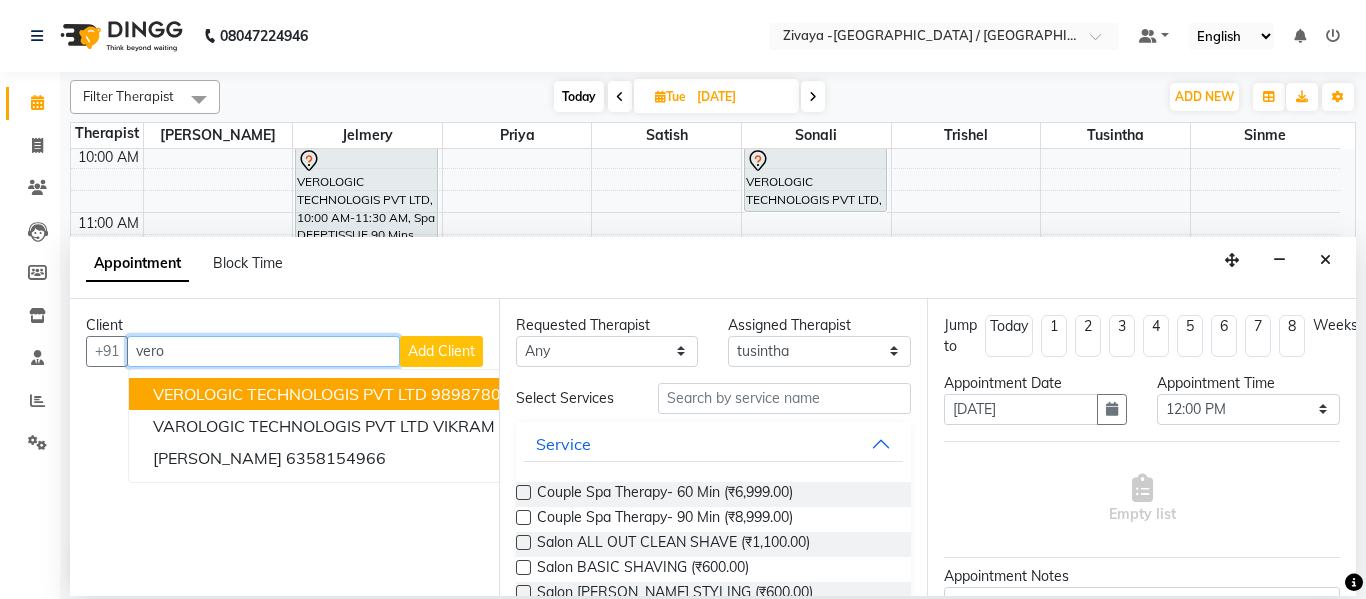 click on "VEROLOGIC TECHNOLOGIS PVT LTD" at bounding box center (290, 394) 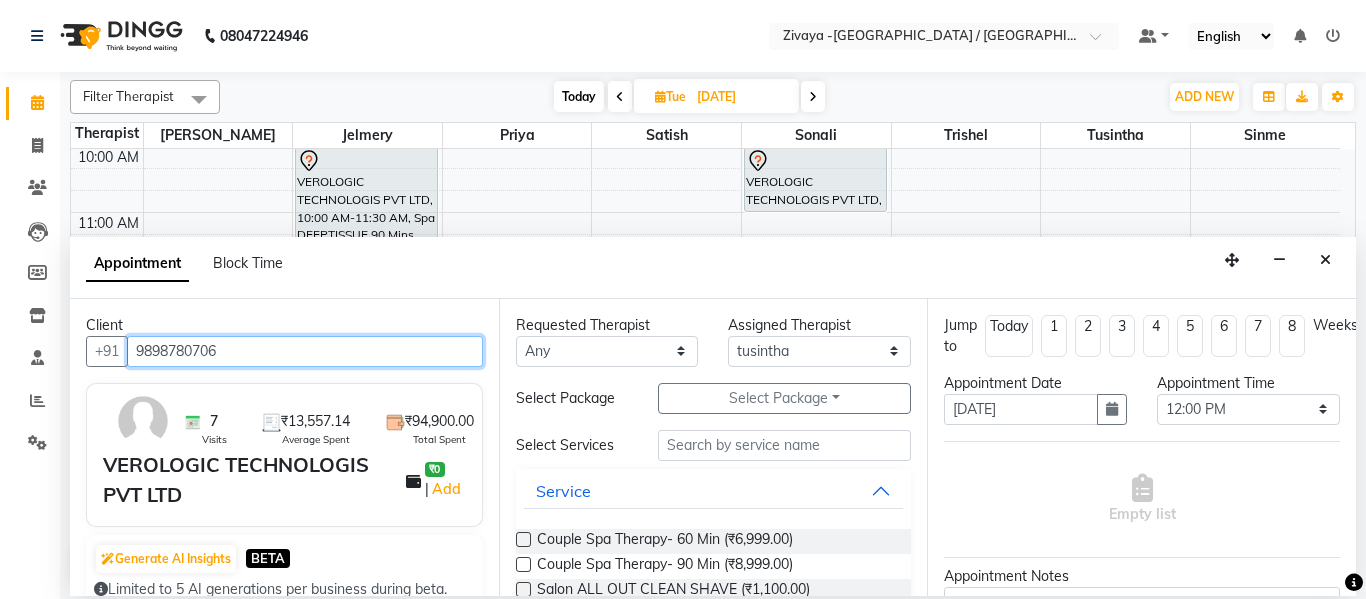 type on "9898780706" 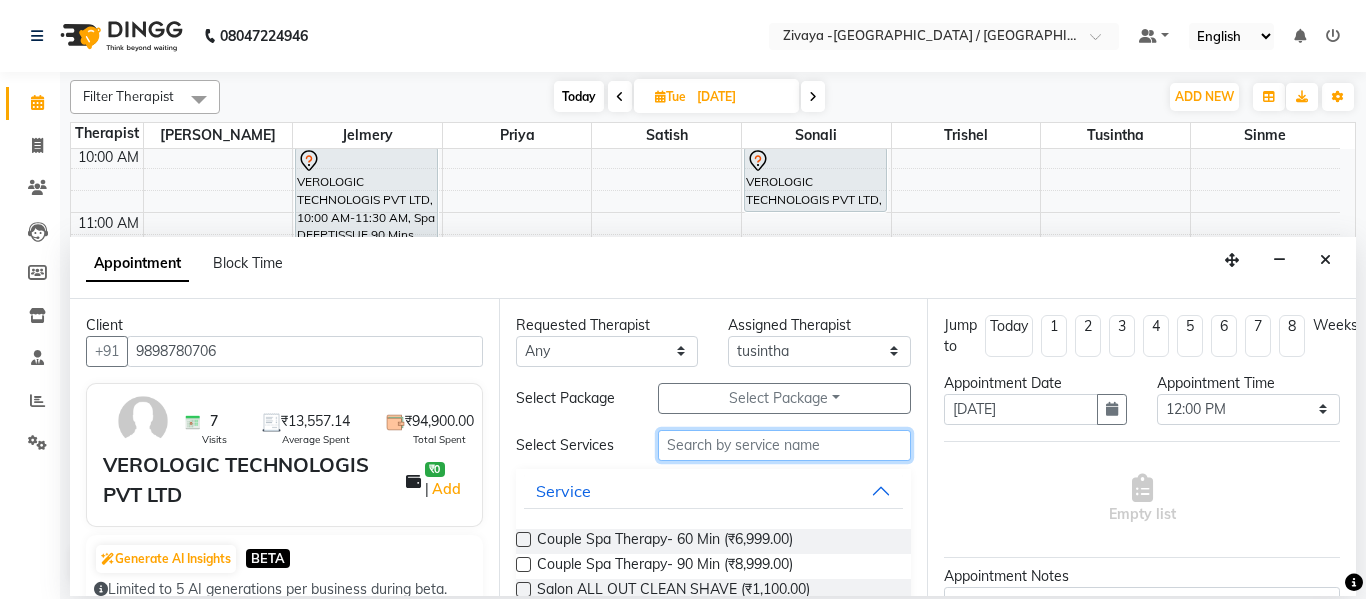 click at bounding box center (785, 445) 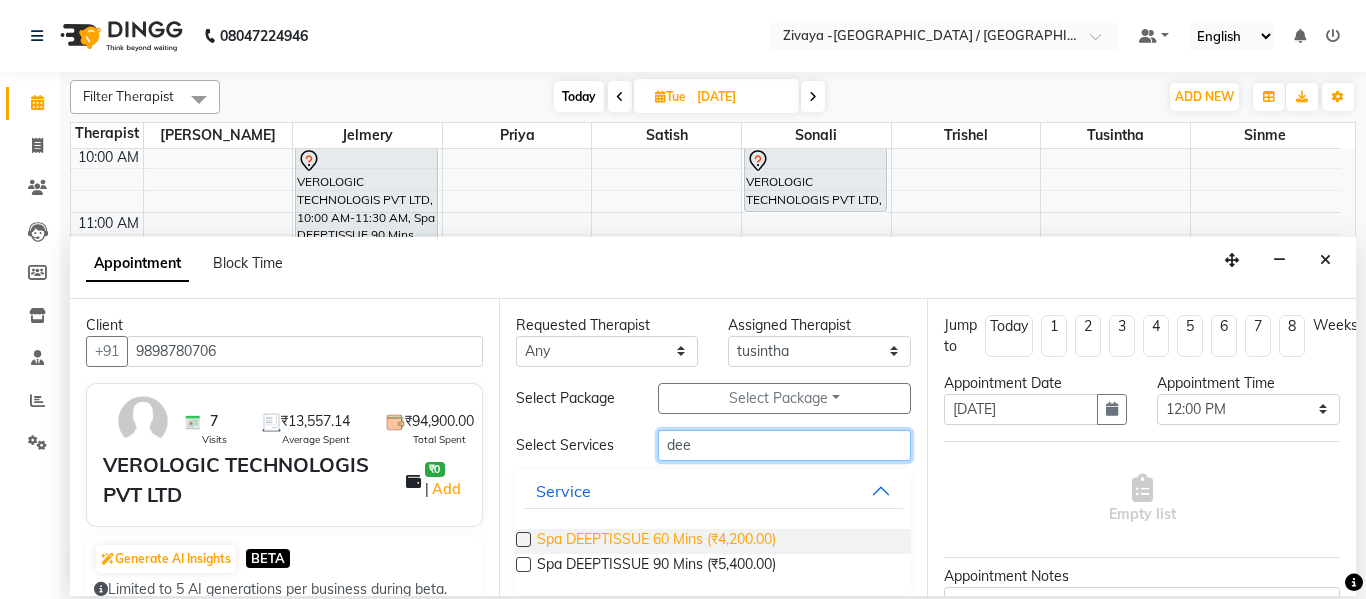 type on "dee" 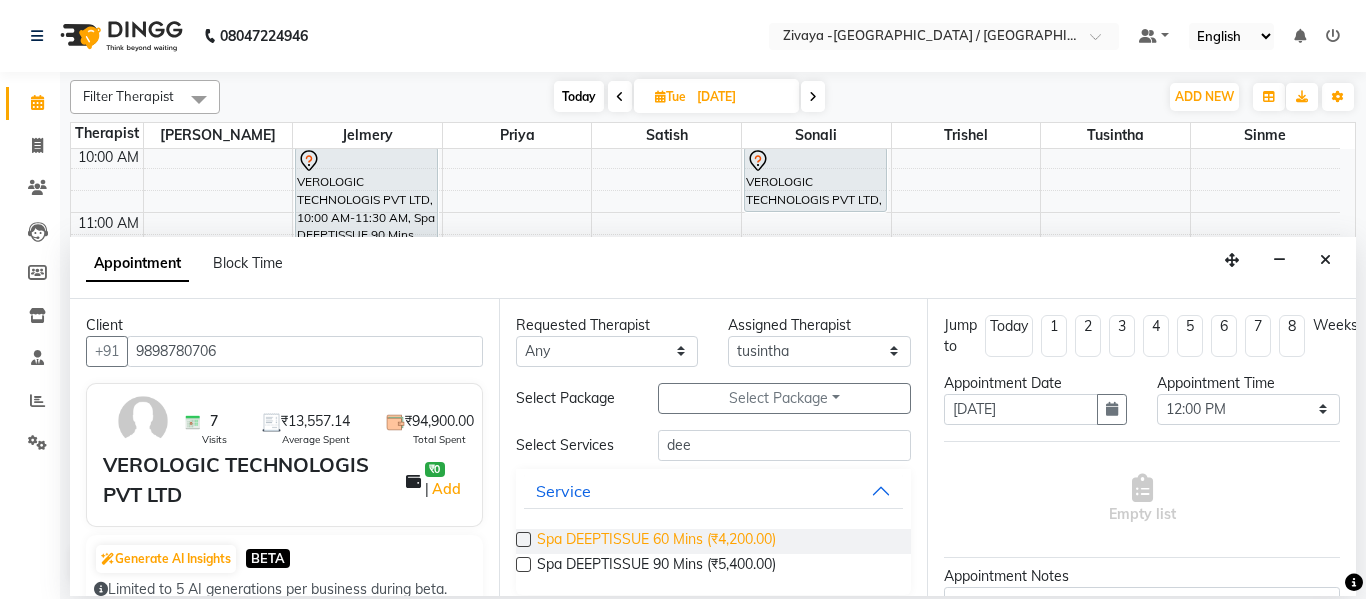 click on "Spa DEEPTISSUE 60 Mins (₹4,200.00)" at bounding box center (656, 541) 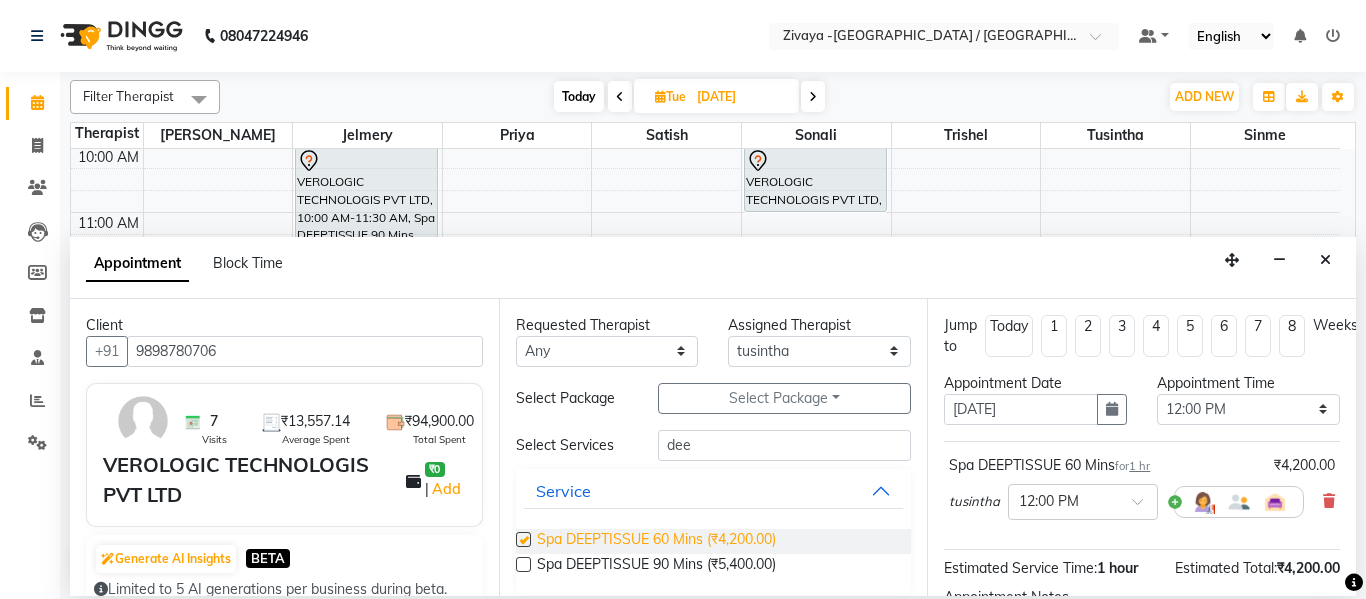 checkbox on "false" 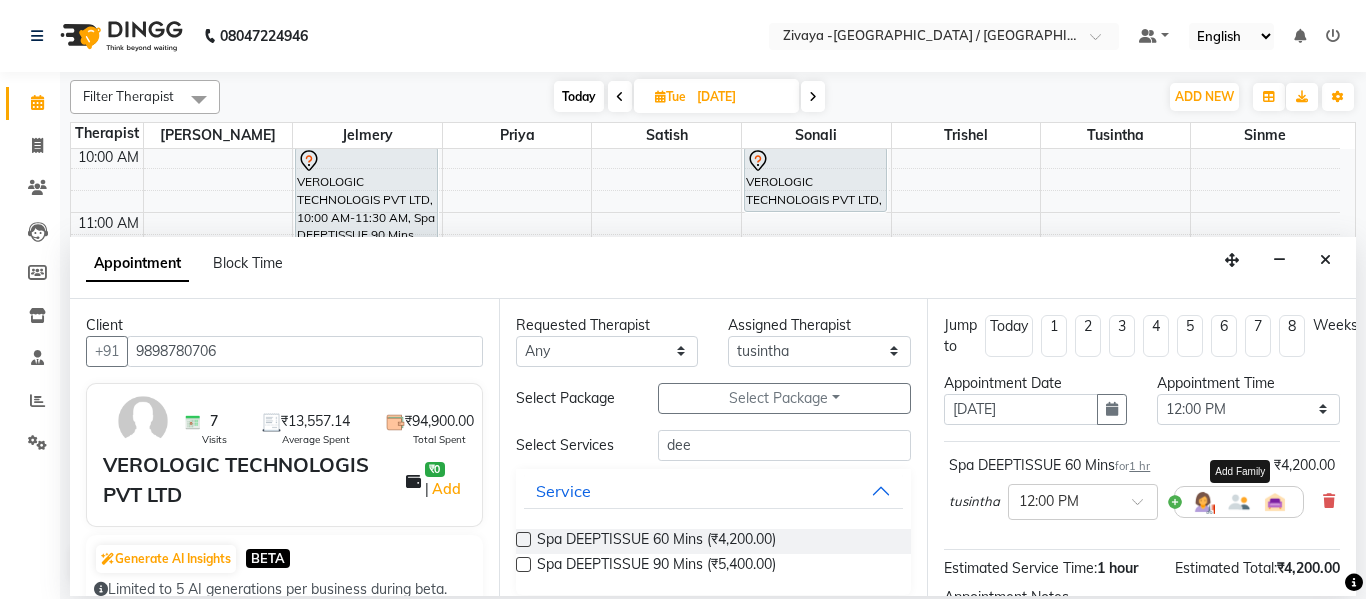scroll, scrollTop: 244, scrollLeft: 0, axis: vertical 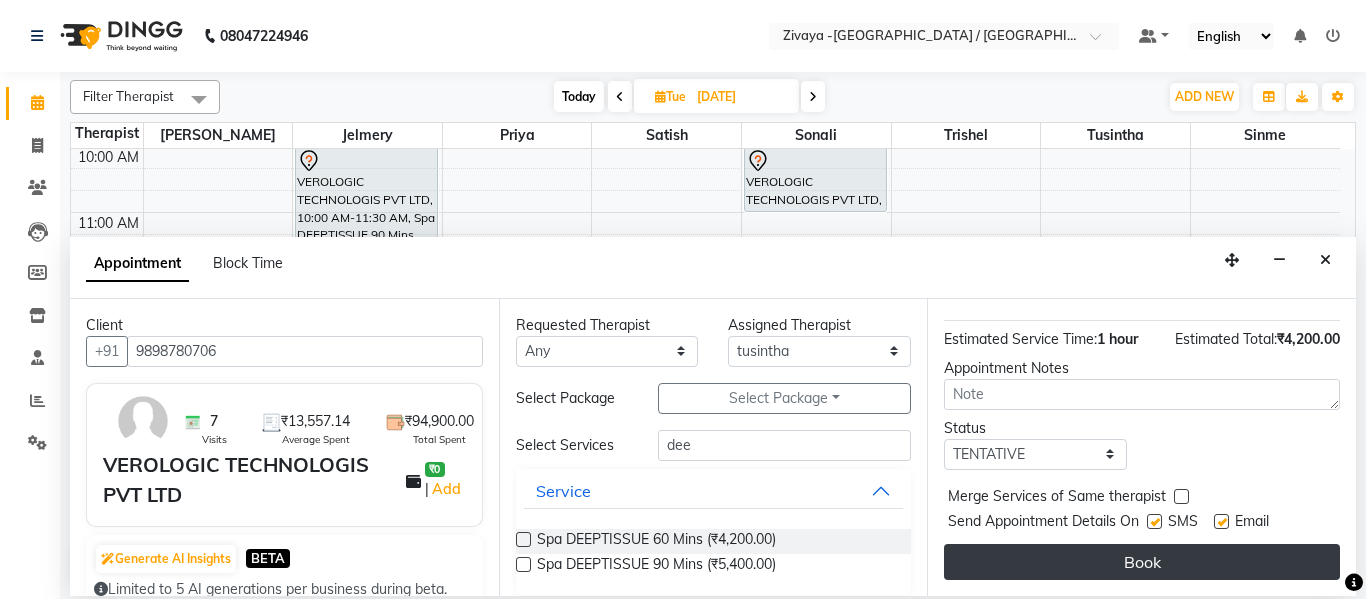 click on "Book" at bounding box center [1142, 562] 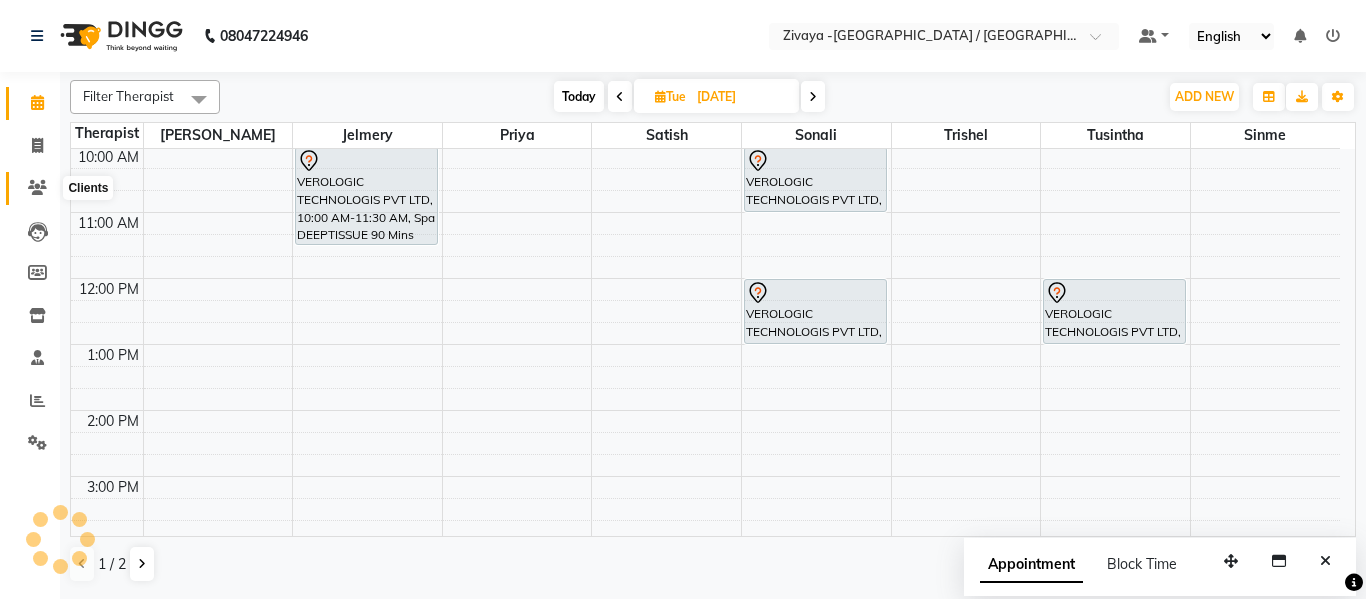 click 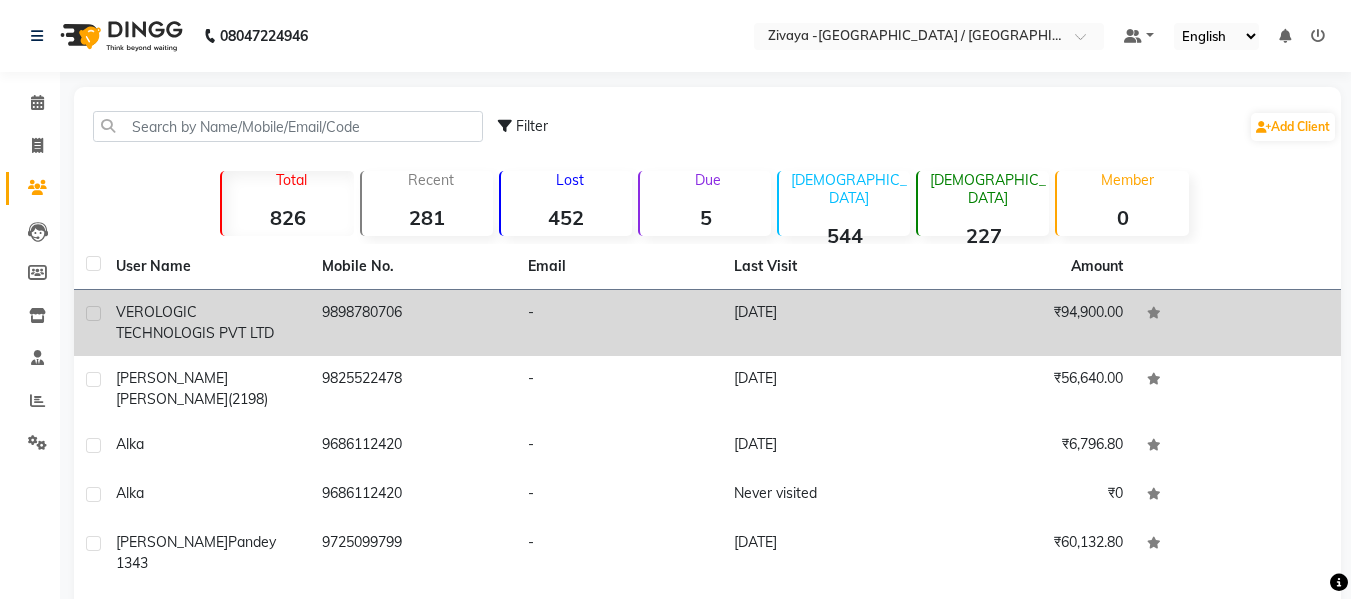 click on "9898780706" 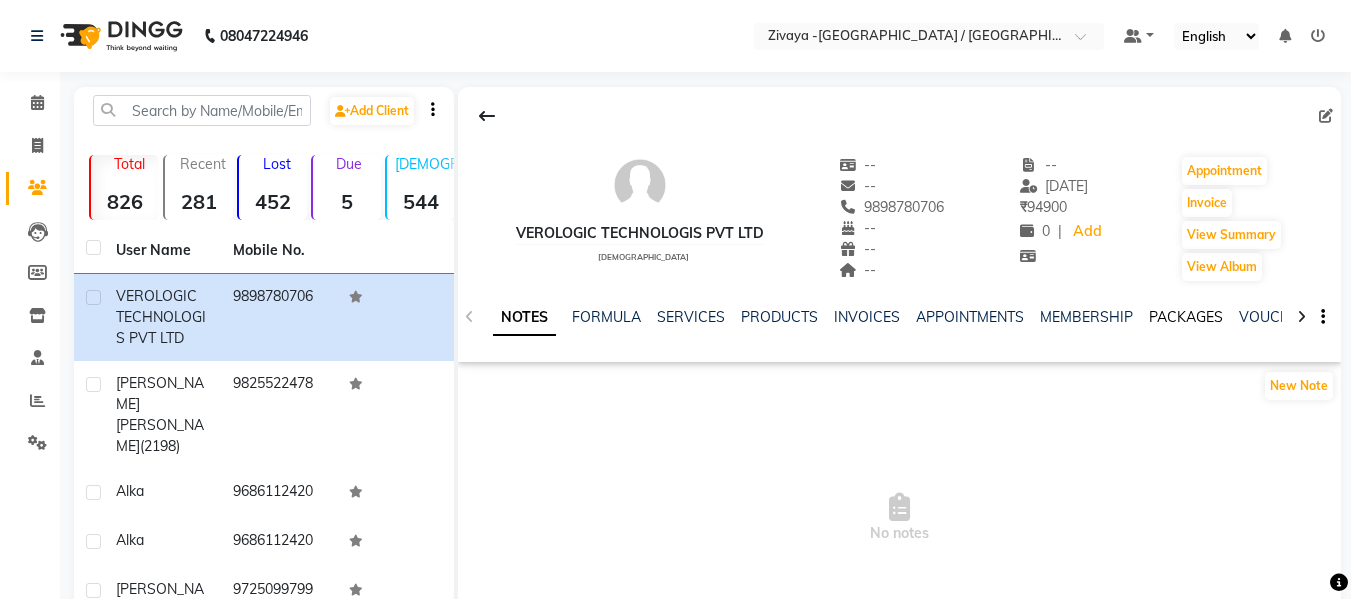 click on "PACKAGES" 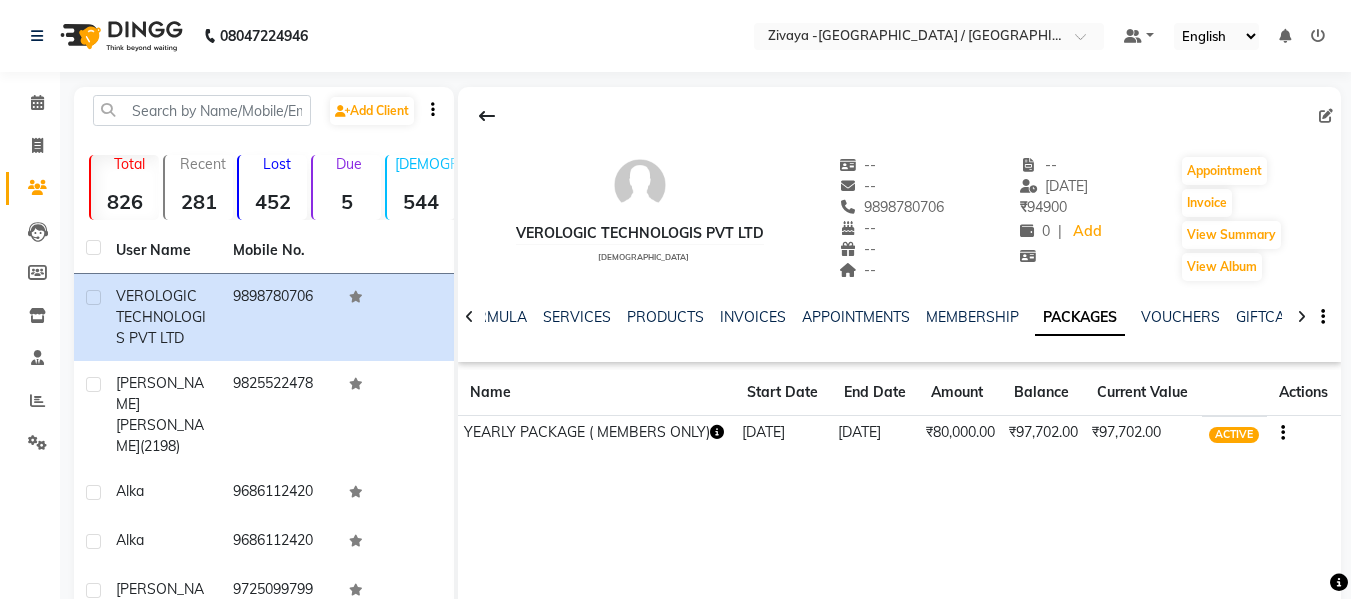 click 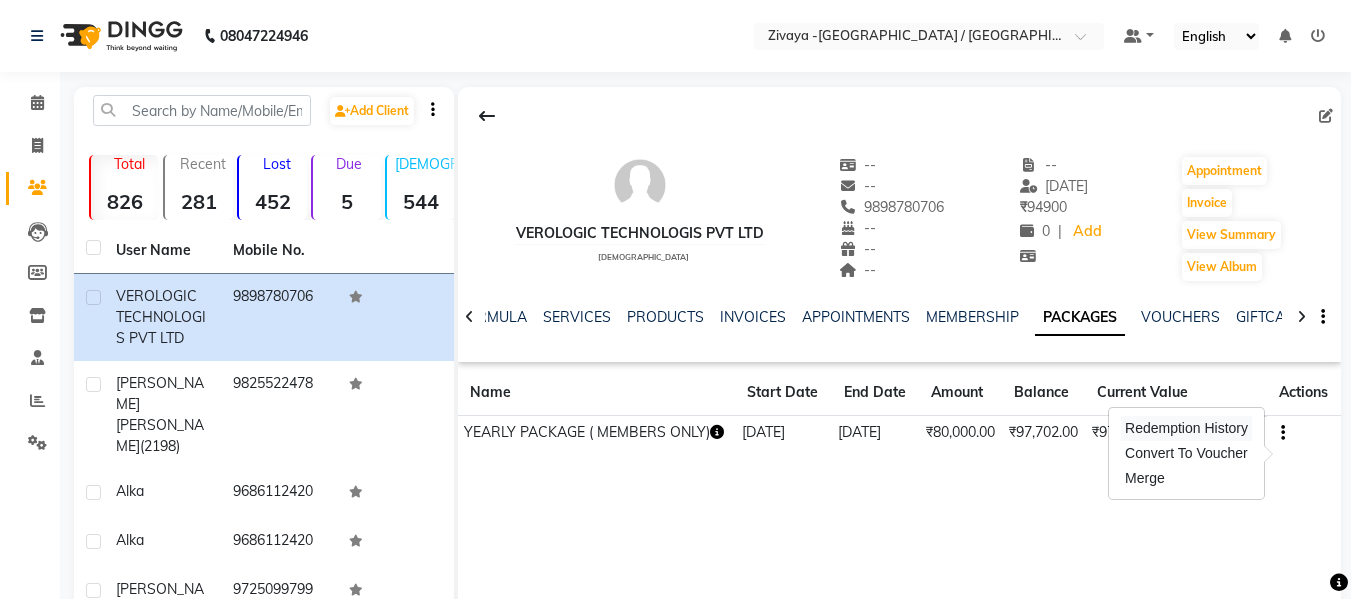 click on "Redemption History" at bounding box center (1186, 428) 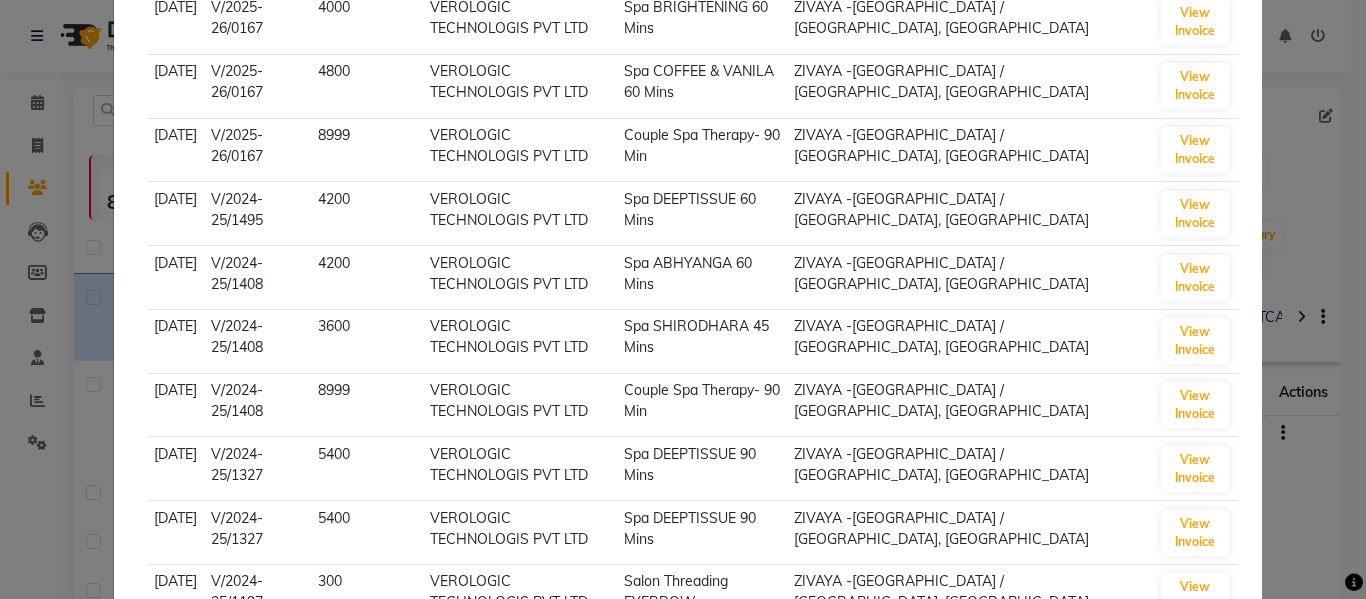 scroll, scrollTop: 0, scrollLeft: 0, axis: both 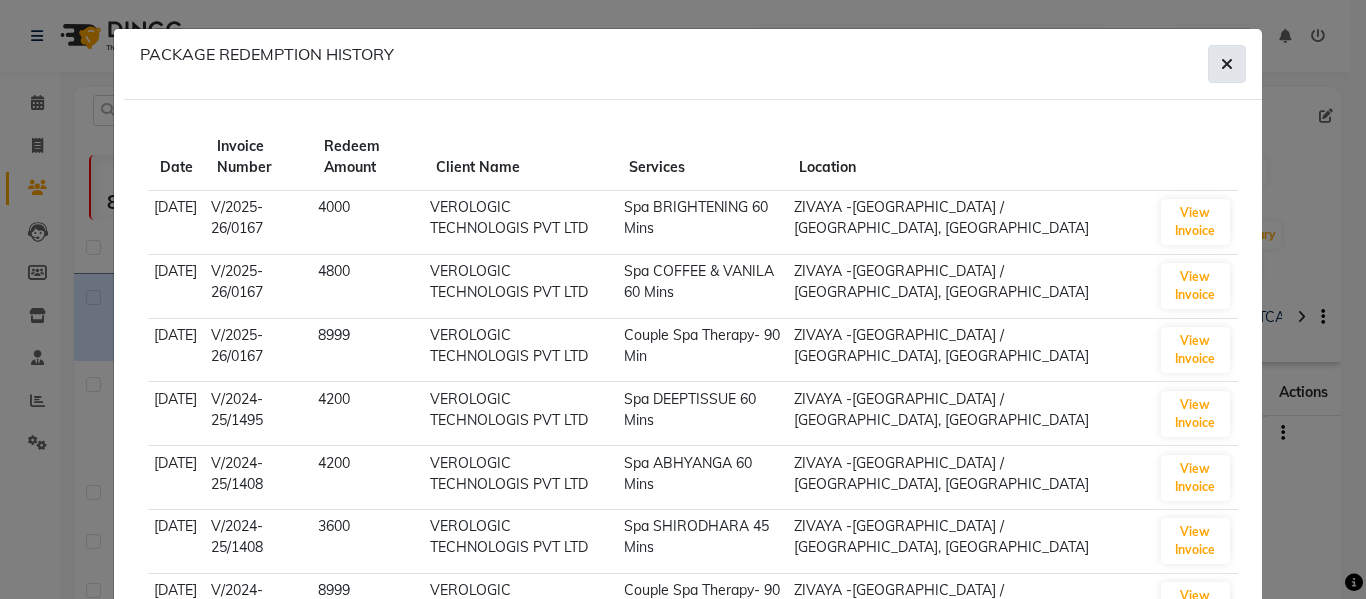 click 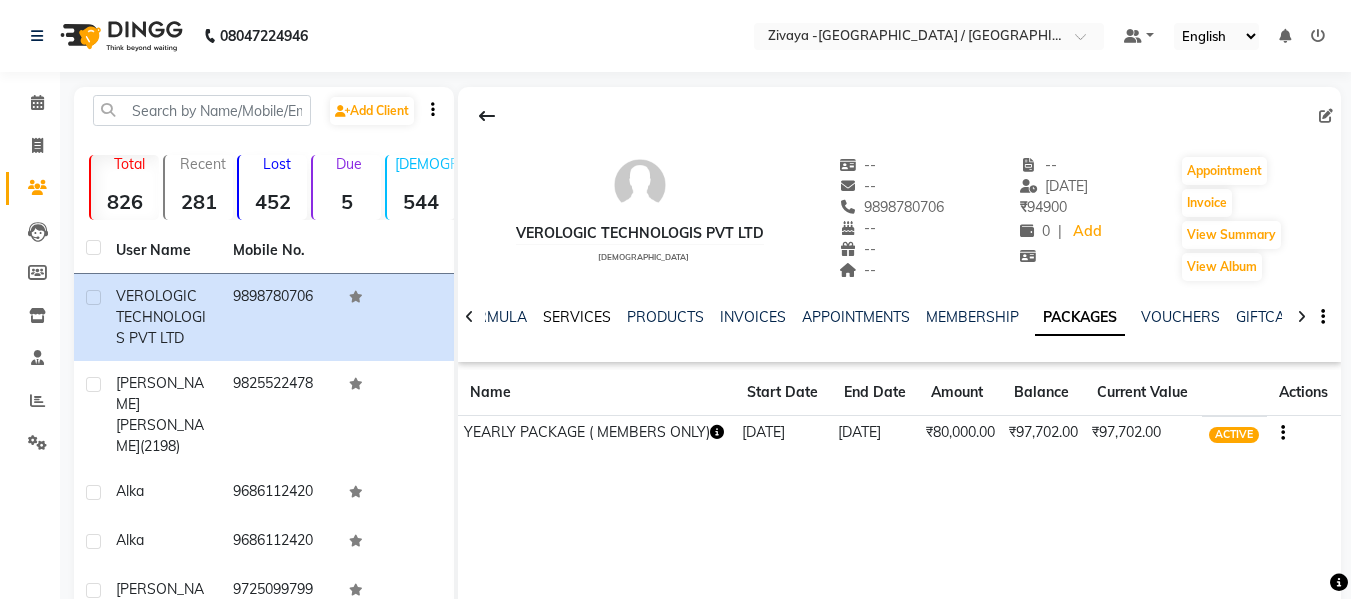 click on "SERVICES" 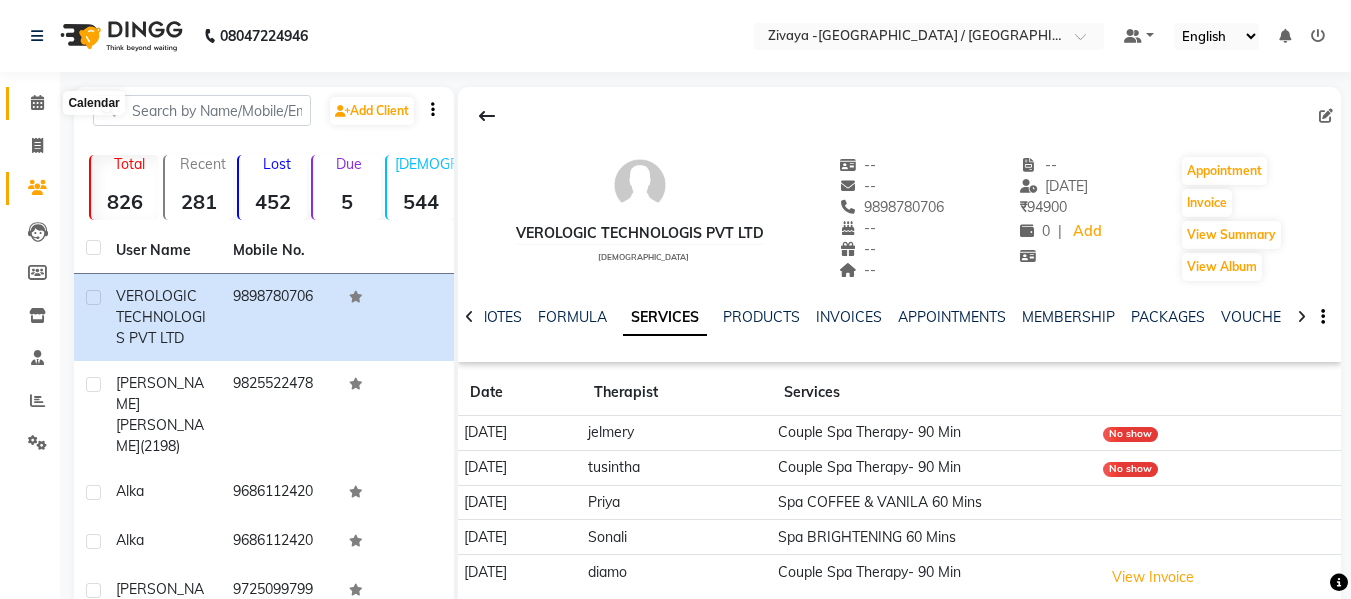 click 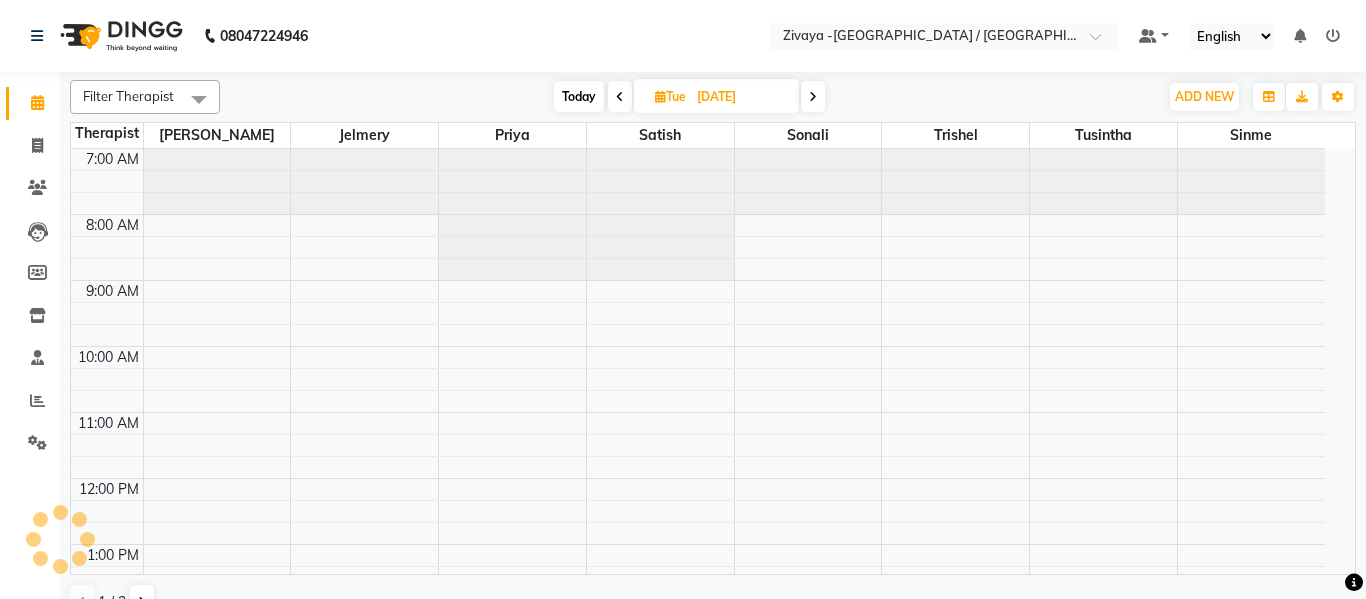 scroll, scrollTop: 630, scrollLeft: 0, axis: vertical 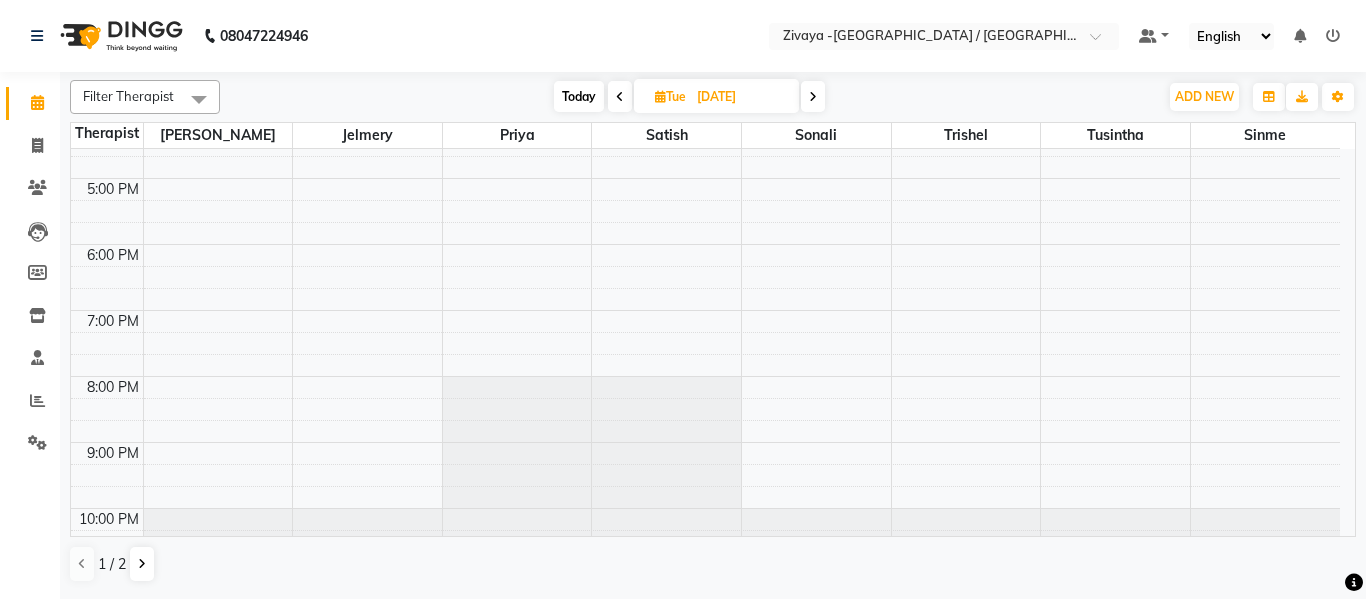 click at bounding box center [813, 97] 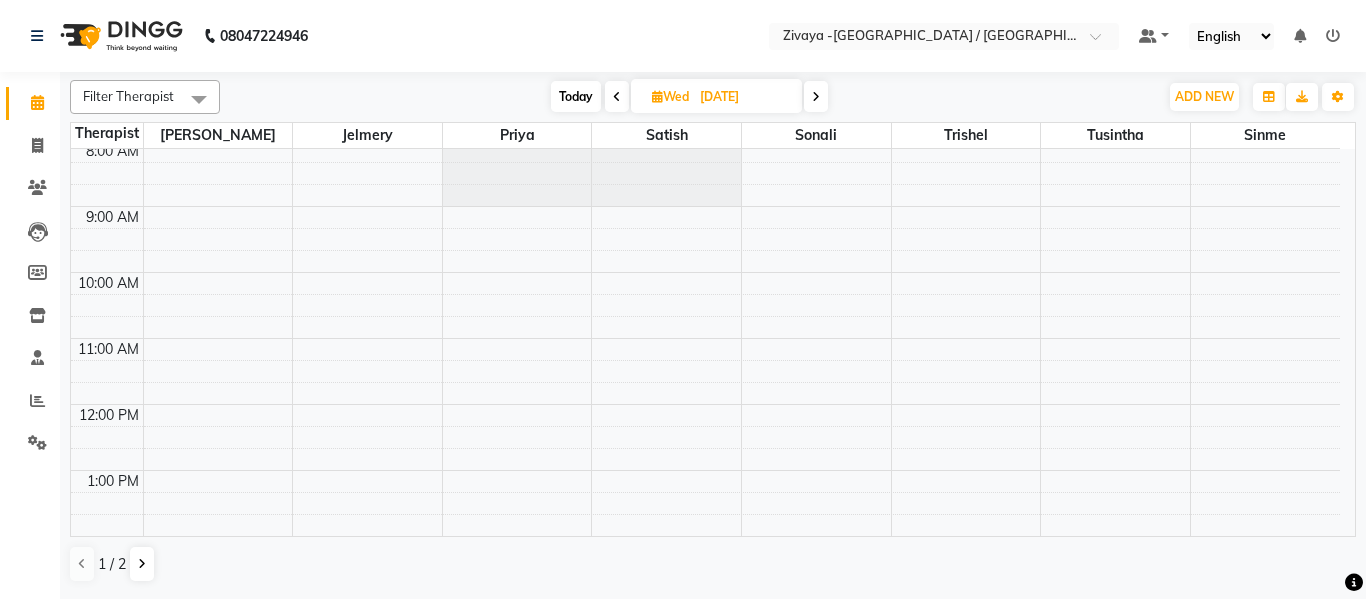 scroll, scrollTop: 0, scrollLeft: 0, axis: both 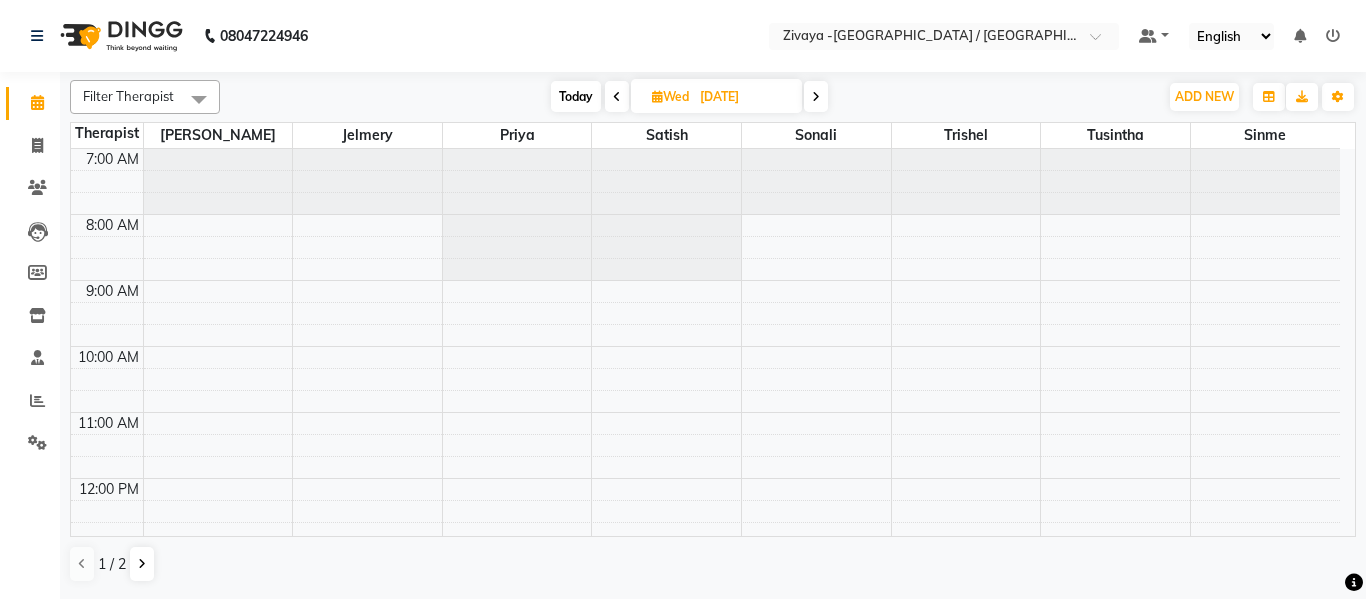 click at bounding box center [617, 97] 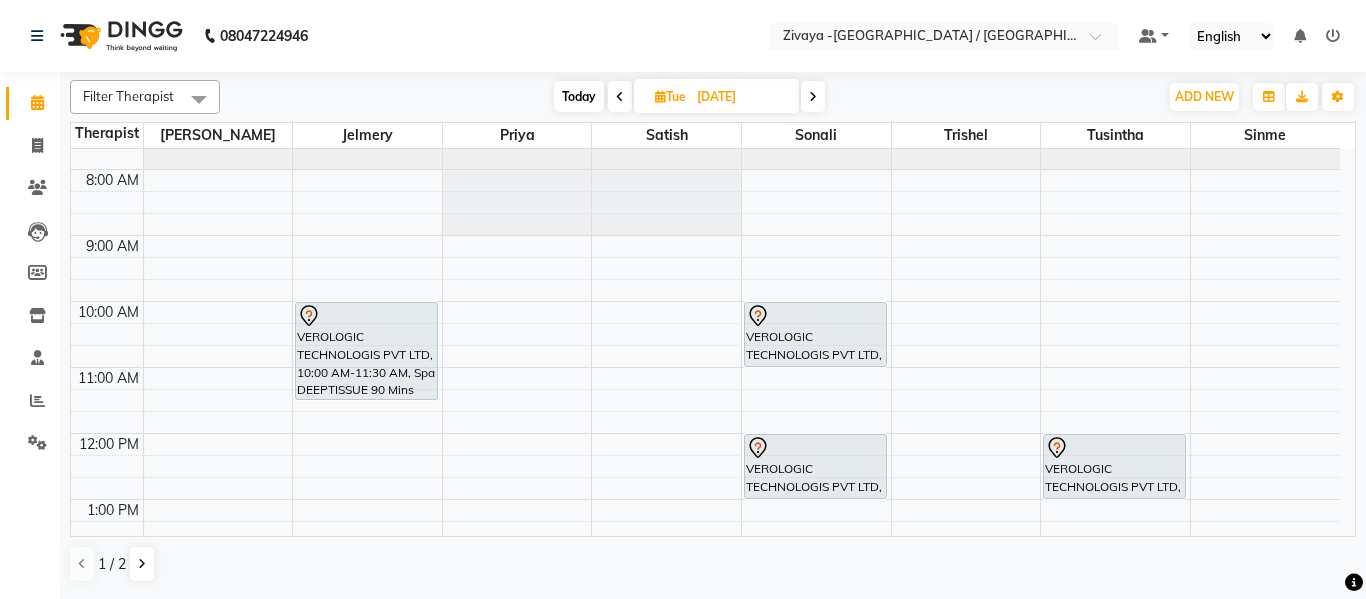 scroll, scrollTop: 0, scrollLeft: 0, axis: both 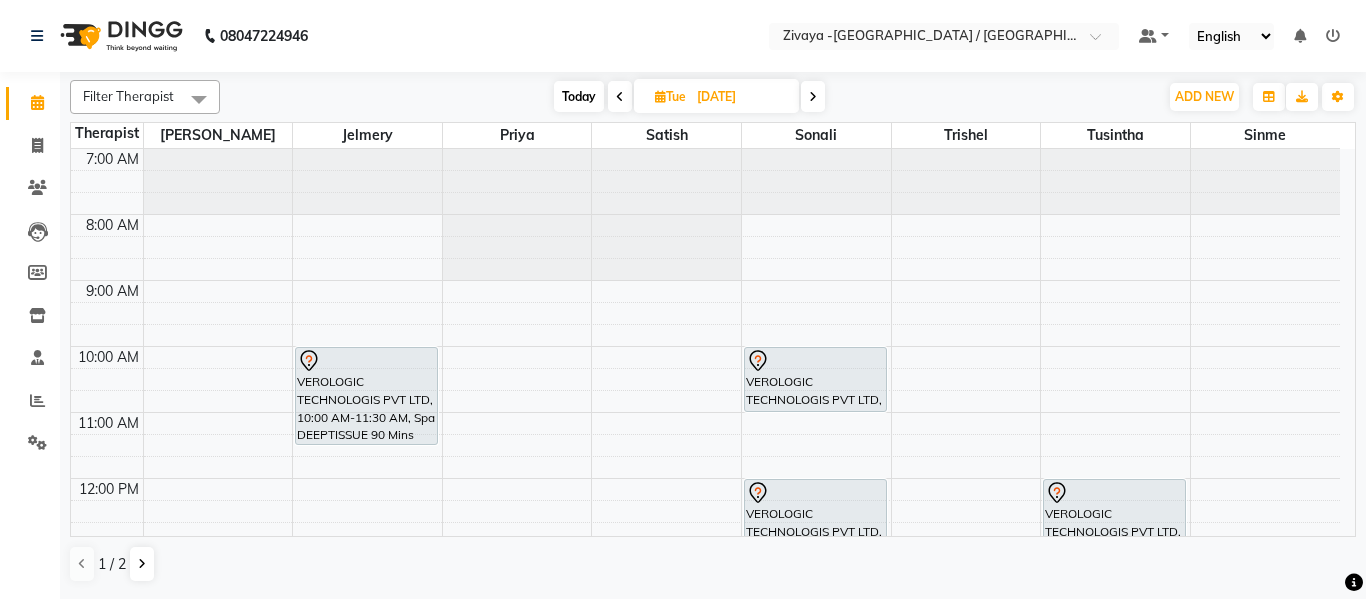 click at bounding box center [813, 96] 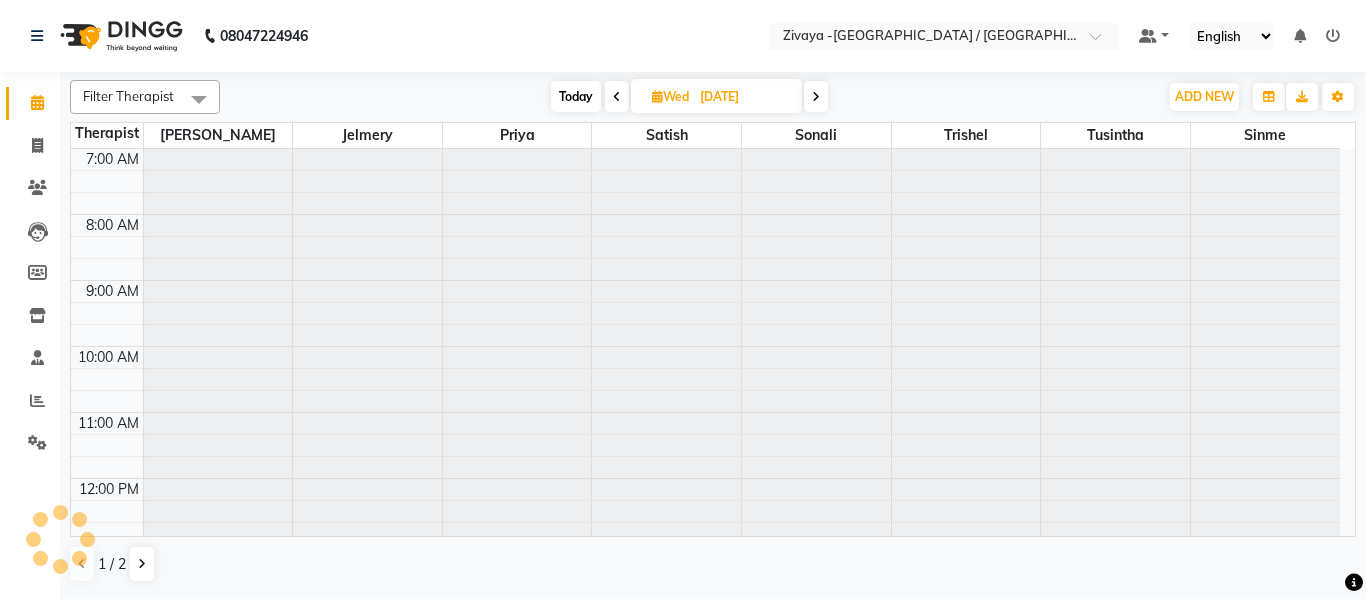 scroll, scrollTop: 668, scrollLeft: 0, axis: vertical 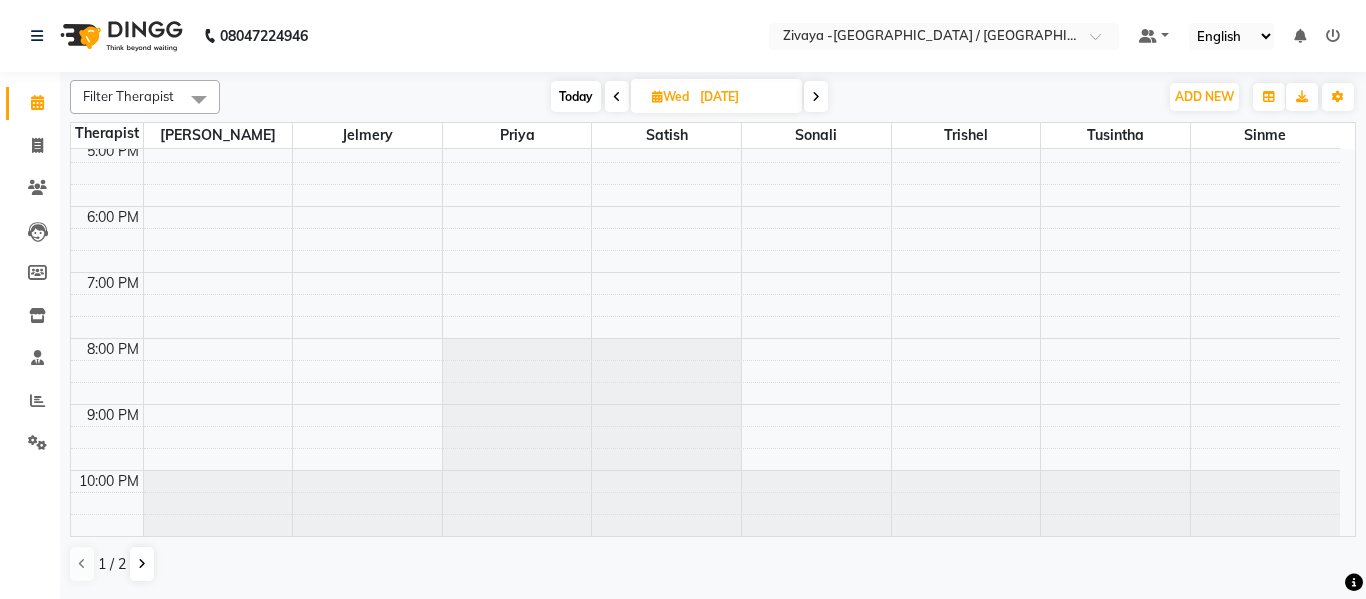 click at bounding box center [617, 97] 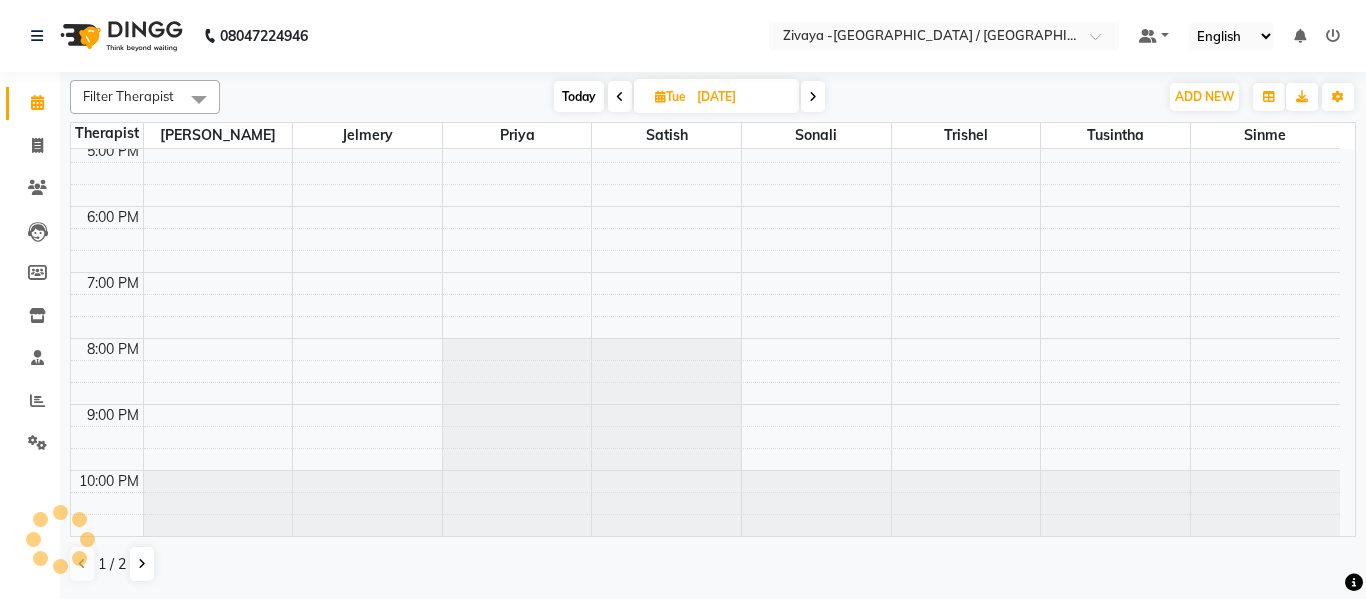 click at bounding box center (620, 97) 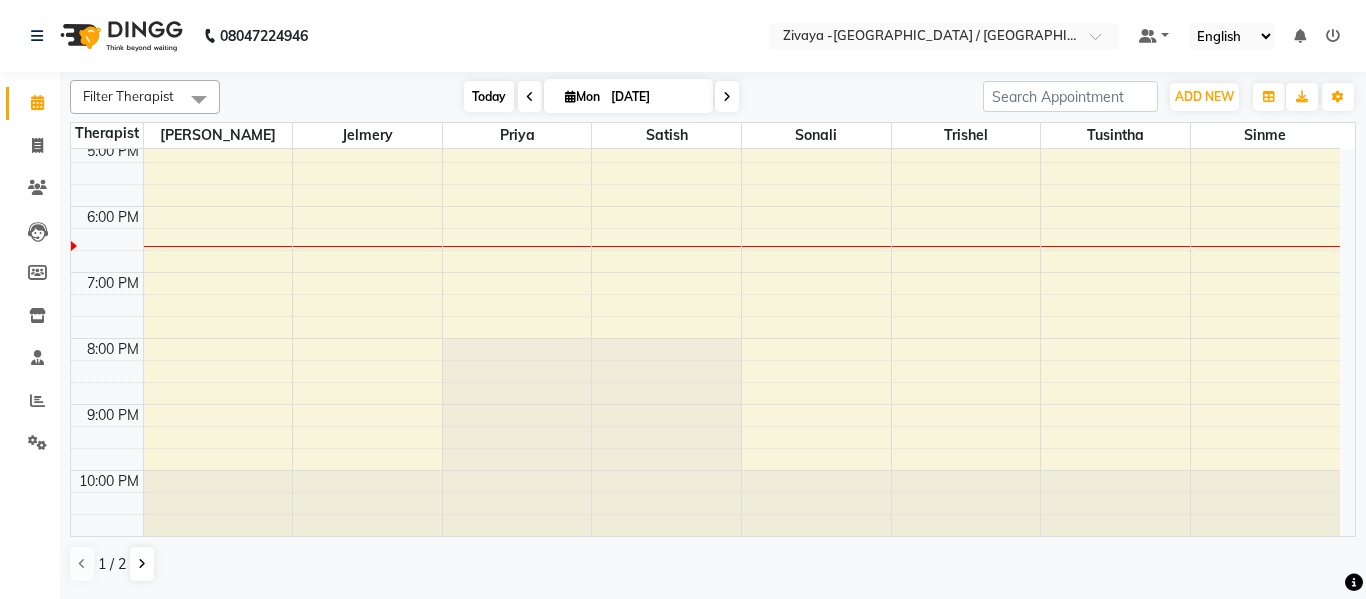 click on "Today" at bounding box center (489, 96) 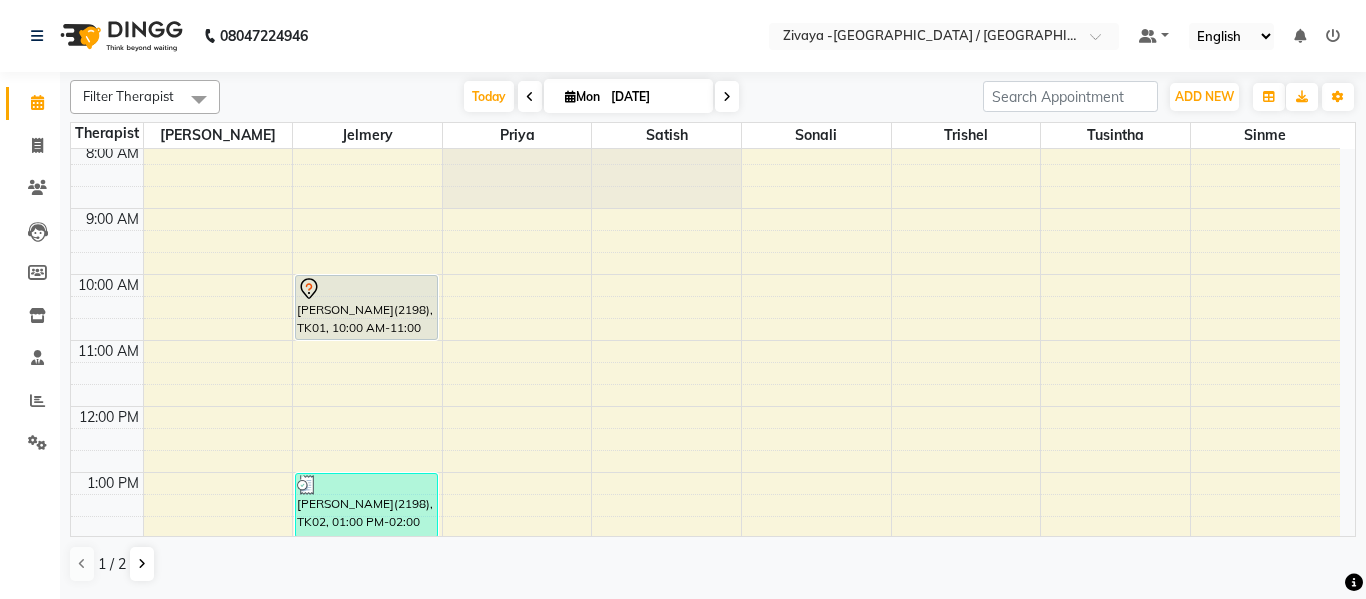 scroll, scrollTop: 0, scrollLeft: 0, axis: both 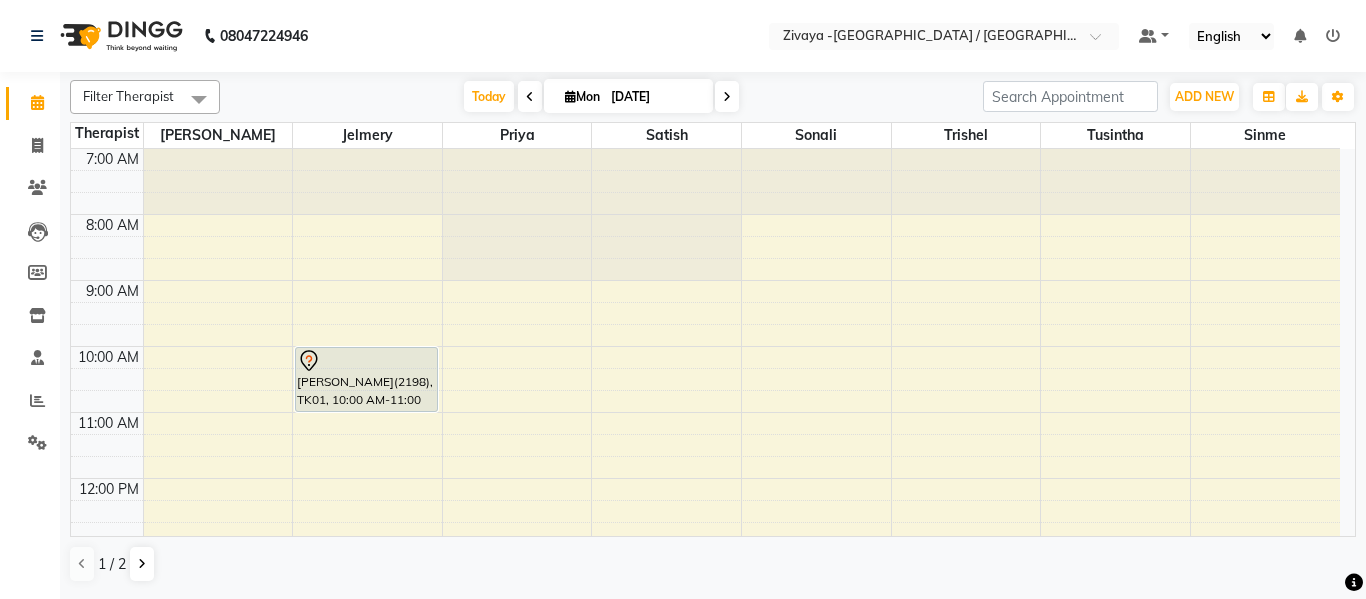 click at bounding box center [727, 97] 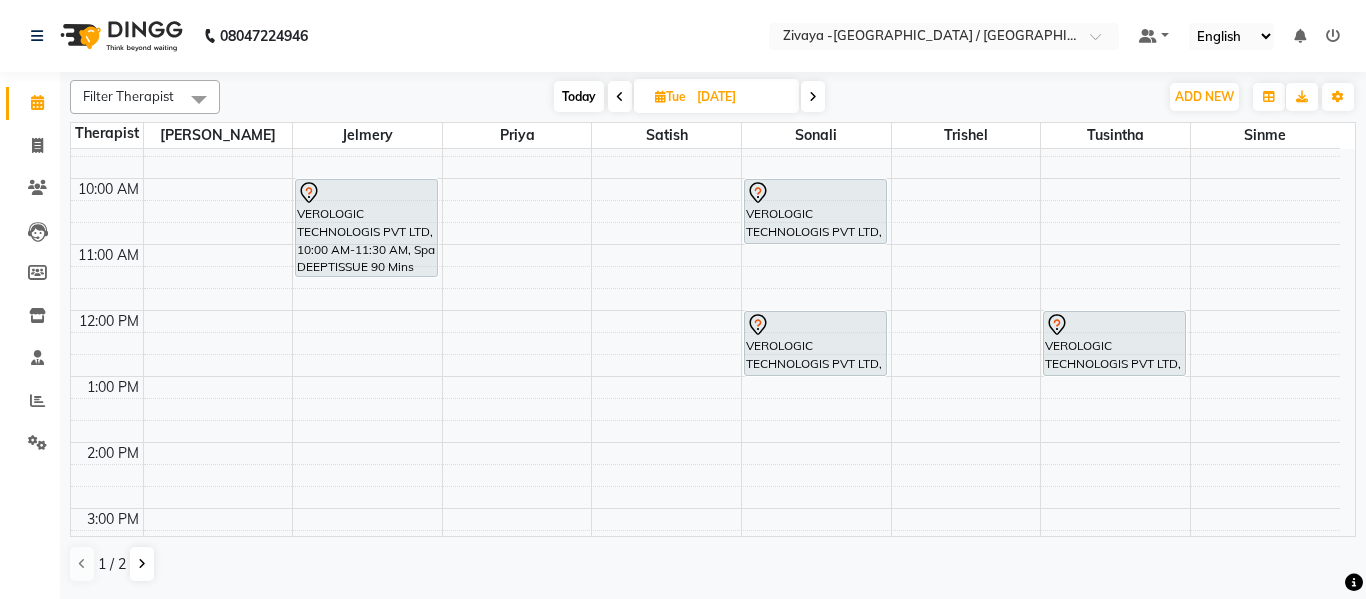 scroll, scrollTop: 68, scrollLeft: 0, axis: vertical 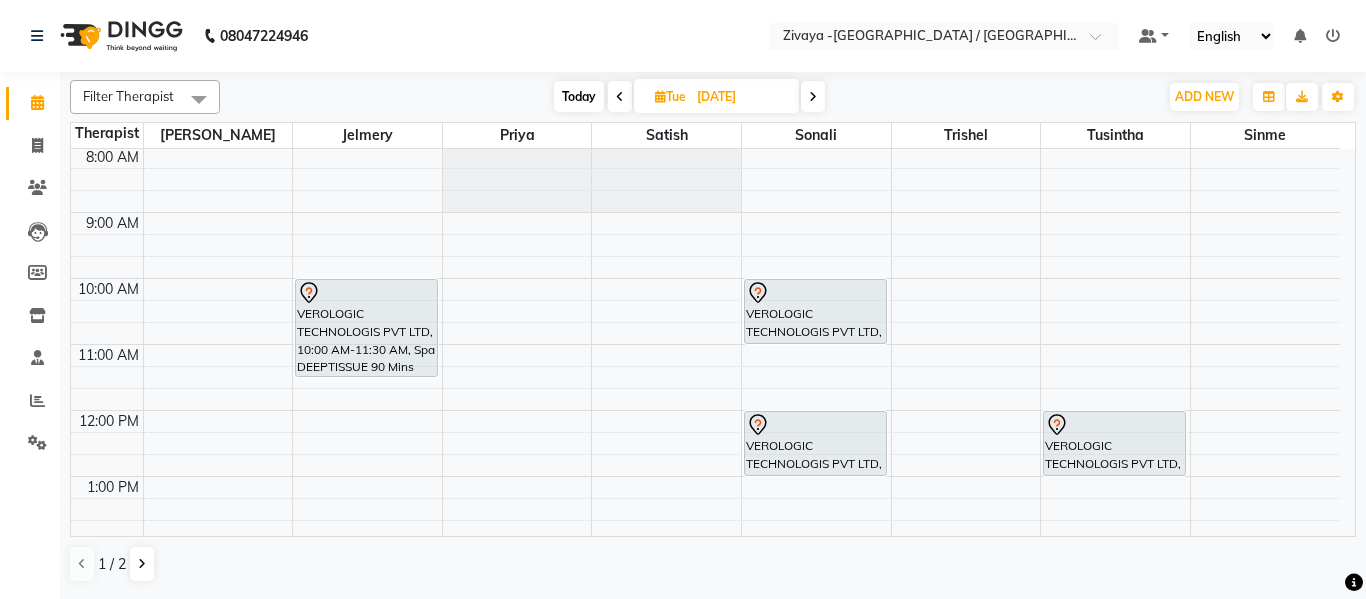 click at bounding box center [813, 97] 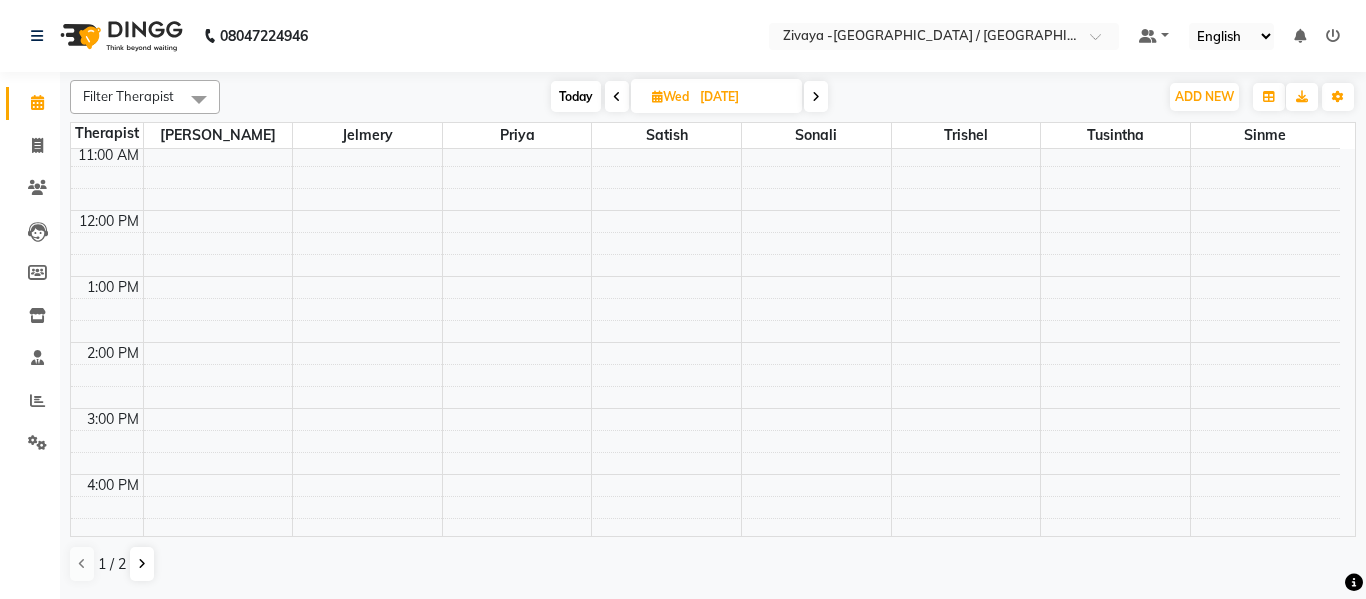 scroll, scrollTop: 0, scrollLeft: 0, axis: both 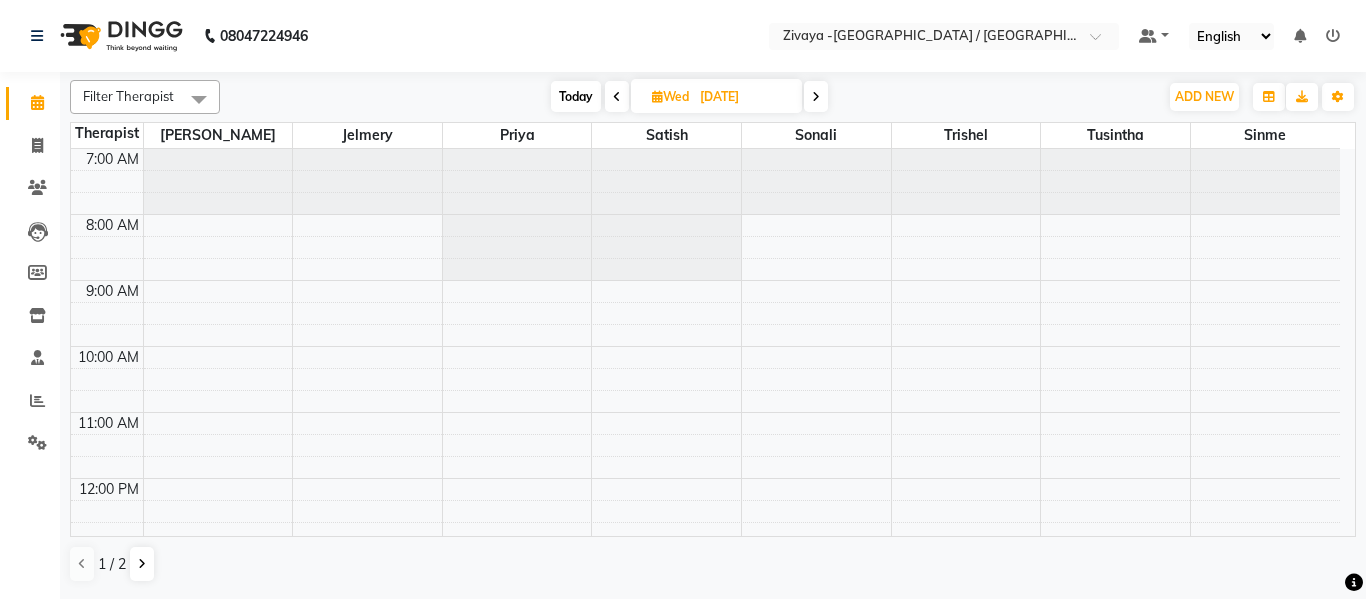 click on "7:00 AM 8:00 AM 9:00 AM 10:00 AM 11:00 AM 12:00 PM 1:00 PM 2:00 PM 3:00 PM 4:00 PM 5:00 PM 6:00 PM 7:00 PM 8:00 PM 9:00 PM 10:00 PM" at bounding box center [705, 676] 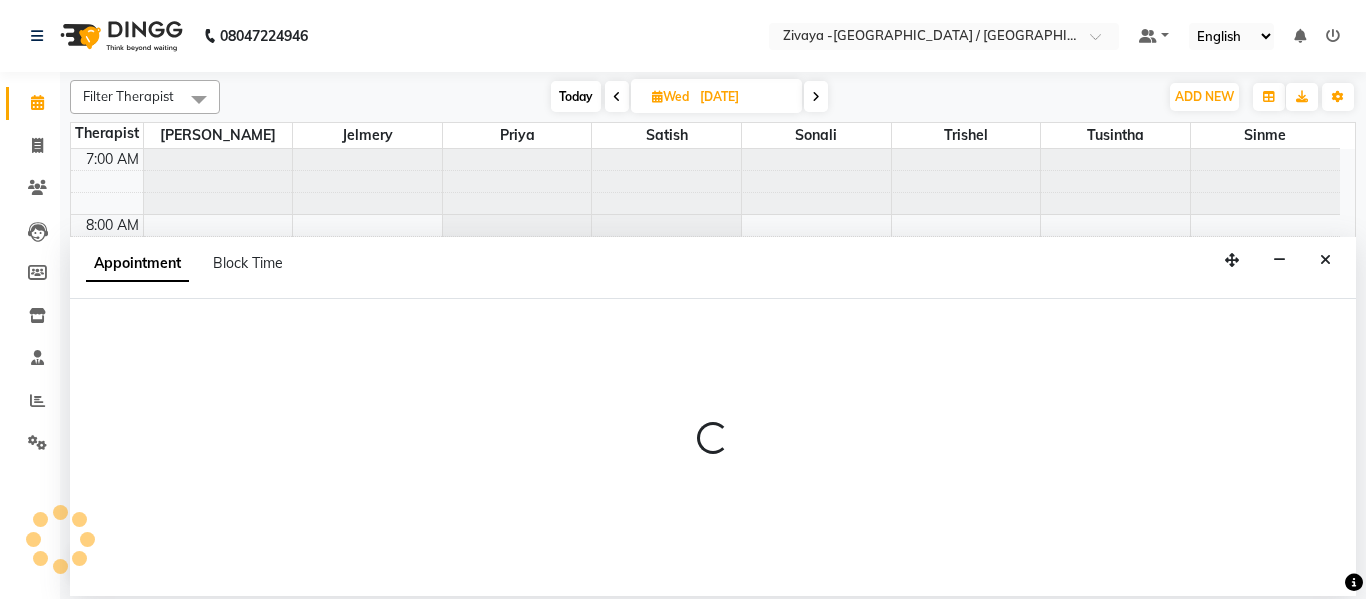 select on "58880" 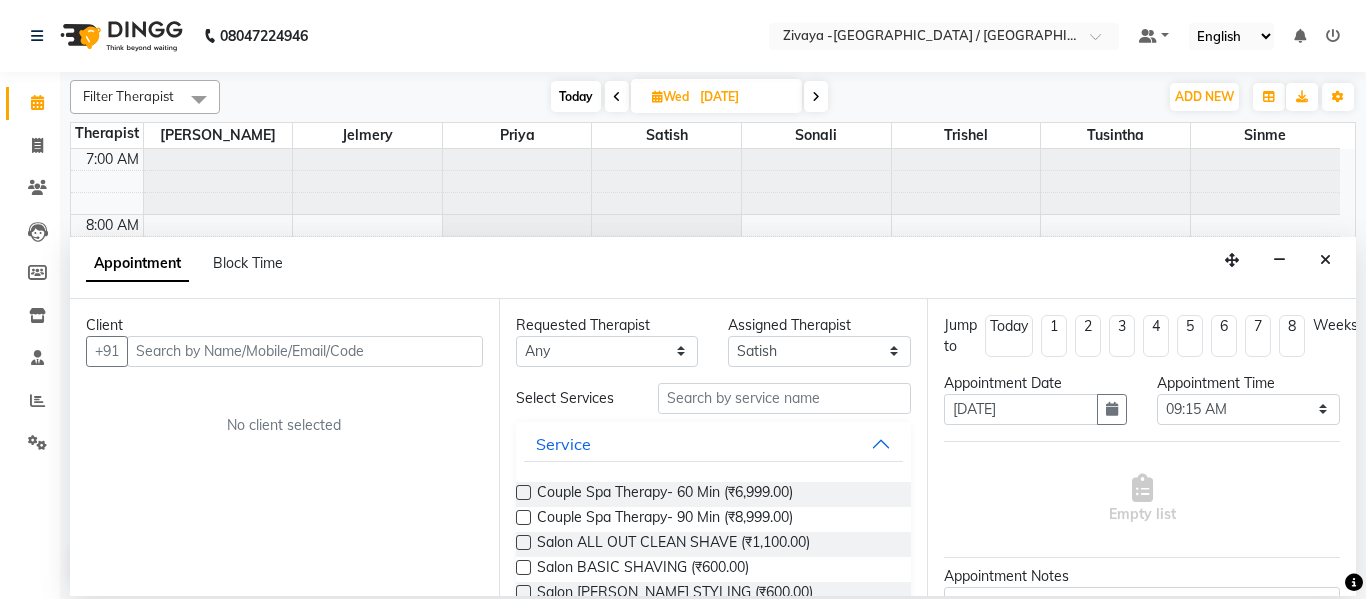 click at bounding box center (305, 351) 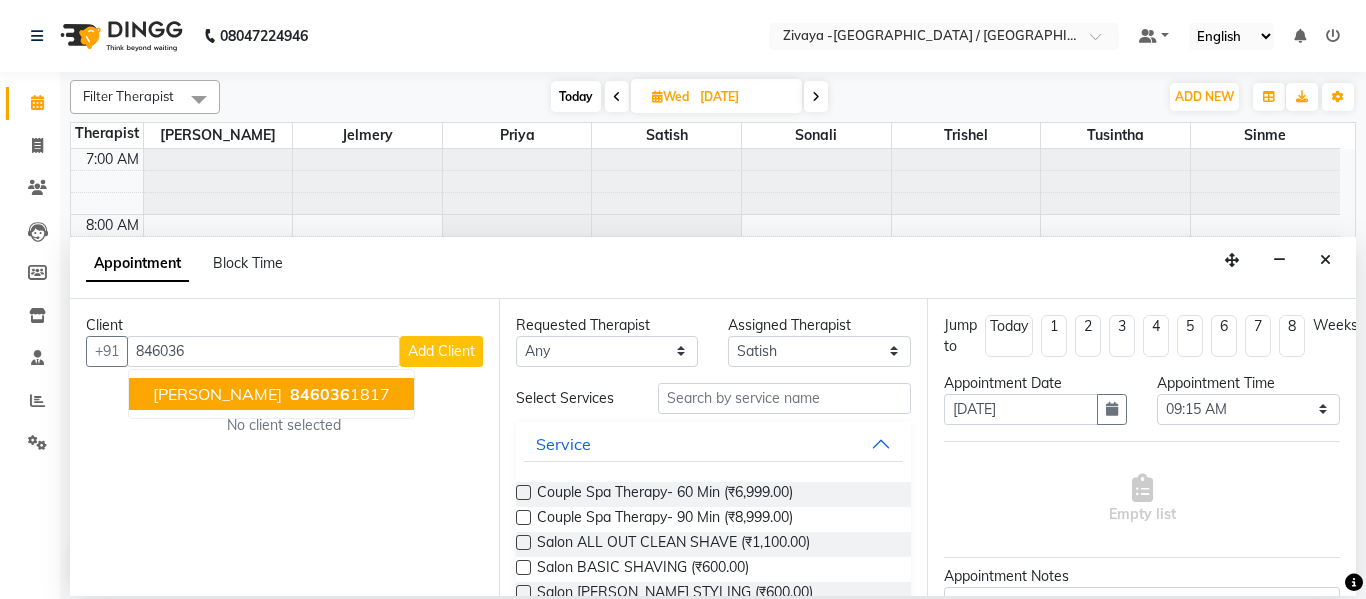 click on "[PERSON_NAME]   846036 1817" at bounding box center (271, 394) 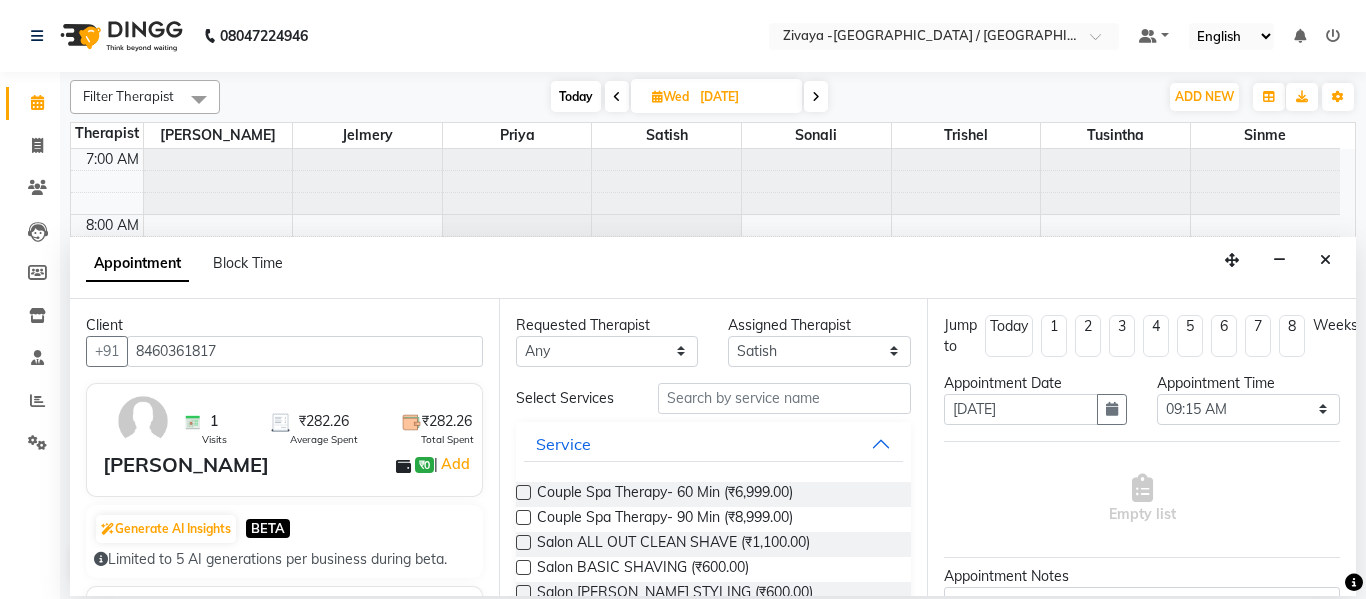 type on "8460361817" 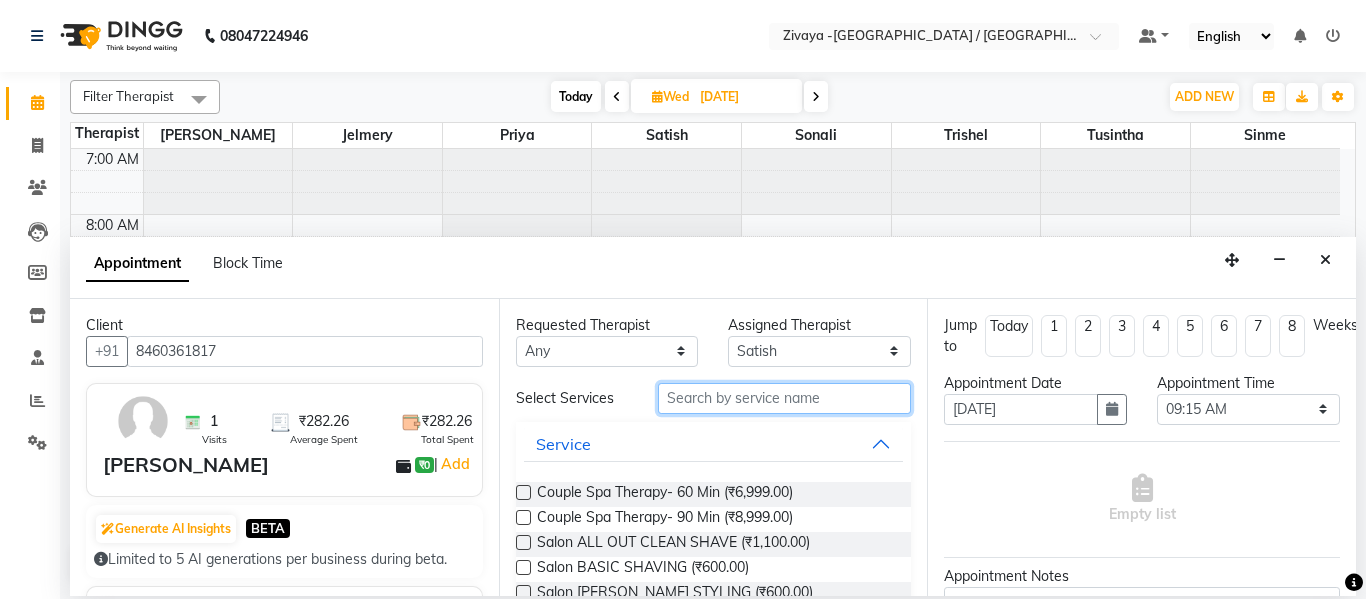 click at bounding box center (785, 398) 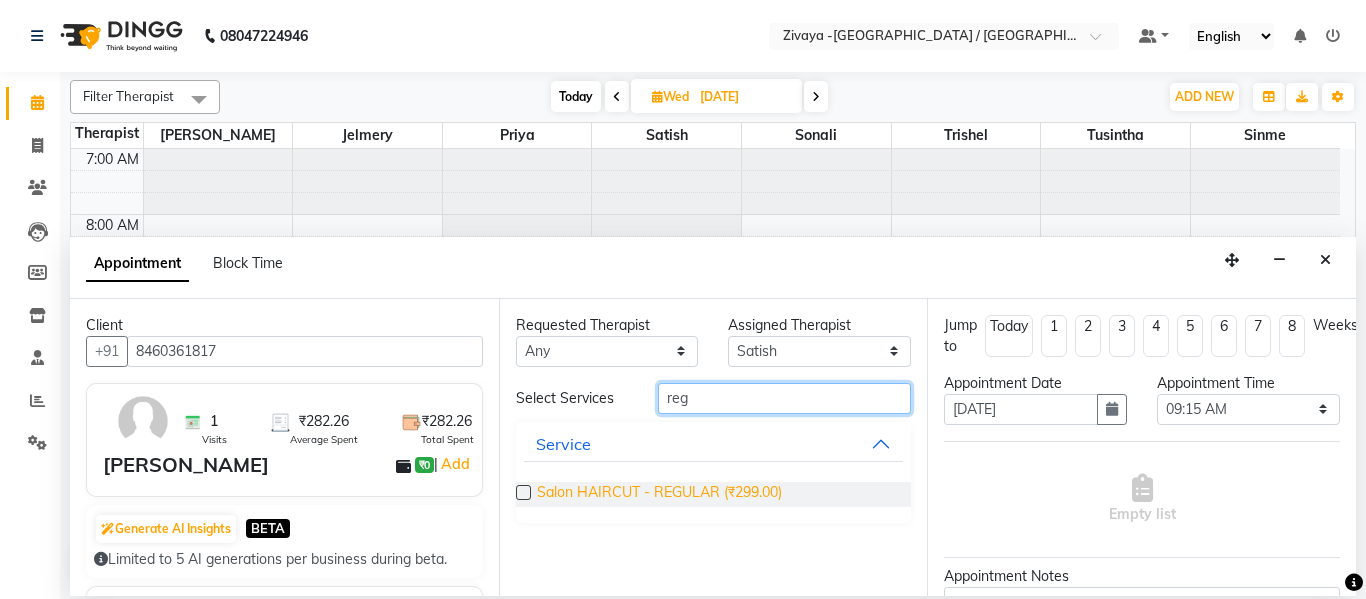 type on "reg" 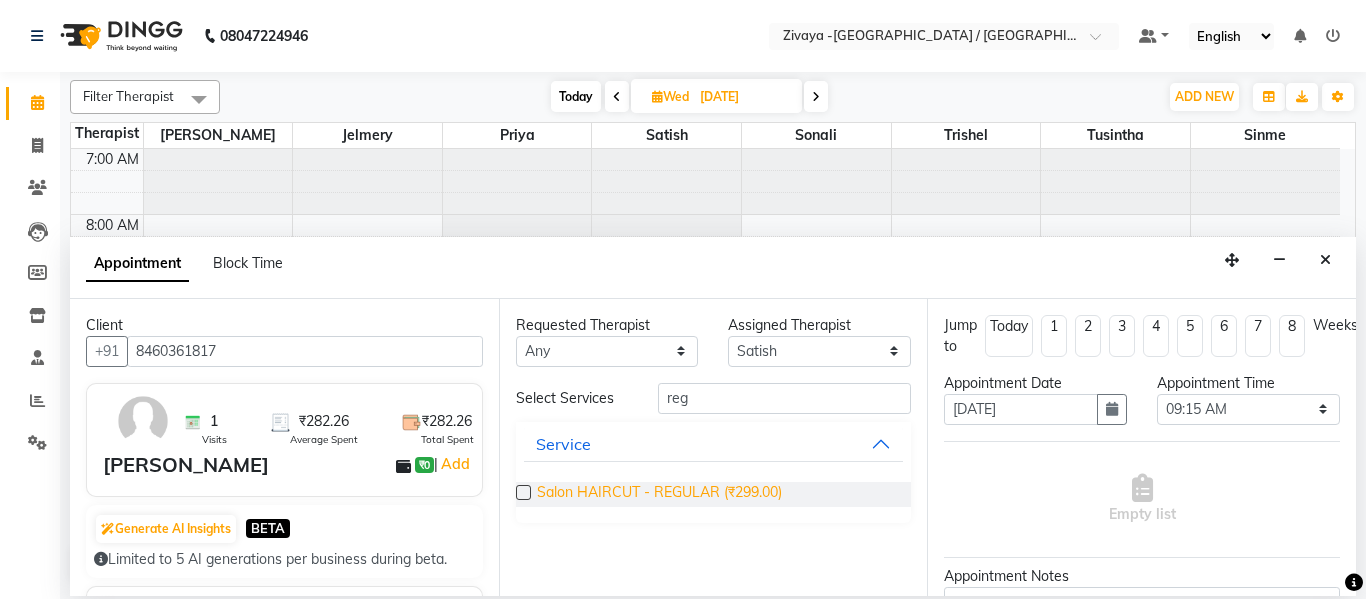 click on "Salon HAIRCUT - REGULAR (₹299.00)" at bounding box center (659, 494) 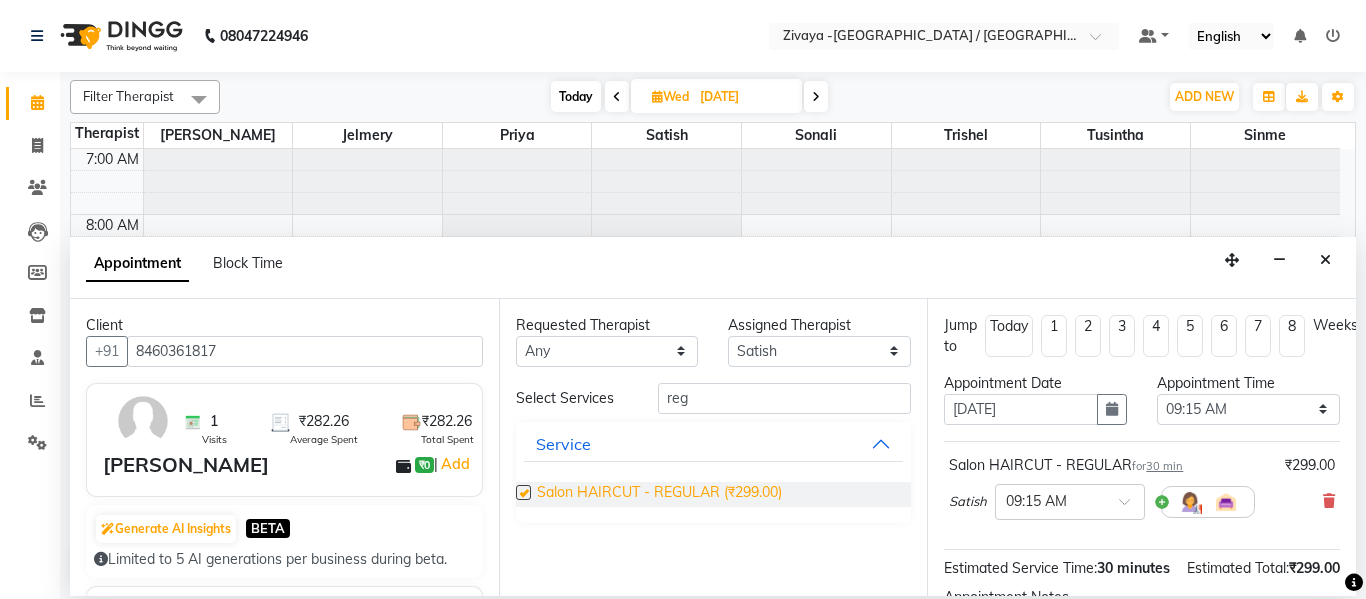 checkbox on "false" 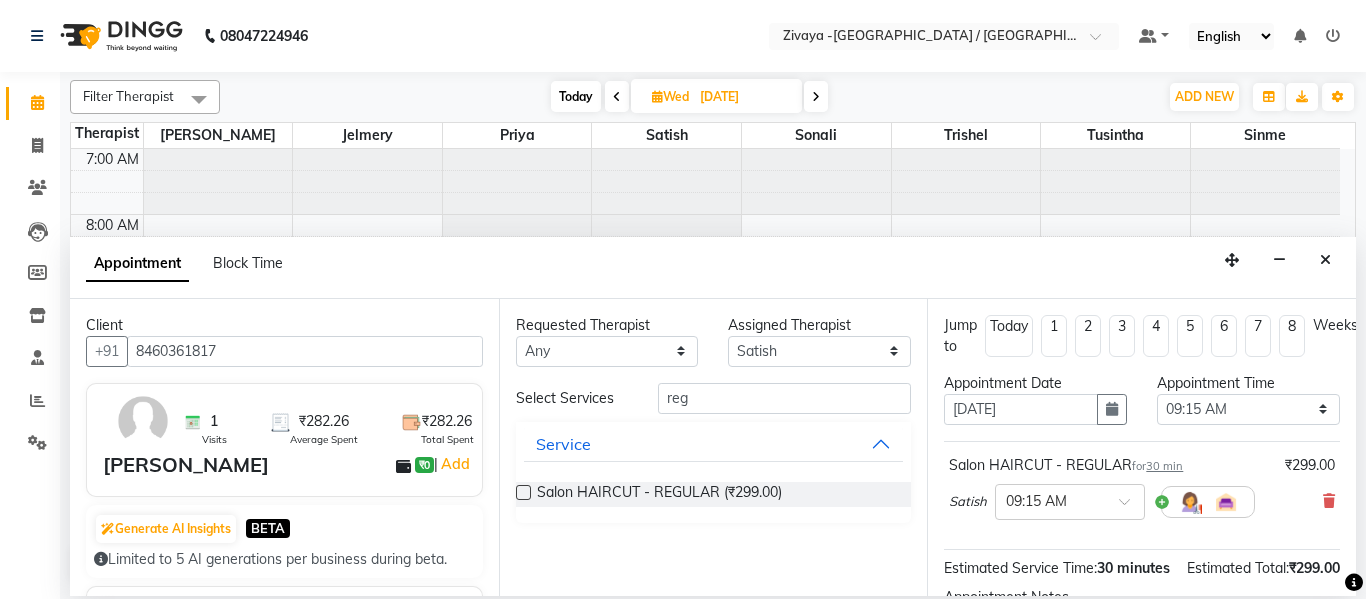 scroll, scrollTop: 265, scrollLeft: 0, axis: vertical 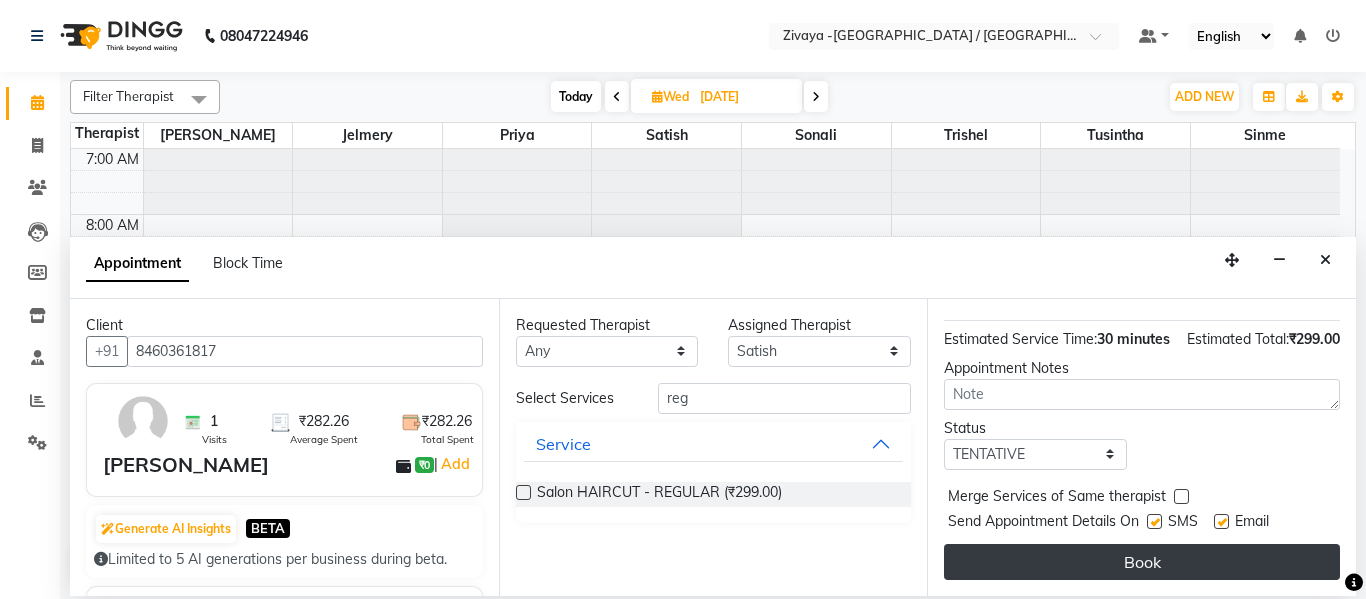 click on "Book" at bounding box center [1142, 562] 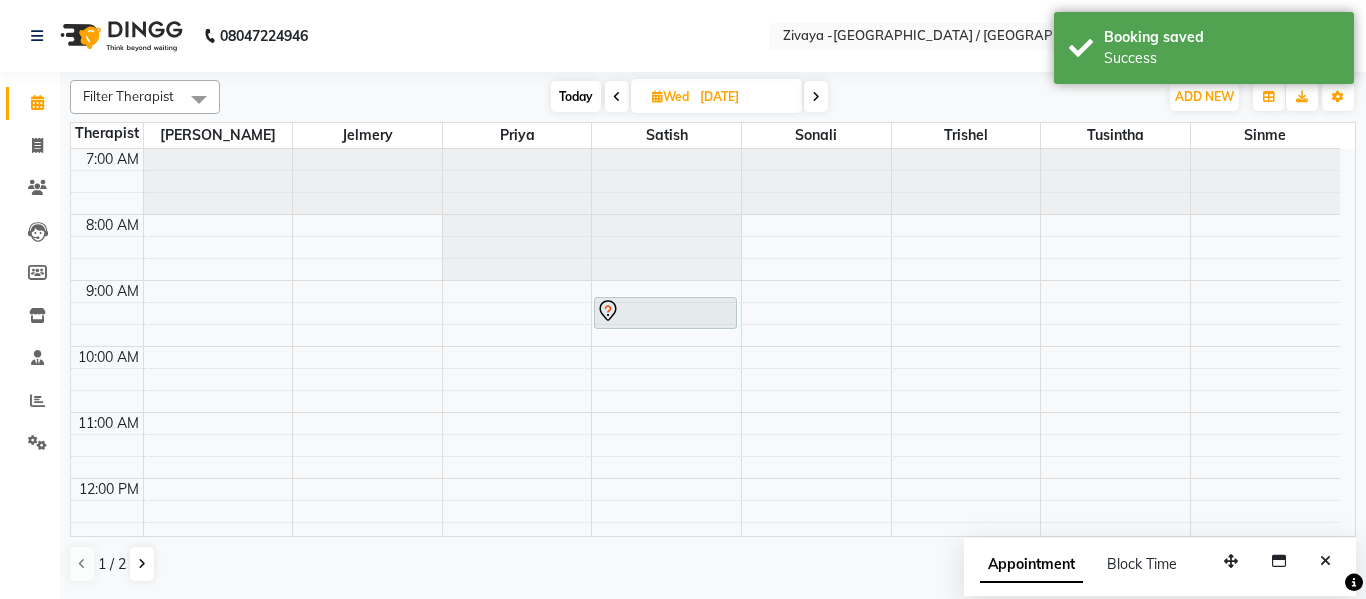 click on "Today" at bounding box center (576, 96) 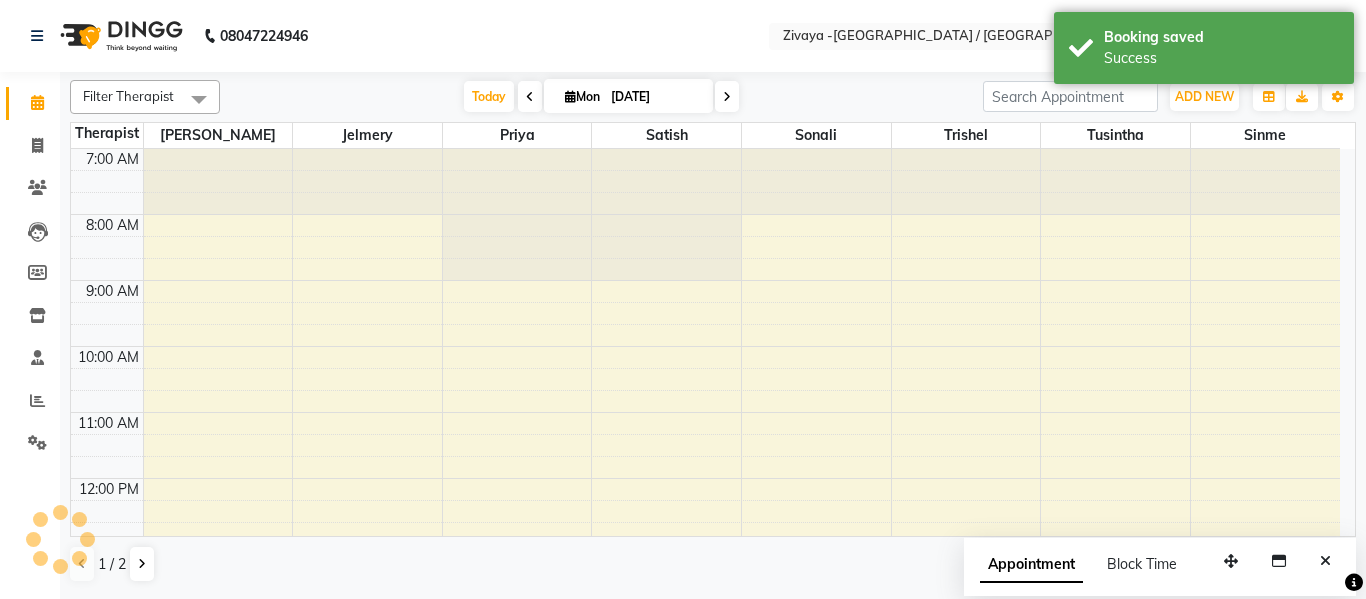 scroll, scrollTop: 668, scrollLeft: 0, axis: vertical 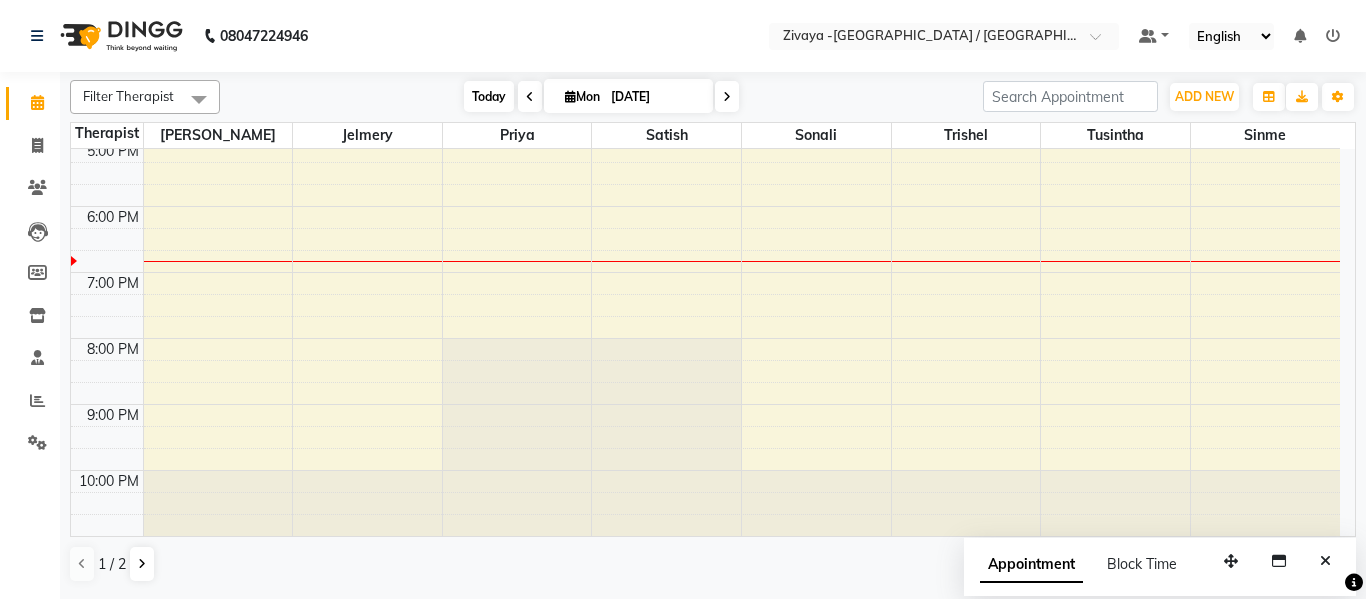 click on "Today" at bounding box center [489, 96] 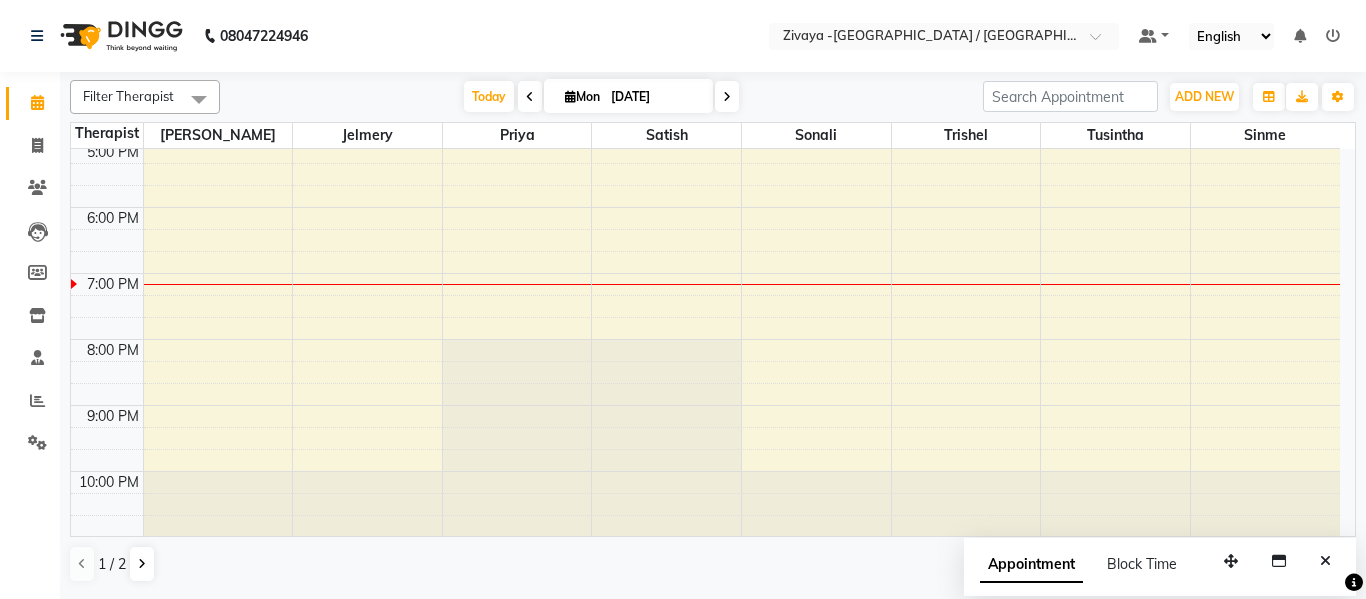 scroll, scrollTop: 668, scrollLeft: 0, axis: vertical 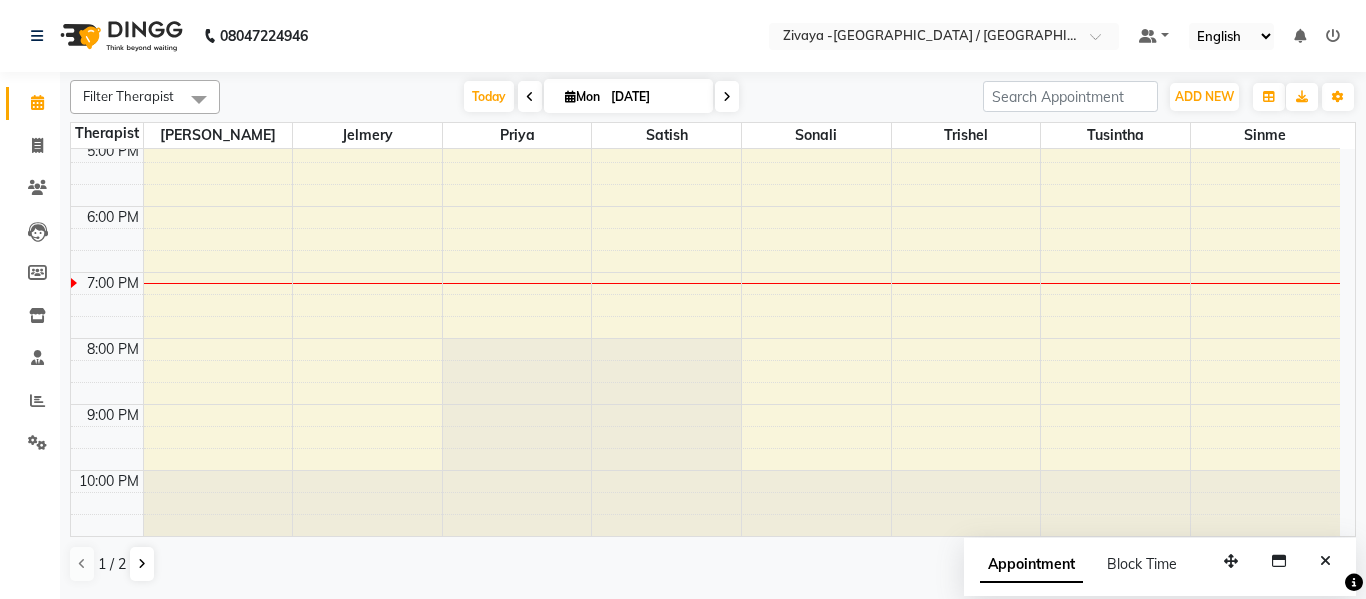 click at bounding box center [727, 97] 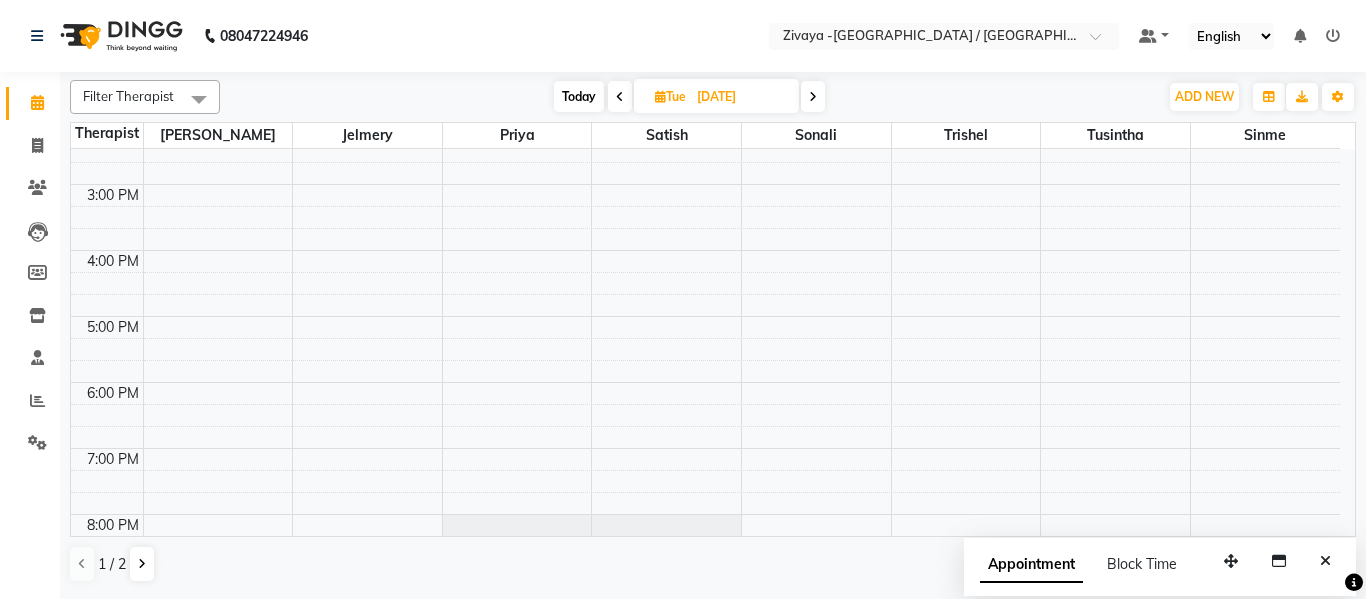 scroll, scrollTop: 168, scrollLeft: 0, axis: vertical 